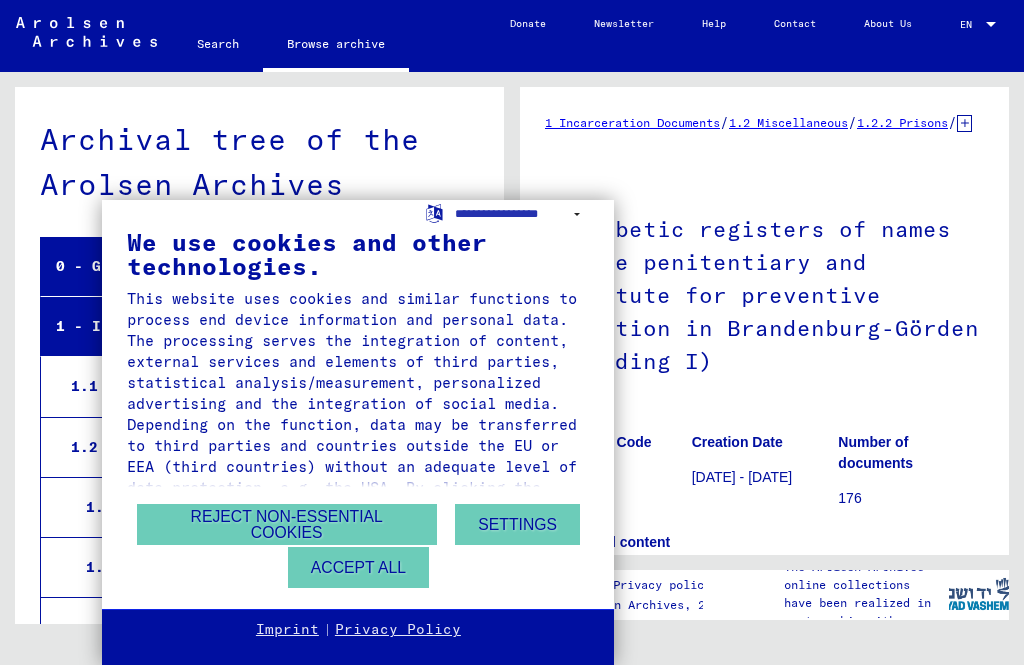 click on "Accept all" at bounding box center (358, 567) 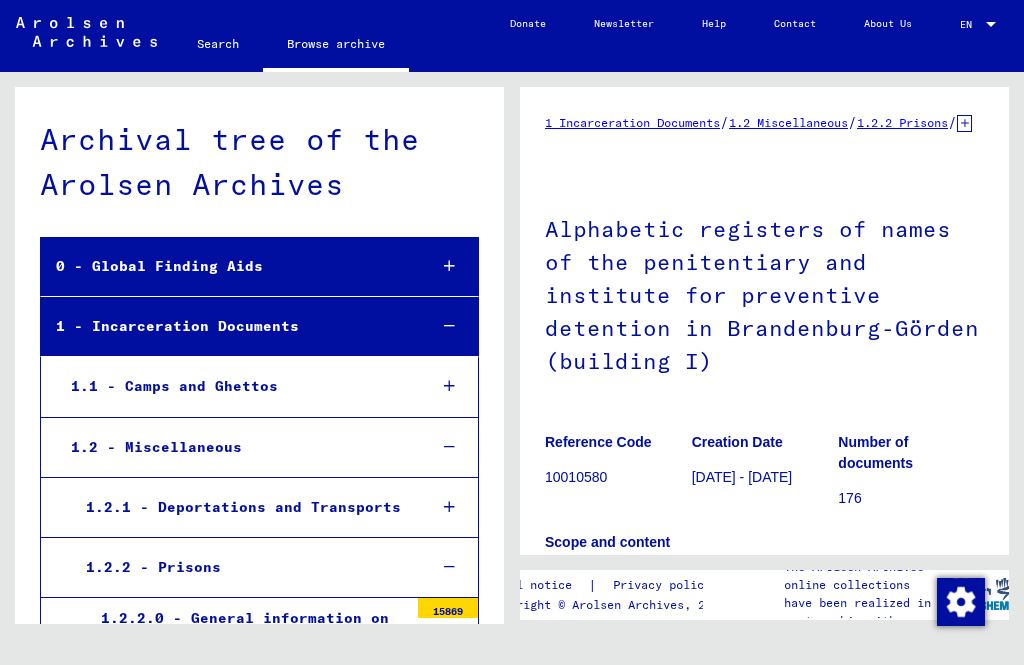 scroll, scrollTop: 0, scrollLeft: 0, axis: both 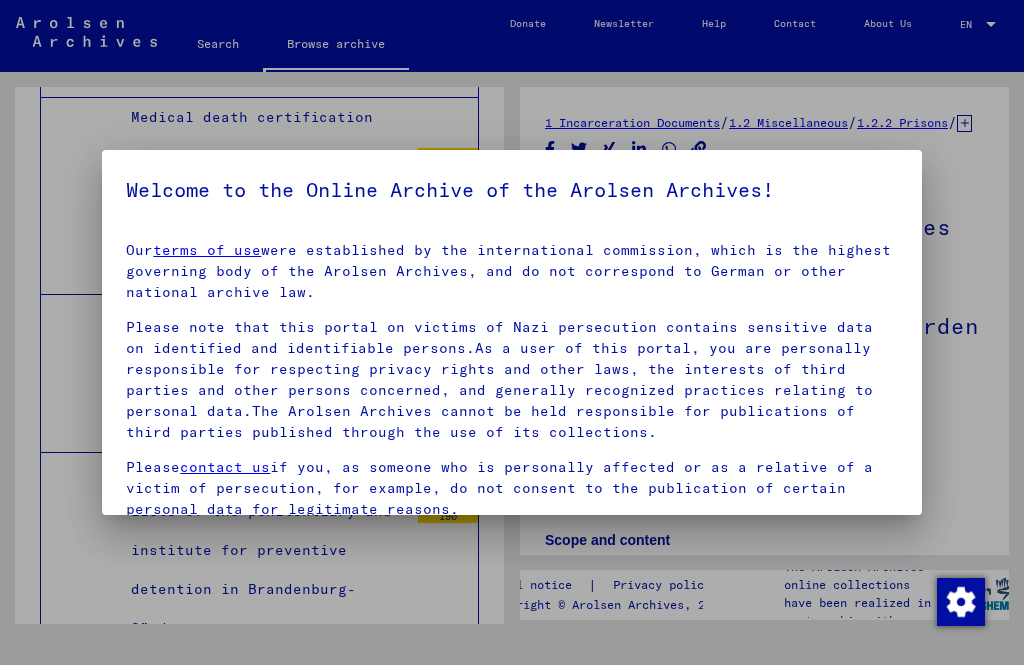 click at bounding box center [512, 332] 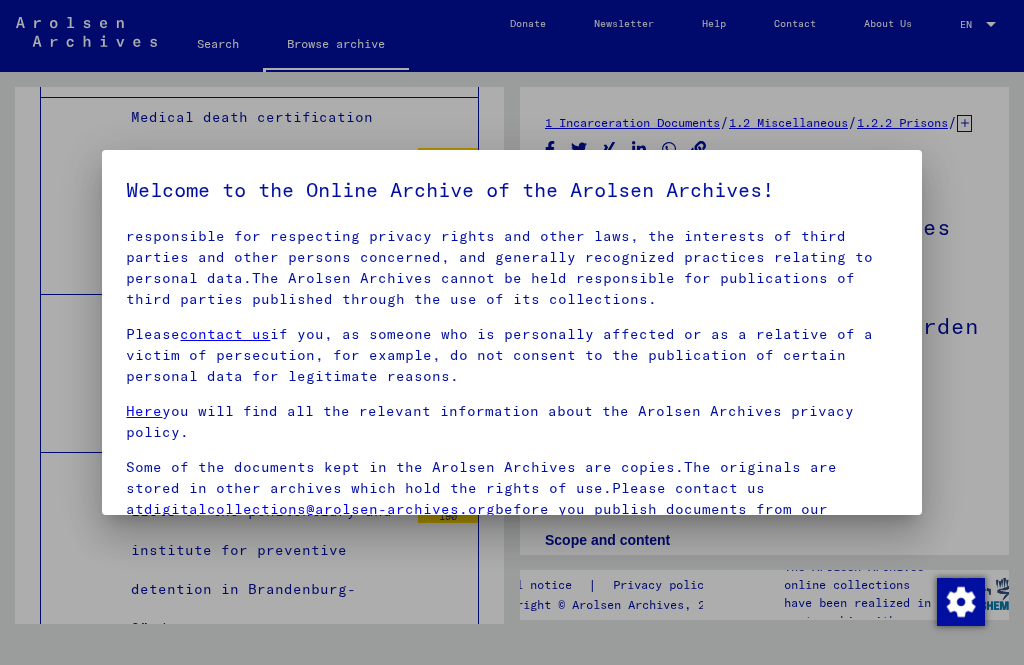 scroll, scrollTop: 132, scrollLeft: 0, axis: vertical 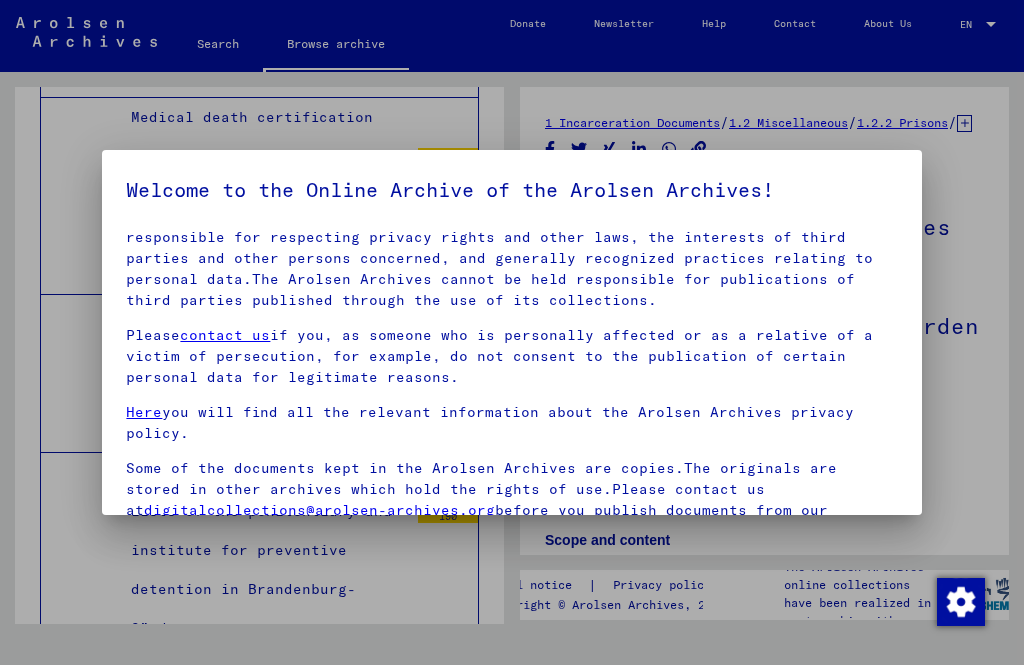 click at bounding box center (512, 332) 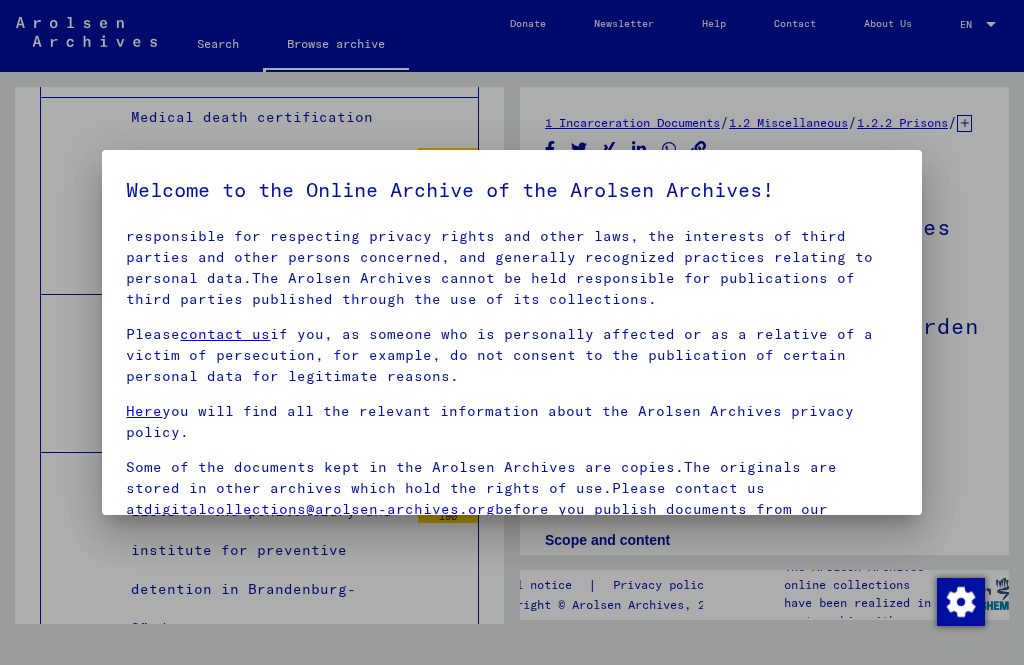 scroll, scrollTop: 132, scrollLeft: 0, axis: vertical 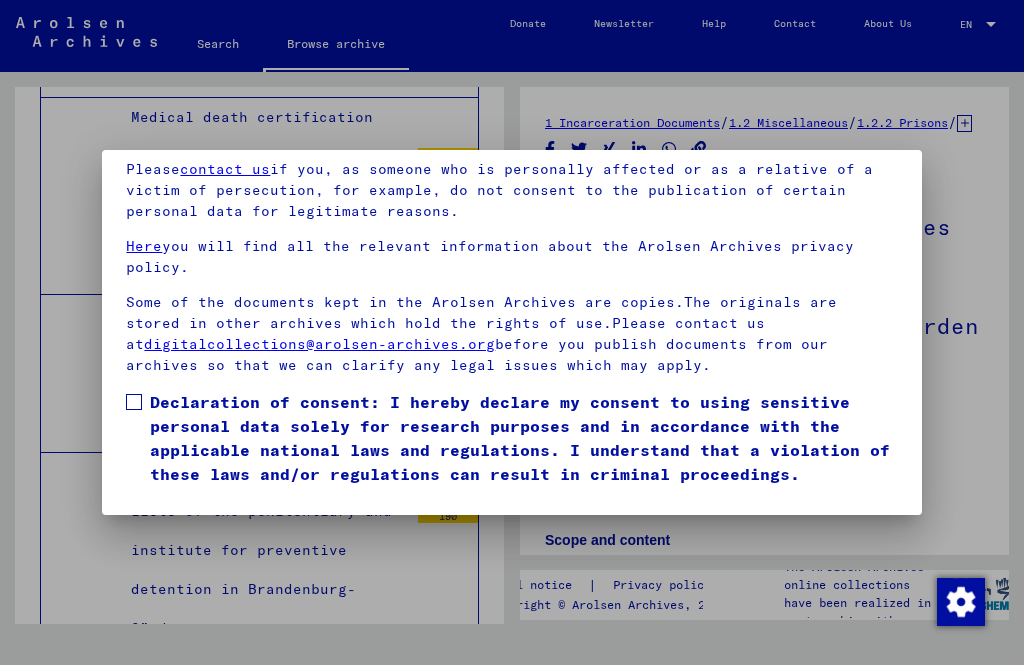 click at bounding box center (134, 402) 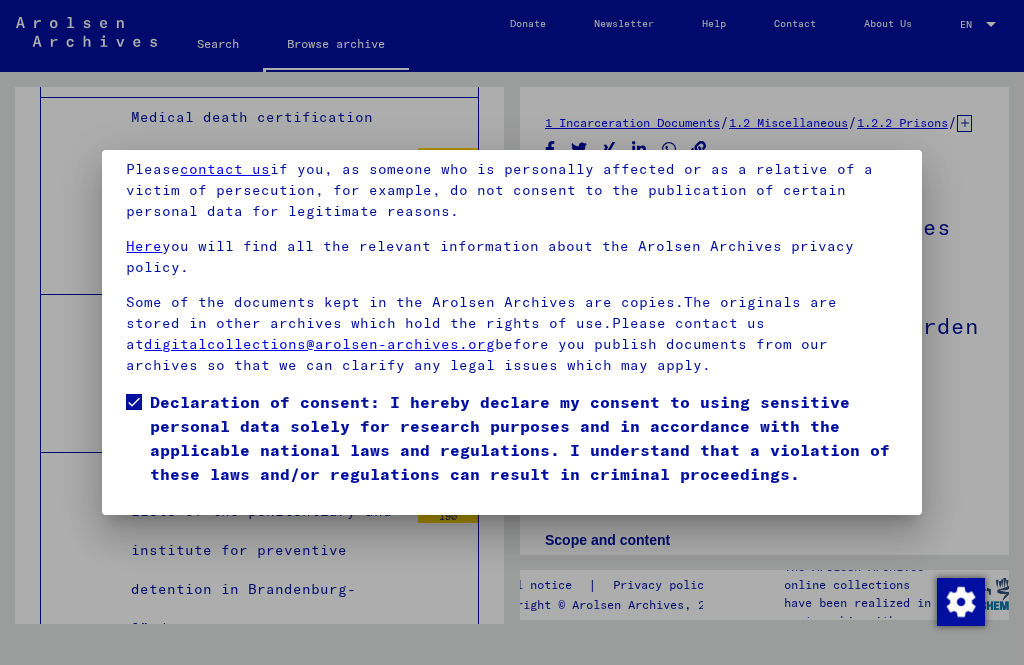 click on "I agree" at bounding box center (174, 515) 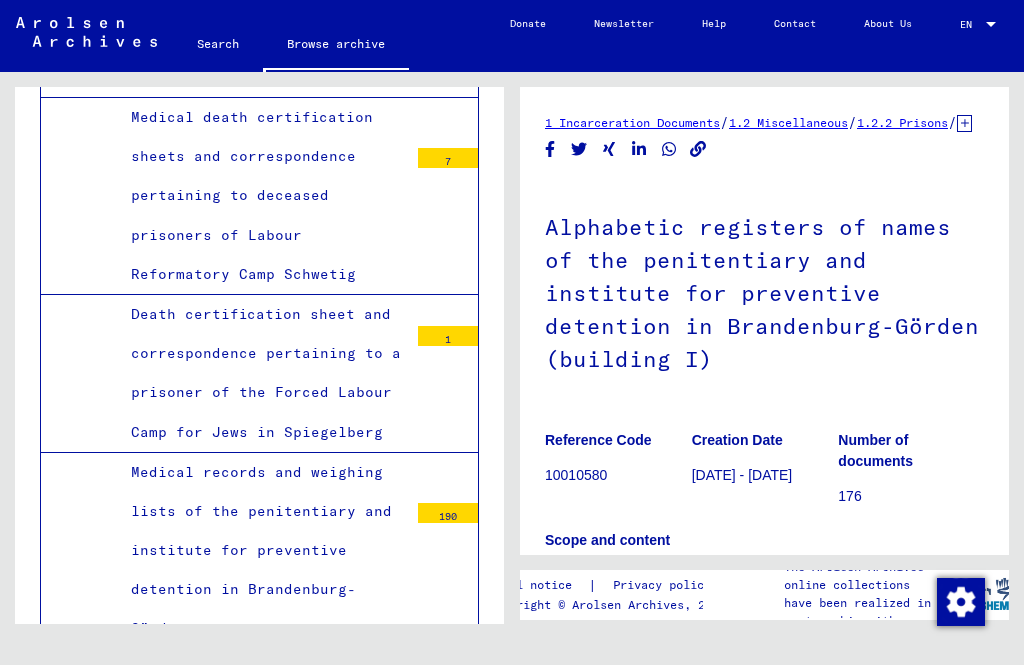scroll, scrollTop: 0, scrollLeft: 0, axis: both 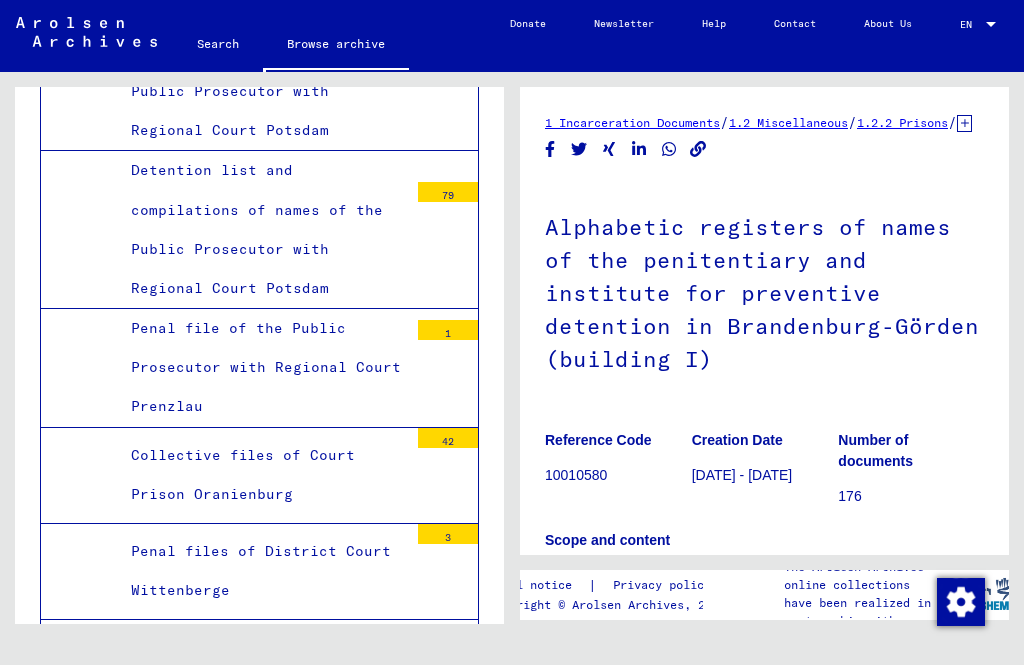 click on "Execution lists and communications of various courts pertaining to capital sentences passed for prisoners of penitentiary Brandenburg-Görden" at bounding box center [262, 1525] 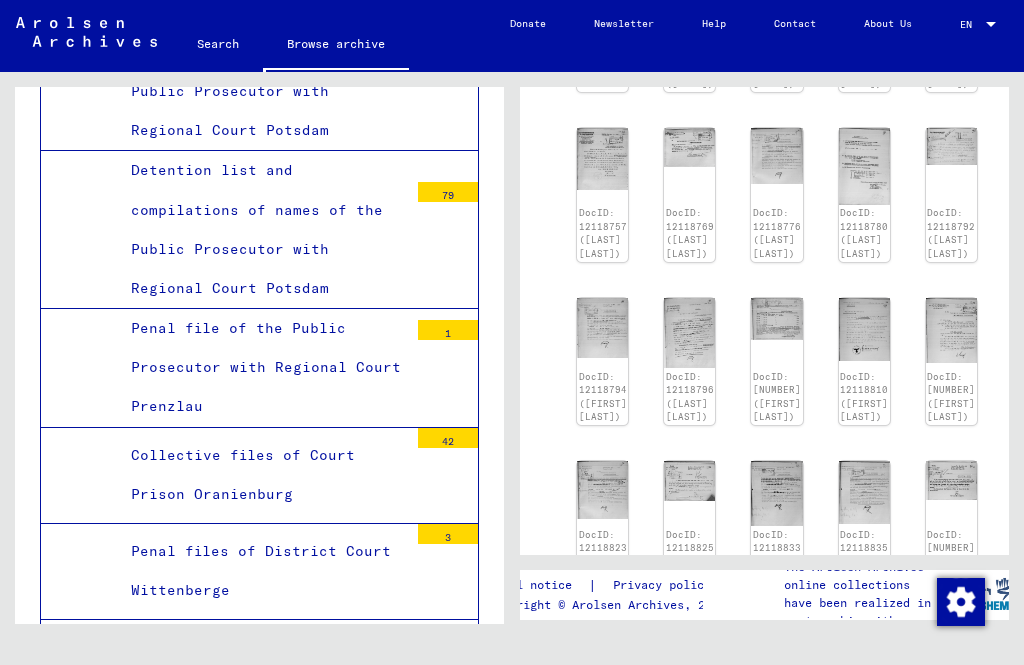 scroll, scrollTop: 903, scrollLeft: 0, axis: vertical 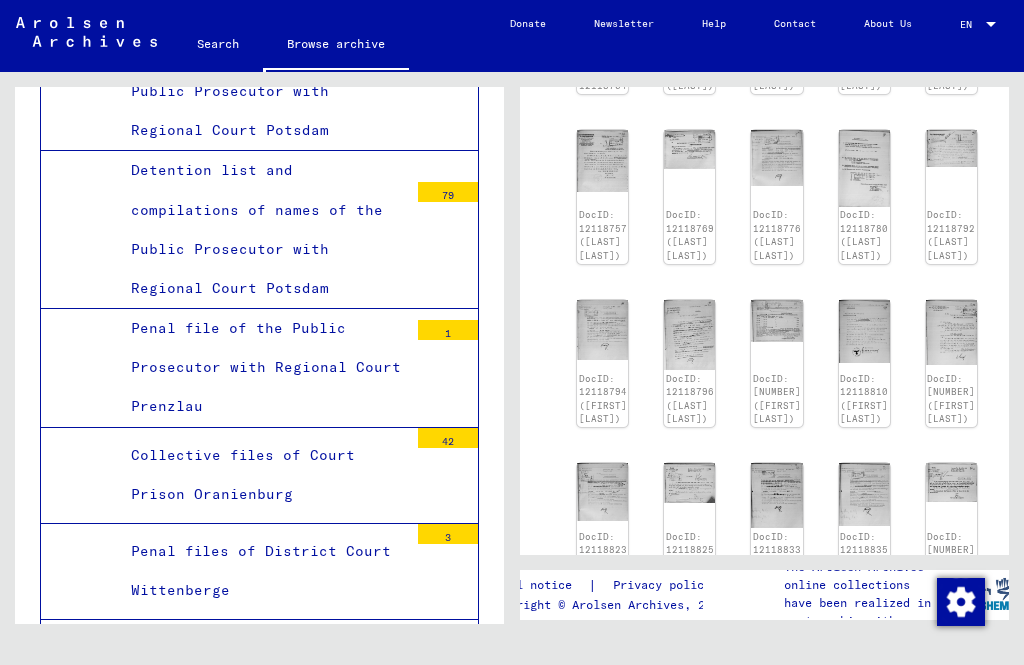 click 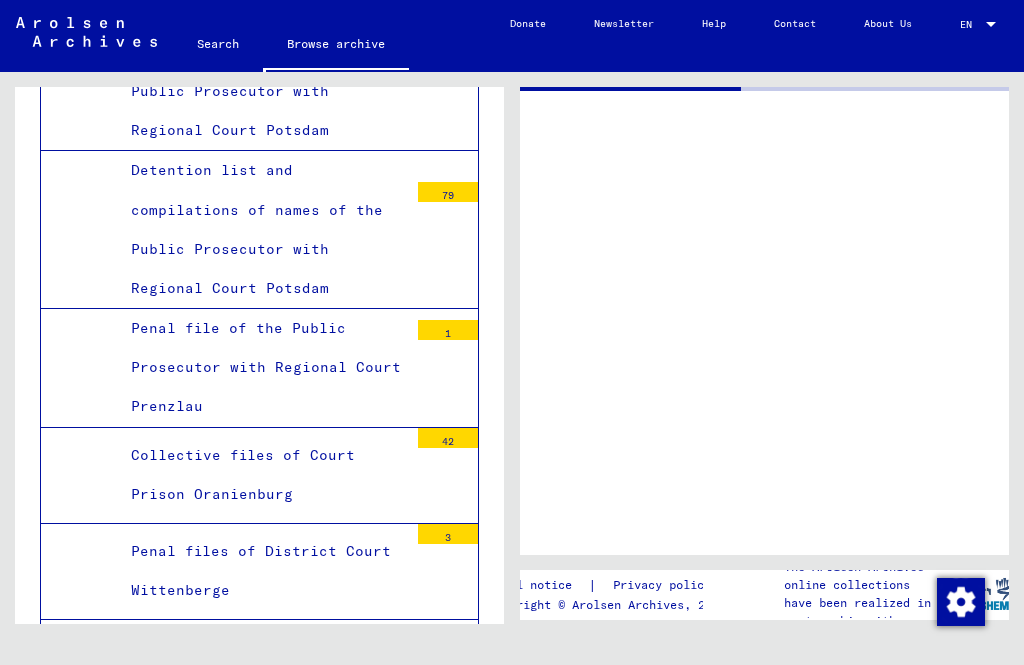 scroll, scrollTop: 0, scrollLeft: 0, axis: both 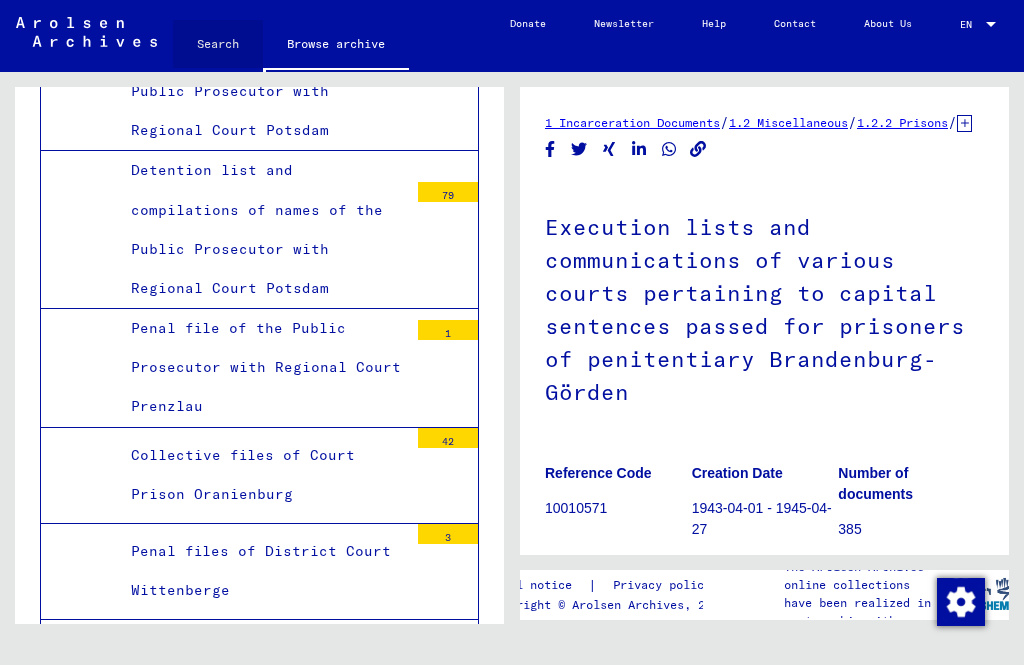 click on "Search" 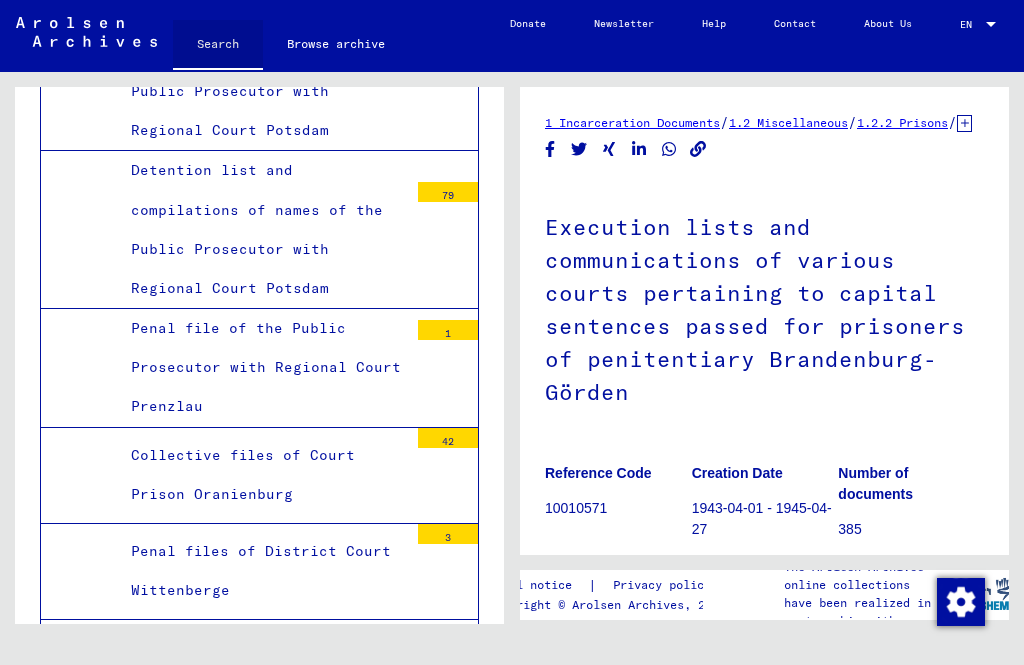 click on "Search" 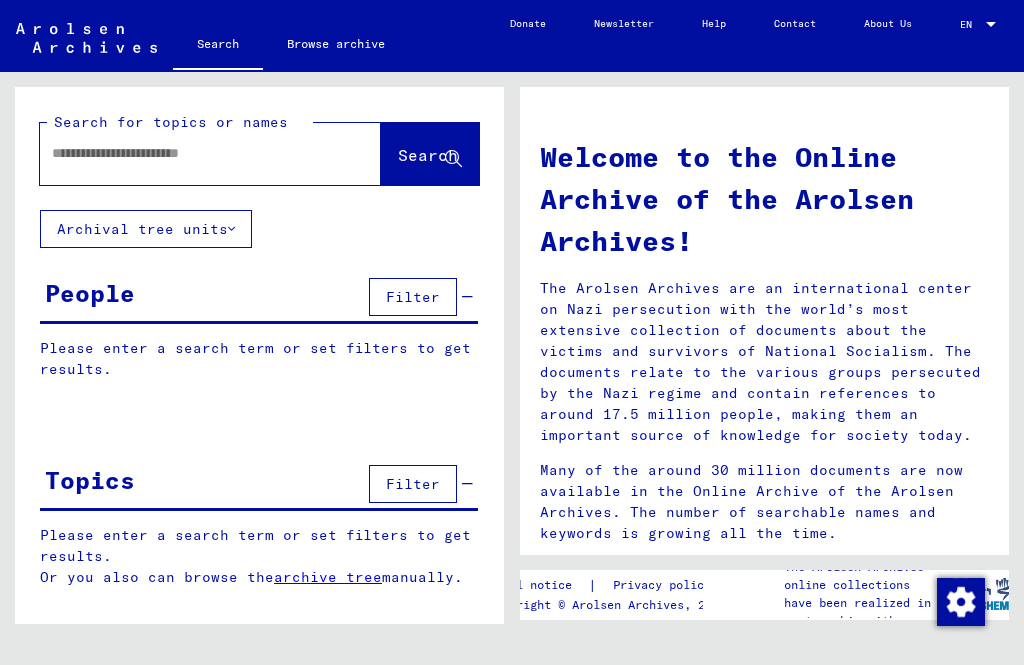 click at bounding box center [186, 153] 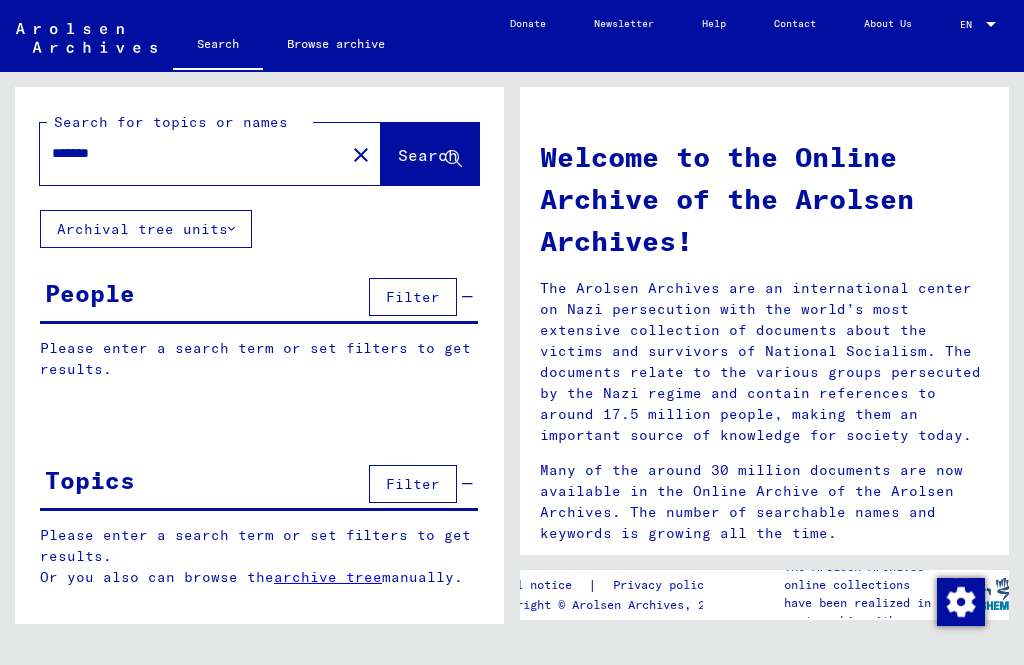 click on "Search" 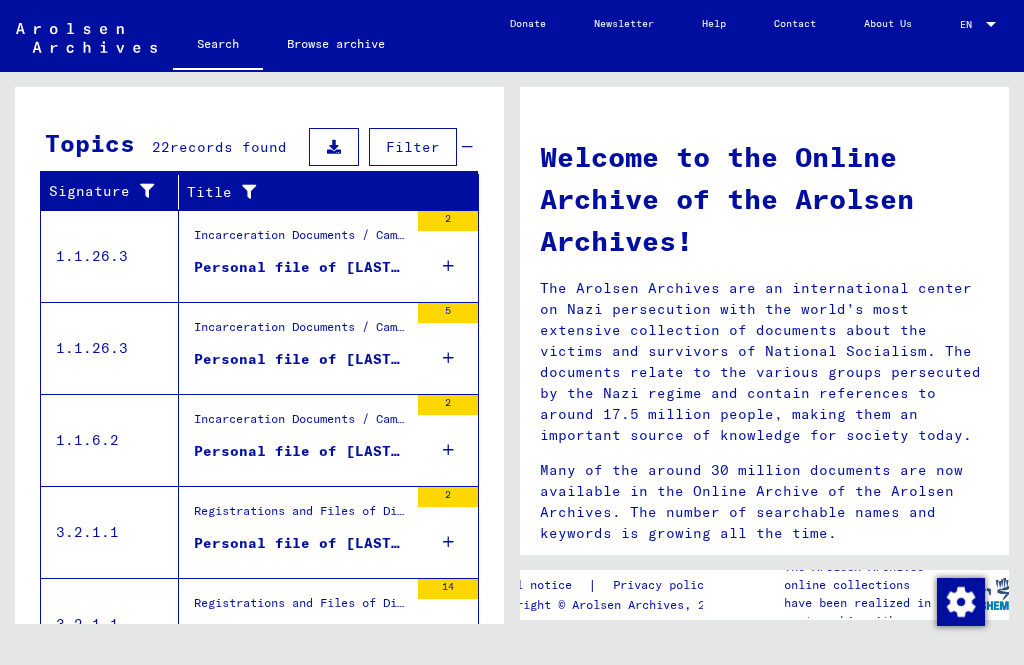 scroll, scrollTop: 636, scrollLeft: 0, axis: vertical 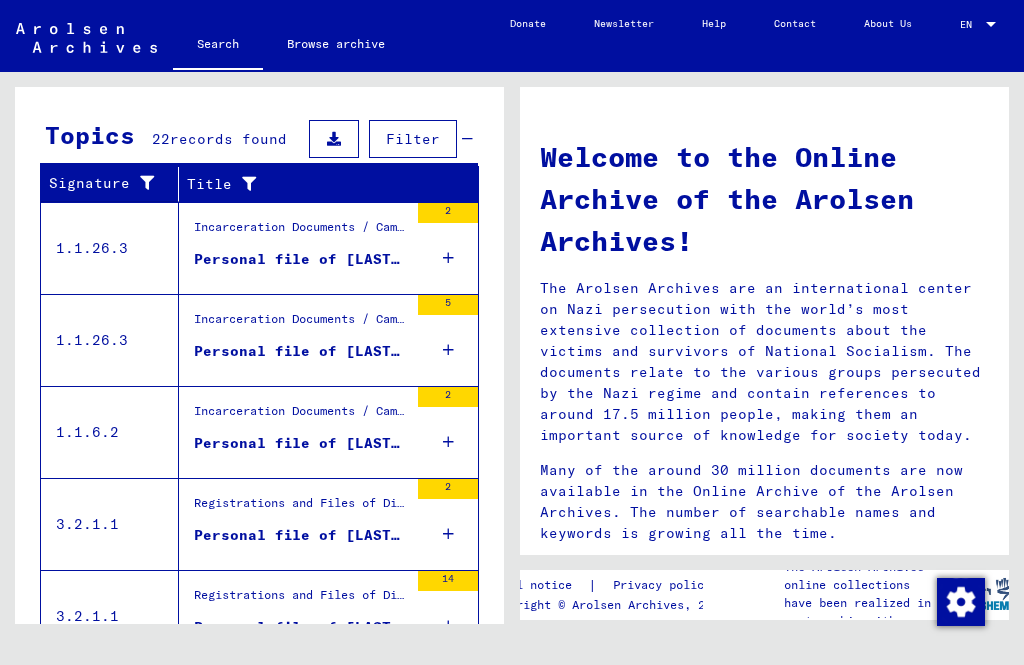 click at bounding box center (448, 258) 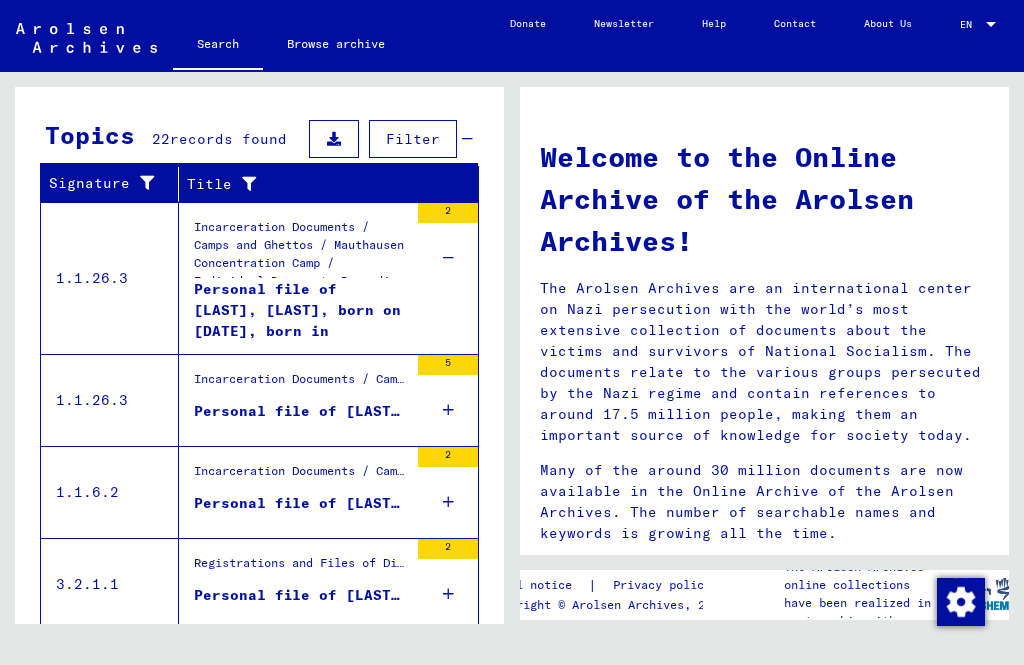 click on "5" at bounding box center [448, 400] 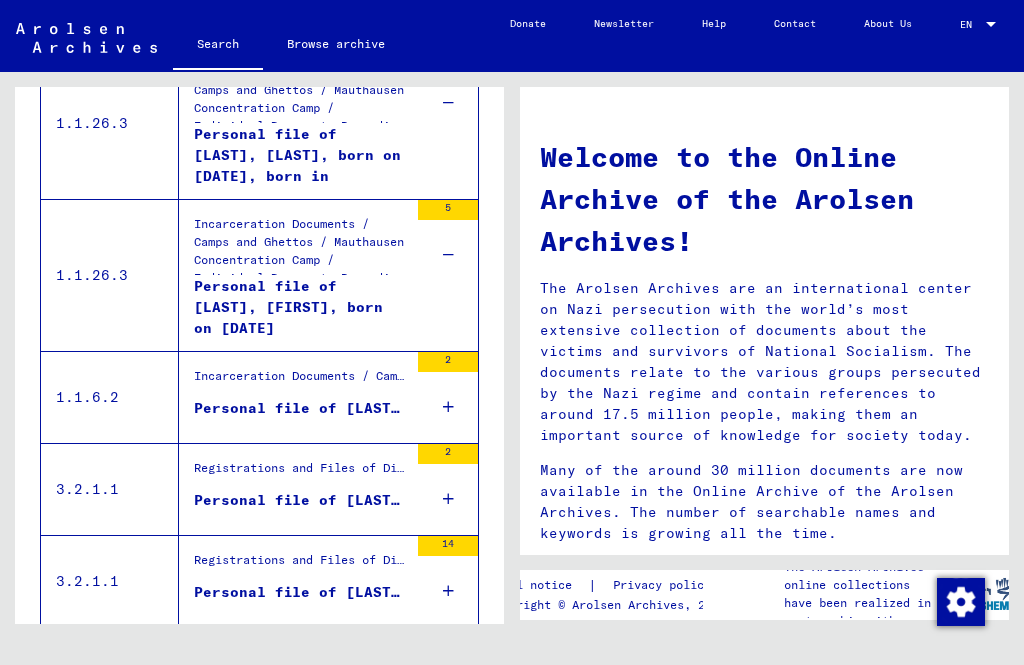 scroll, scrollTop: 790, scrollLeft: 0, axis: vertical 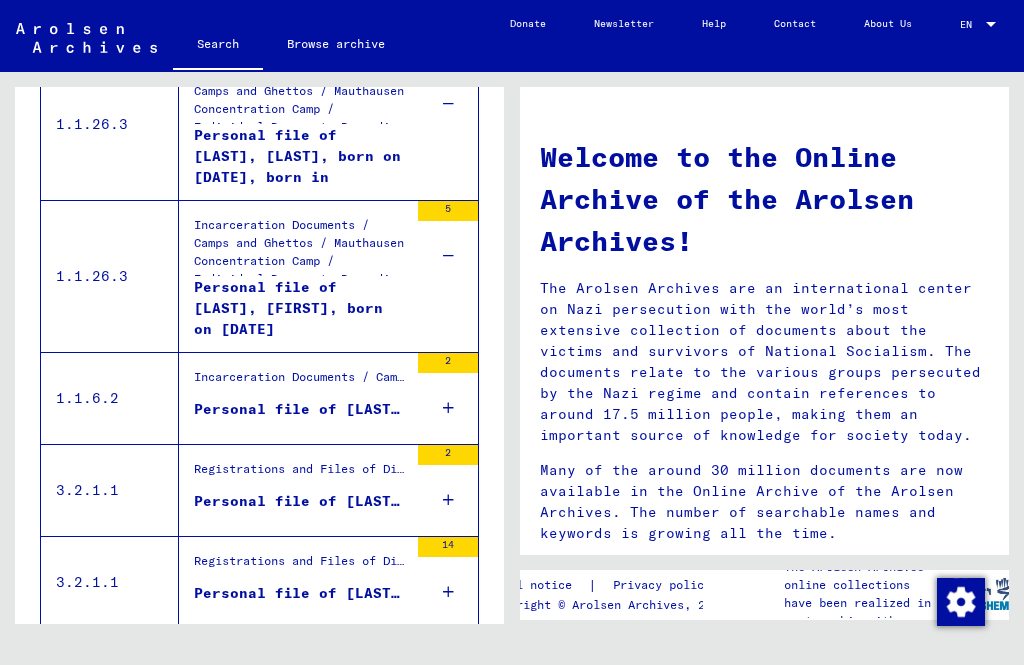 click on "2" at bounding box center (448, 398) 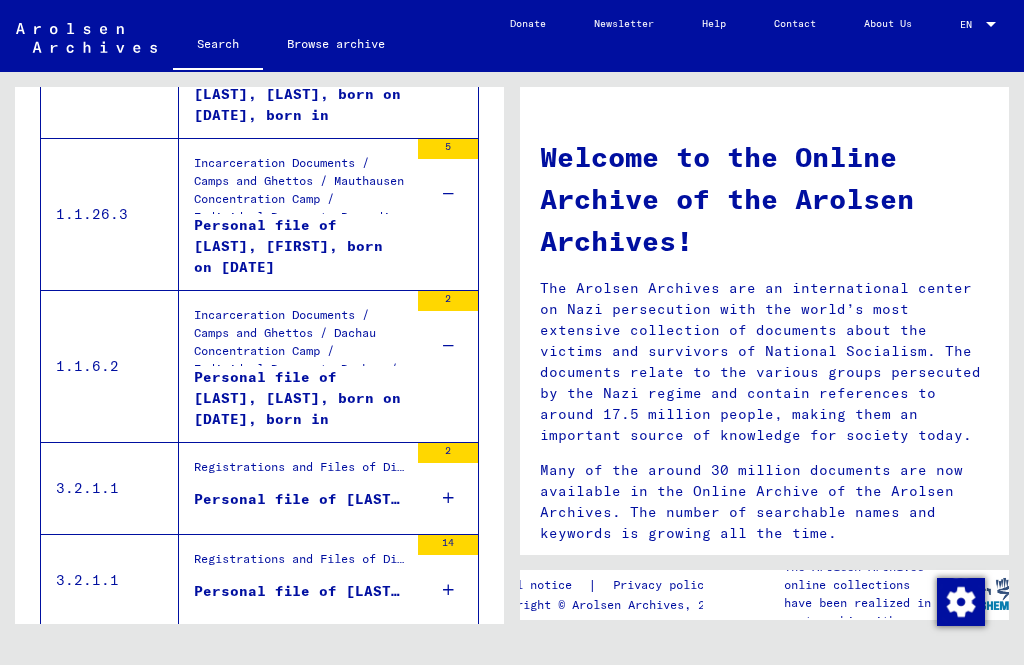 scroll, scrollTop: 850, scrollLeft: 0, axis: vertical 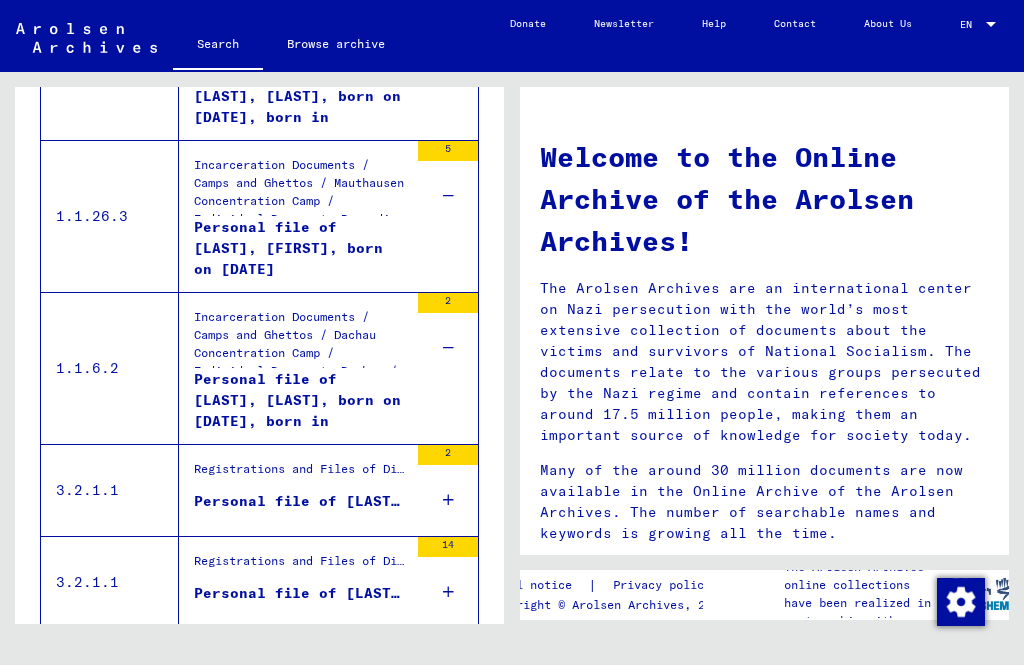 click on "2" at bounding box center [448, 490] 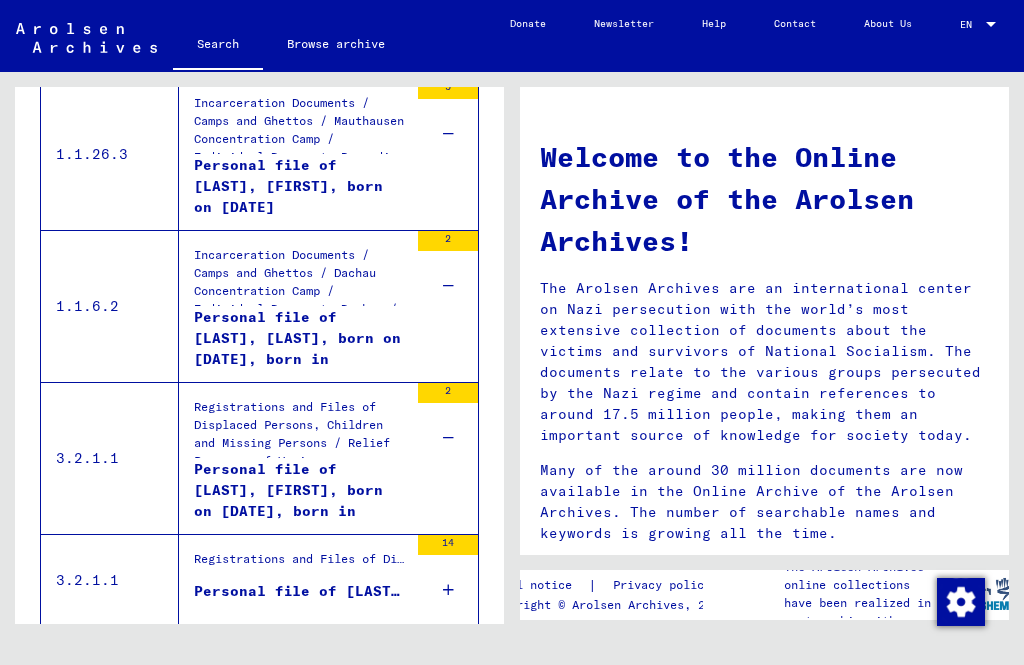 scroll, scrollTop: 910, scrollLeft: 0, axis: vertical 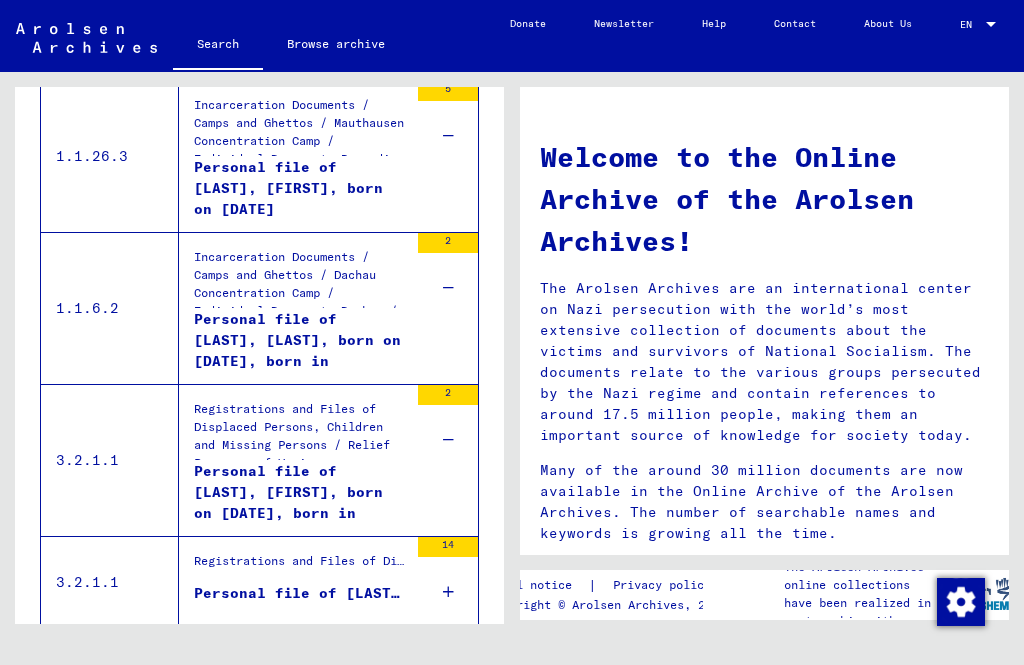 click on "14" at bounding box center [448, 582] 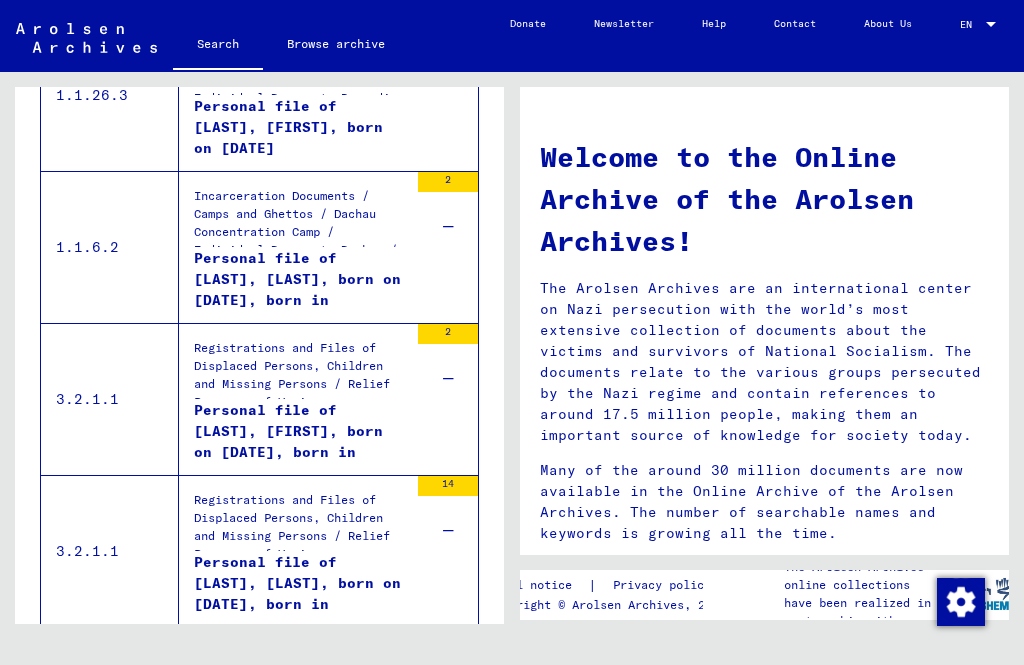 scroll, scrollTop: 970, scrollLeft: 0, axis: vertical 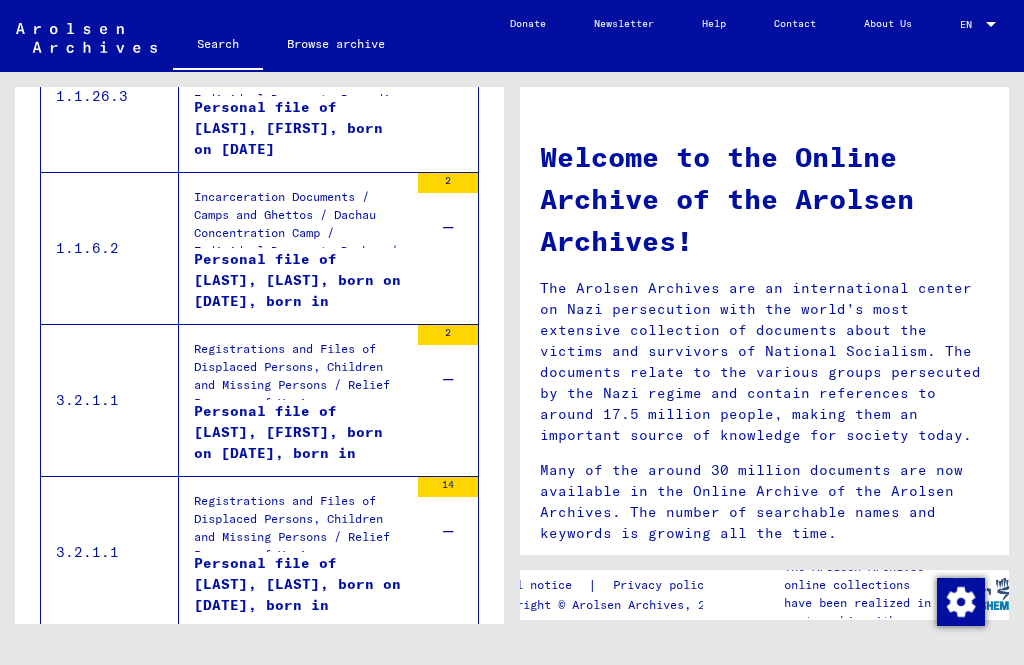 click on "Show all search results" at bounding box center (160, 658) 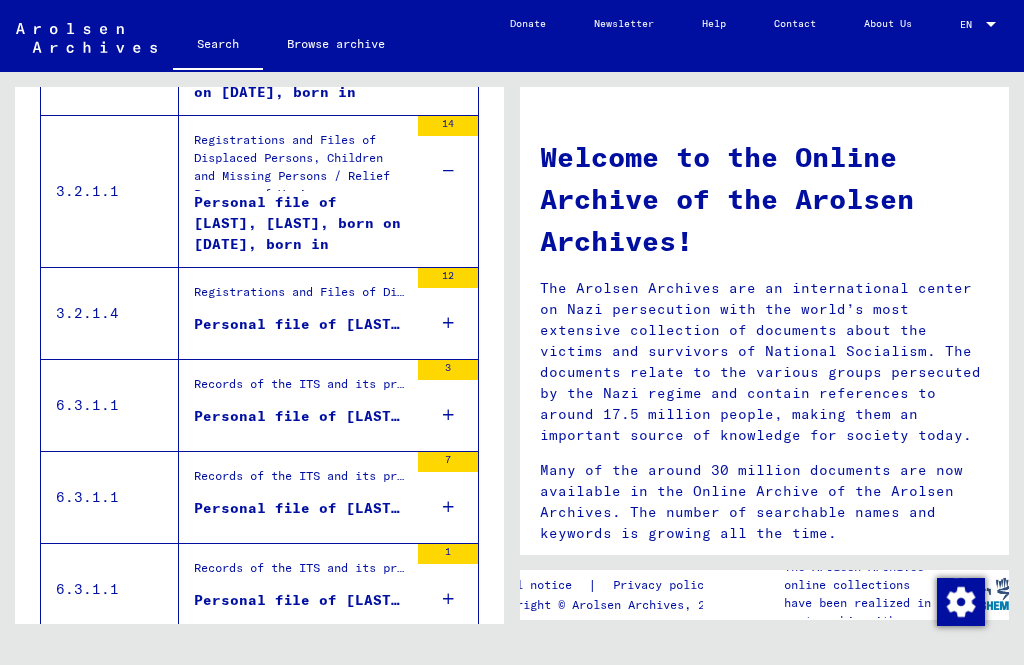 click at bounding box center (448, 323) 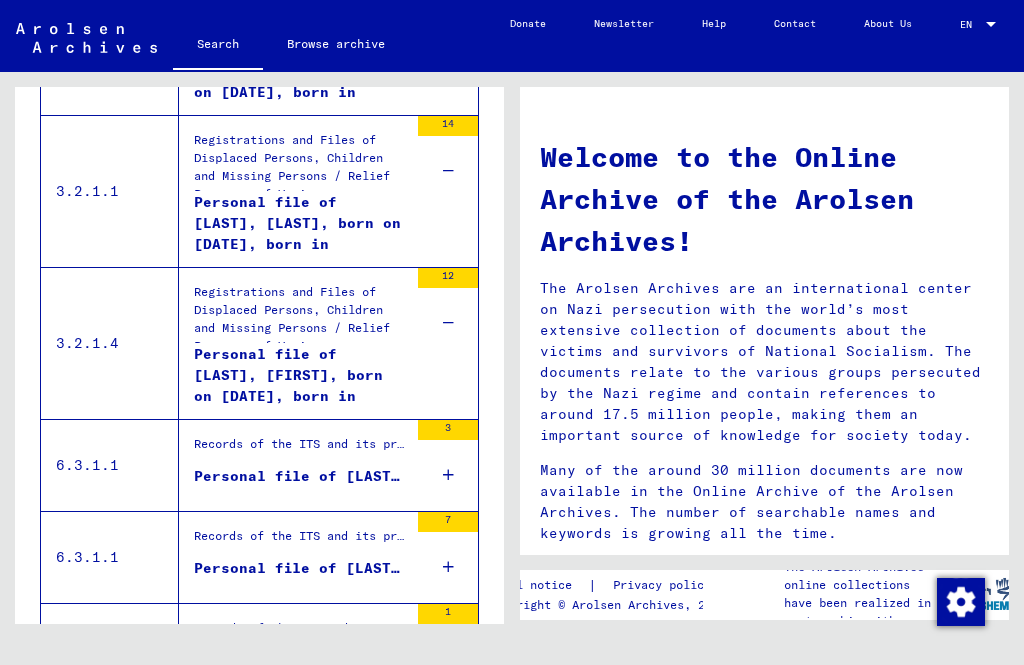click on "3" at bounding box center [448, 465] 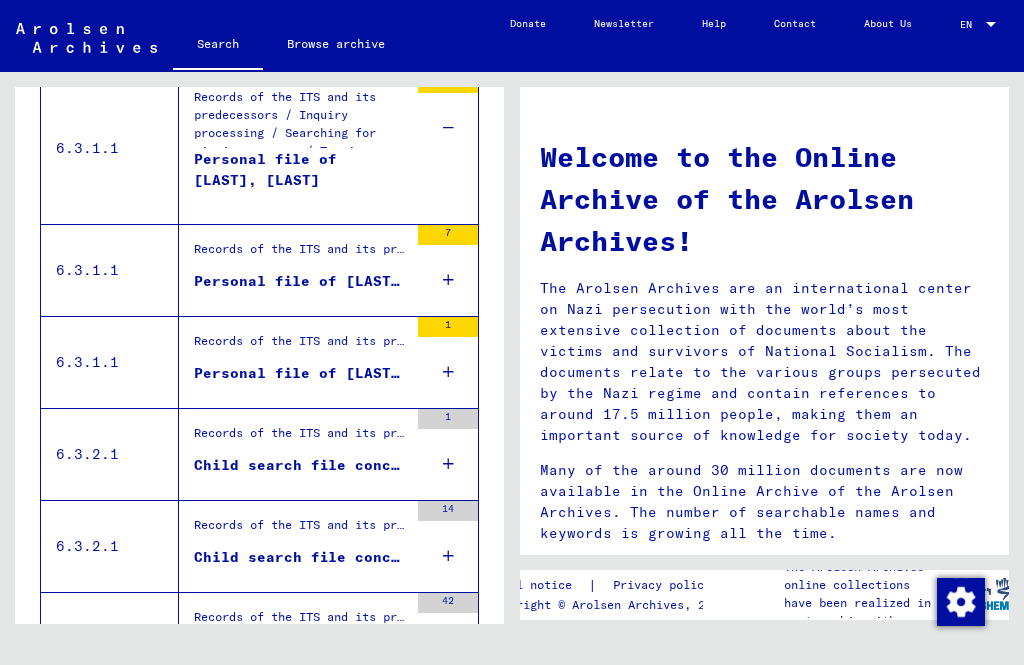 scroll, scrollTop: 1316, scrollLeft: 0, axis: vertical 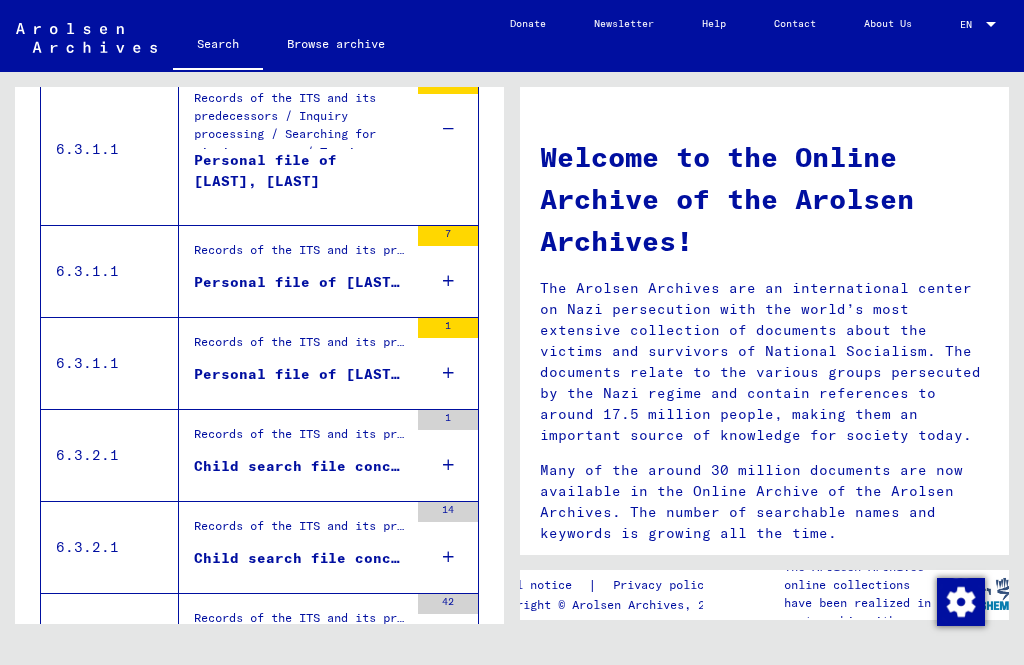 click at bounding box center [448, 281] 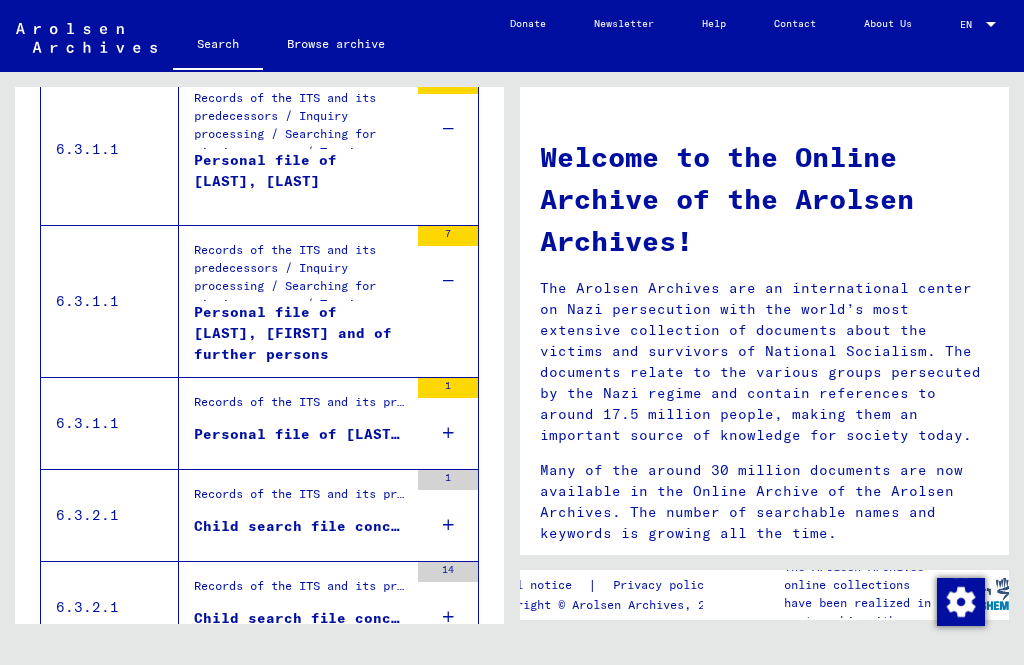 click on "1" at bounding box center [448, 423] 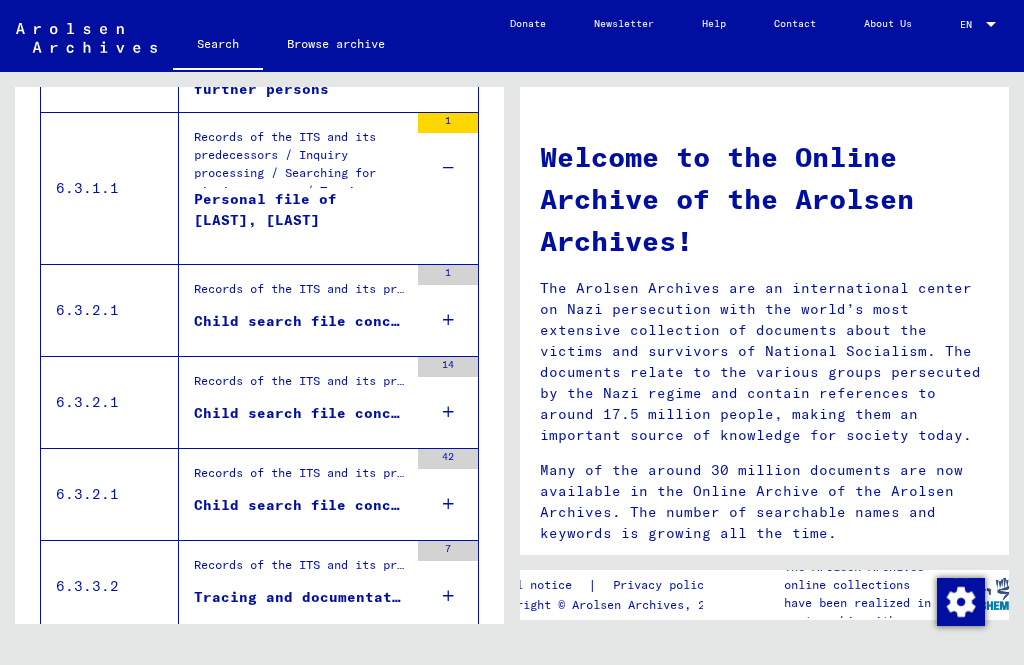 scroll, scrollTop: 1569, scrollLeft: 0, axis: vertical 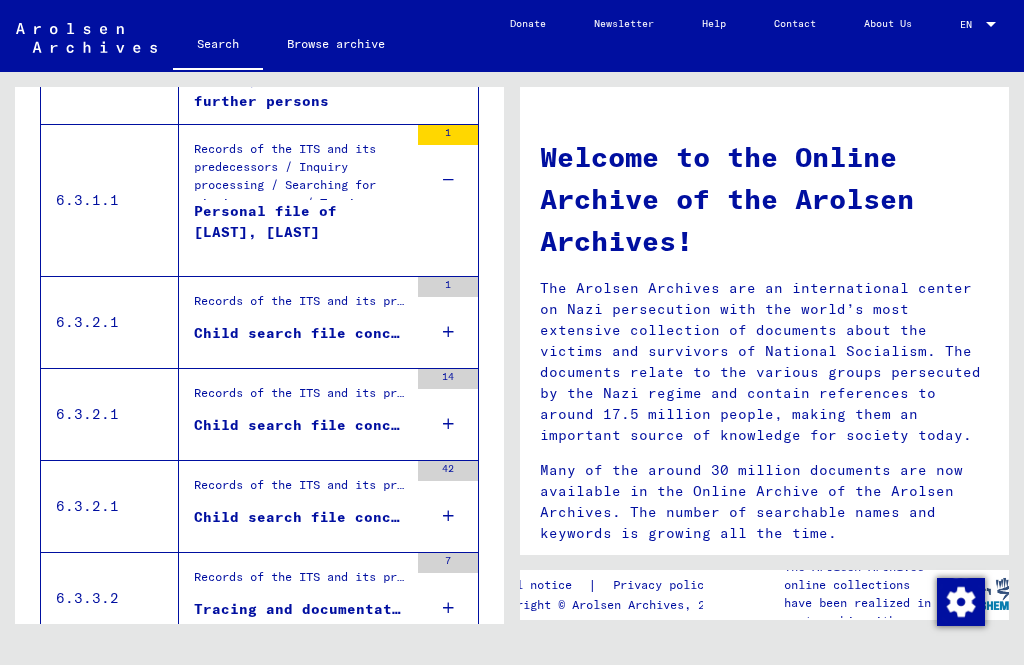 click on "1" at bounding box center (448, 322) 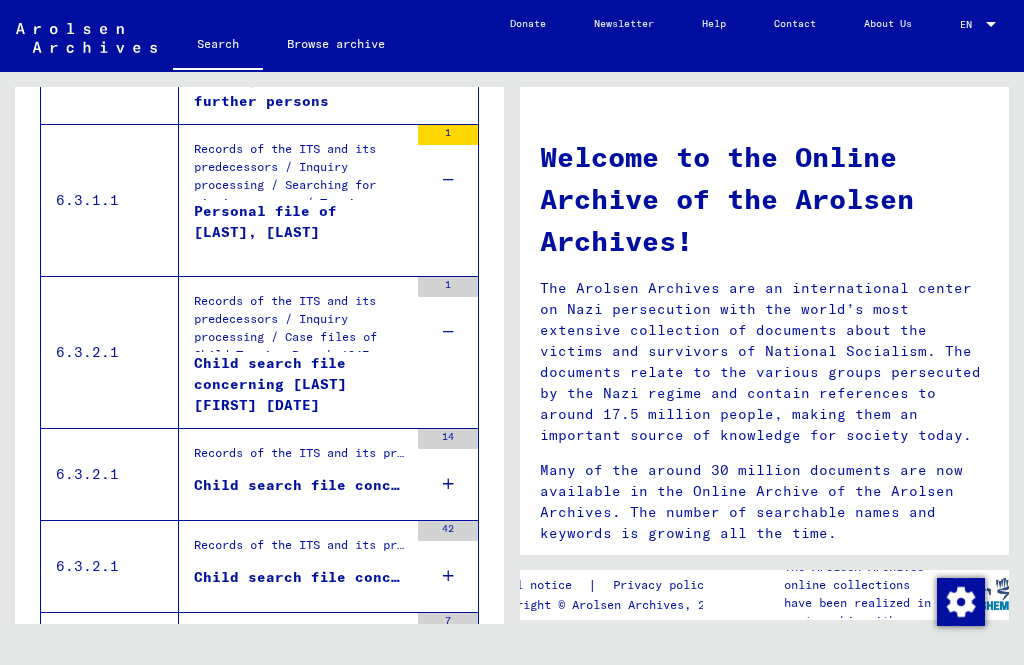 click on "14" at bounding box center (448, 474) 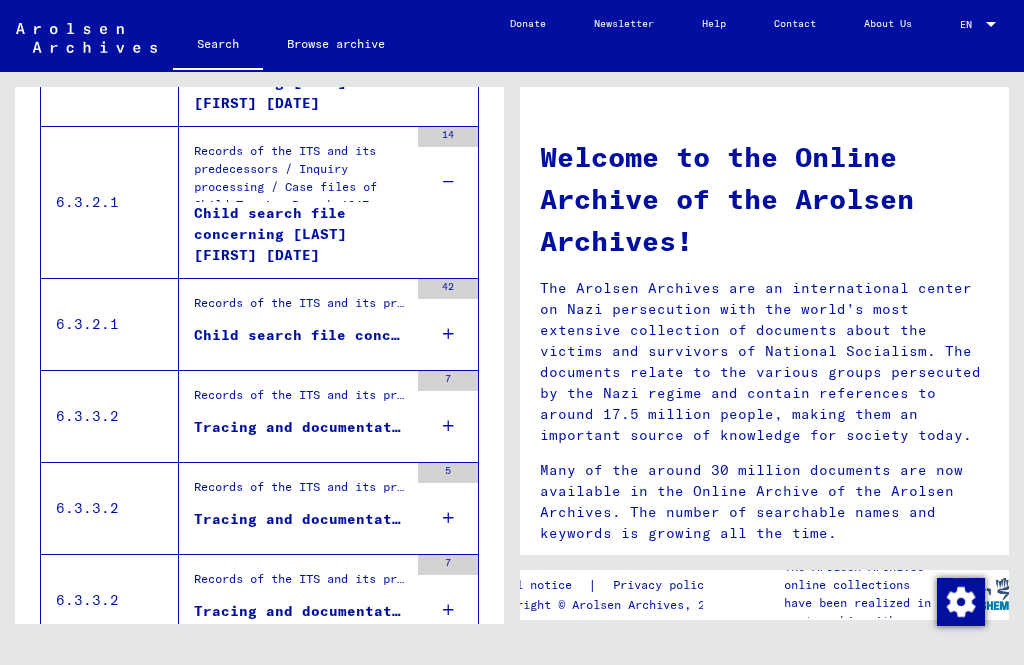 scroll, scrollTop: 1874, scrollLeft: 0, axis: vertical 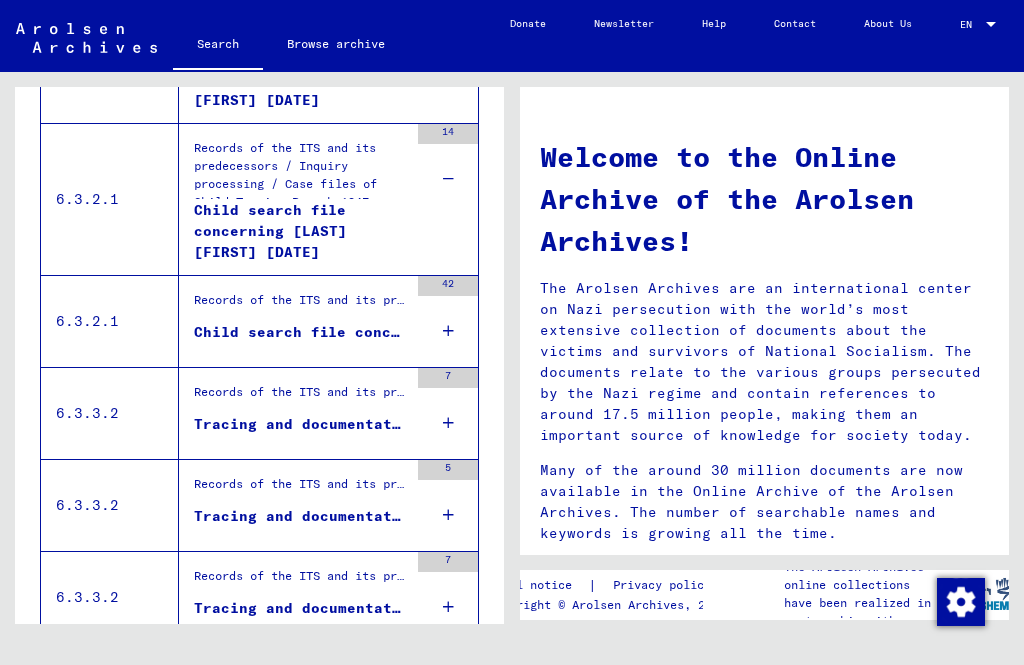 click on "42" at bounding box center [448, 321] 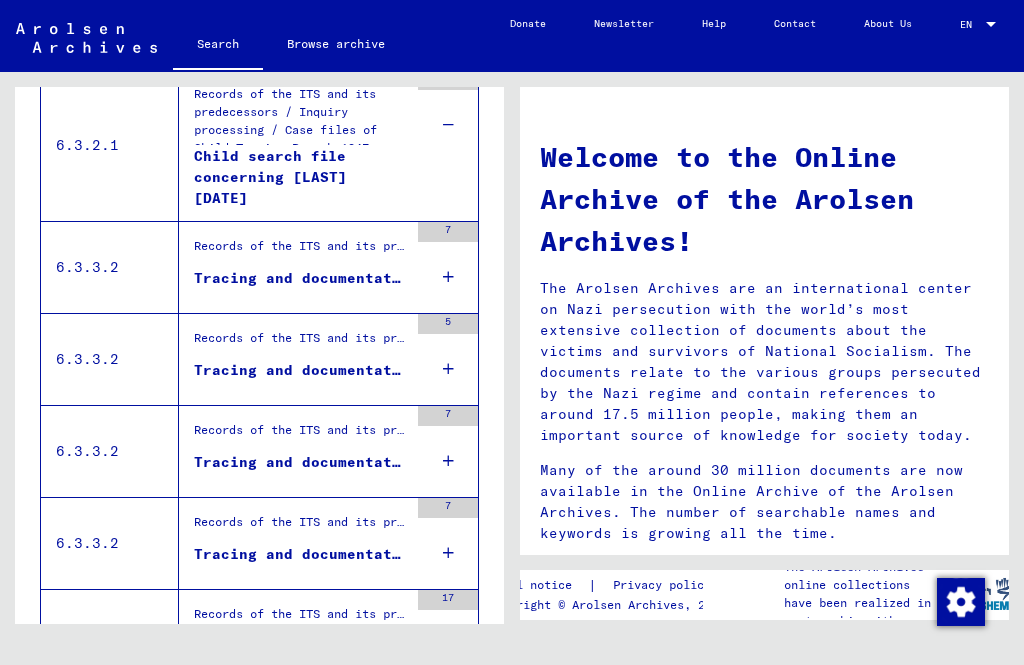 scroll, scrollTop: 2077, scrollLeft: 0, axis: vertical 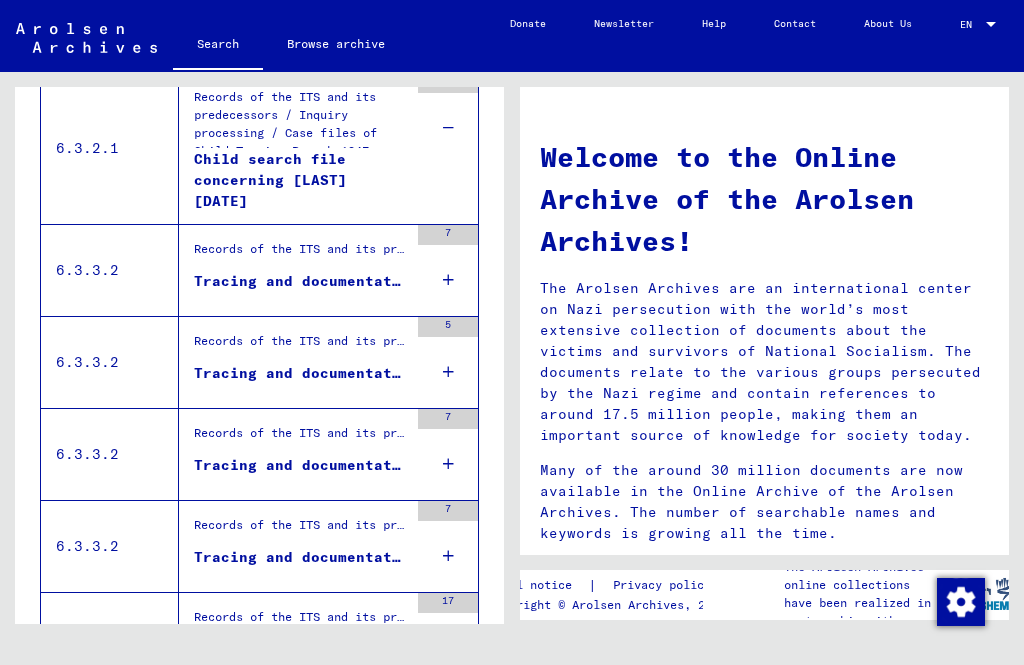 click on "7" at bounding box center (448, 270) 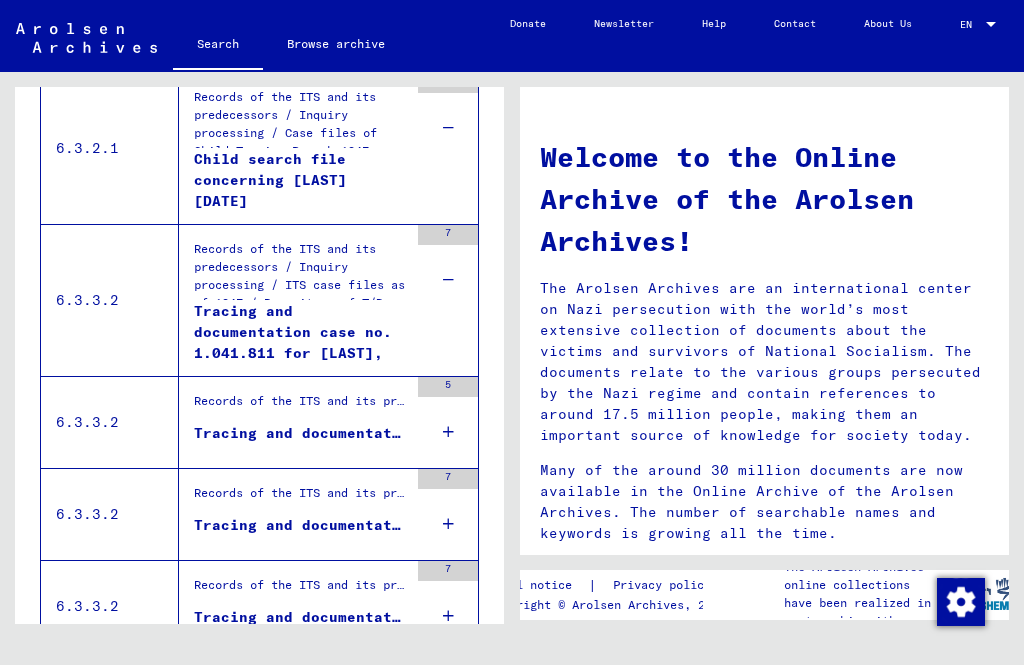 click on "5" at bounding box center [448, 422] 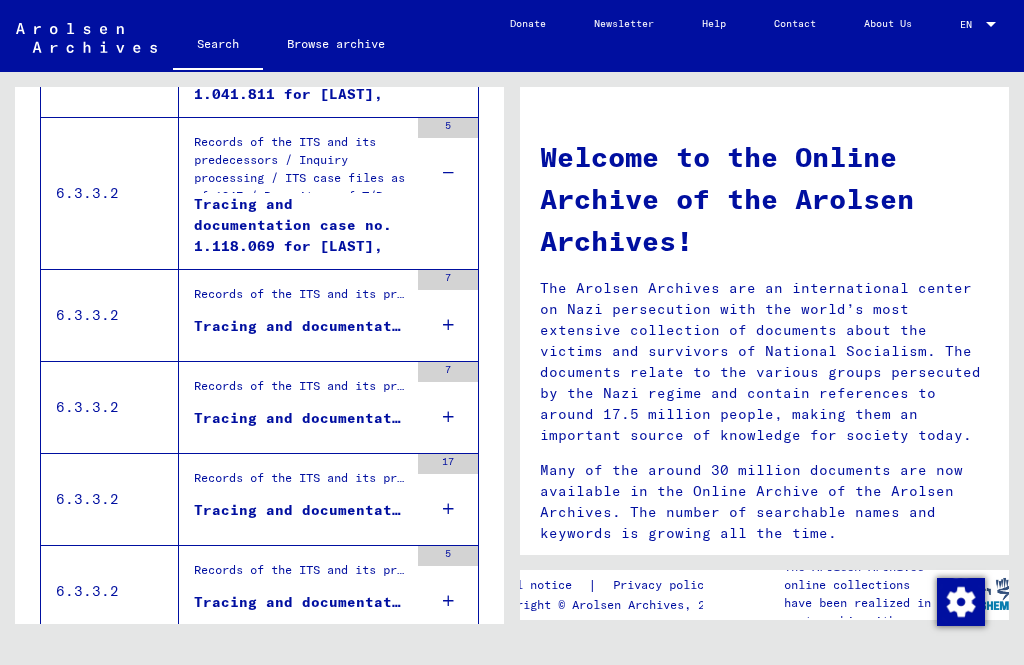 scroll, scrollTop: 2338, scrollLeft: 0, axis: vertical 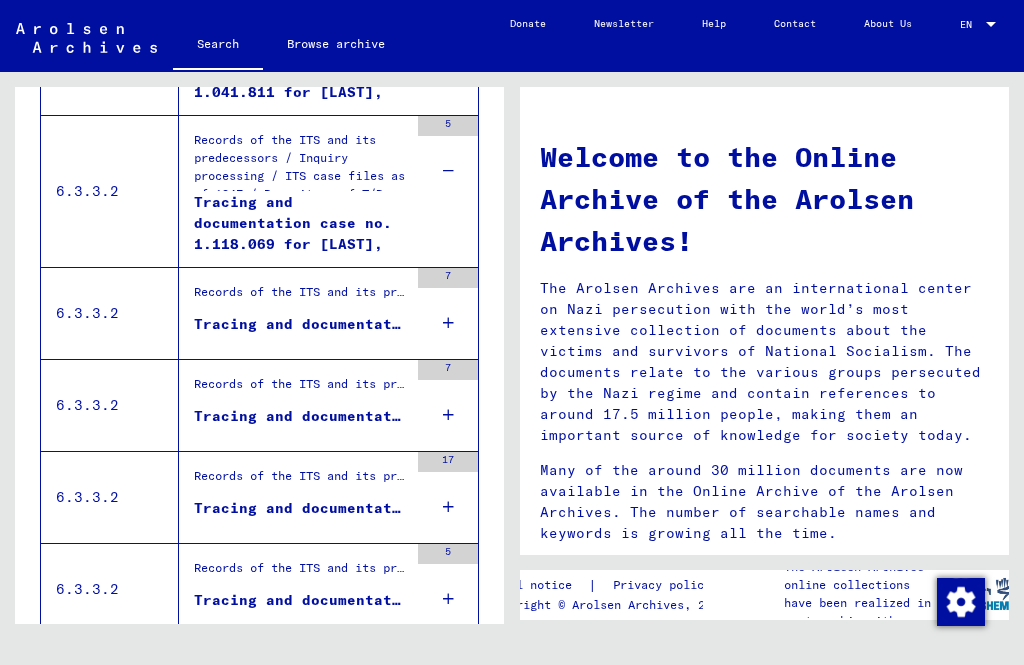 click on "7" at bounding box center (448, 313) 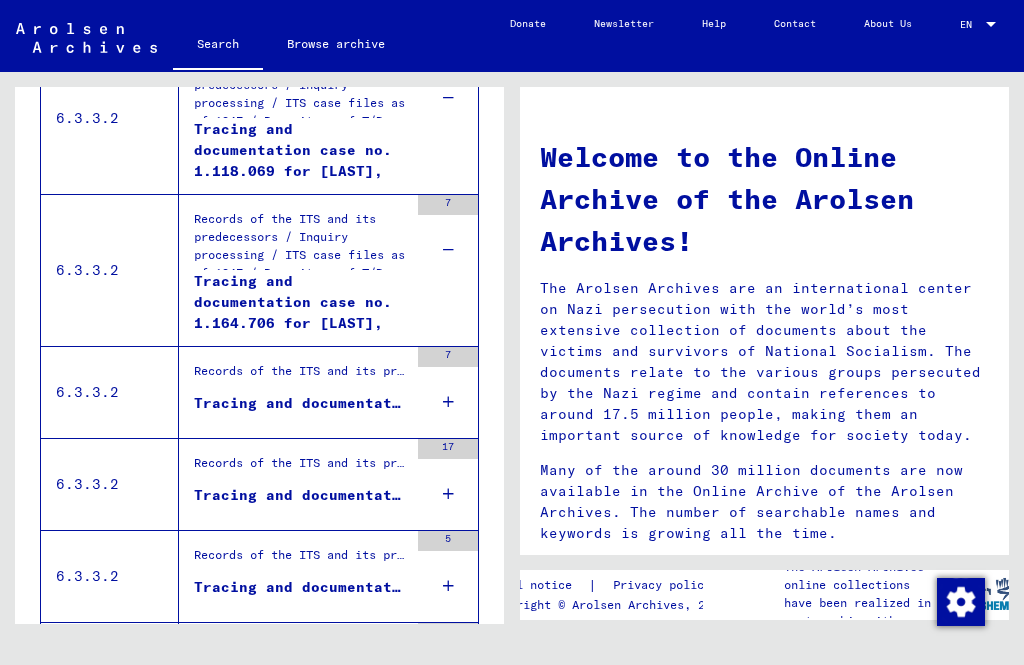 scroll, scrollTop: 2435, scrollLeft: 0, axis: vertical 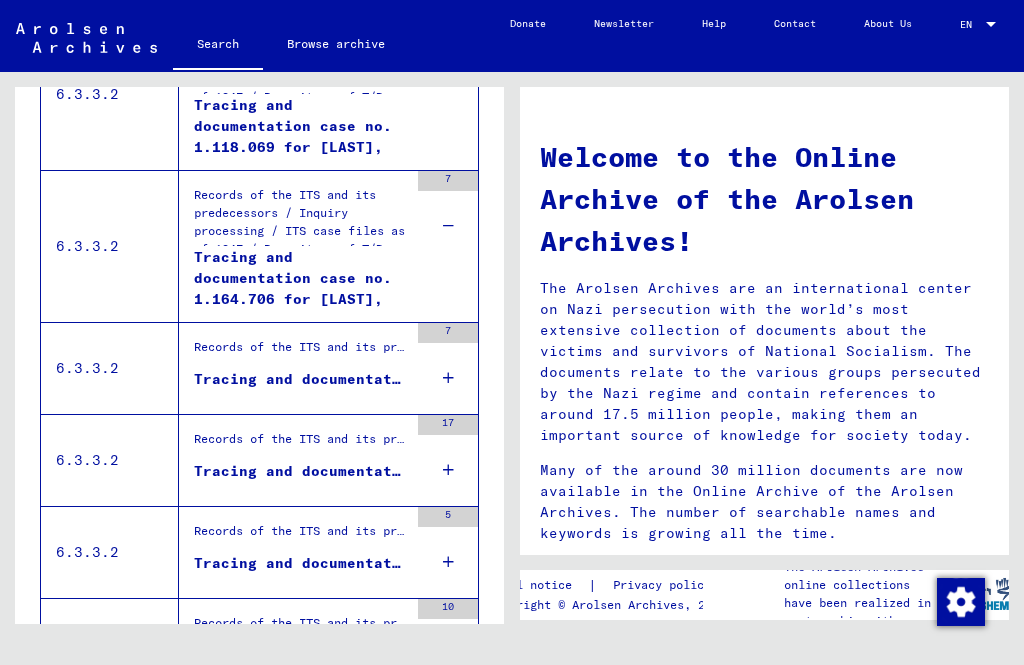 click at bounding box center (448, 378) 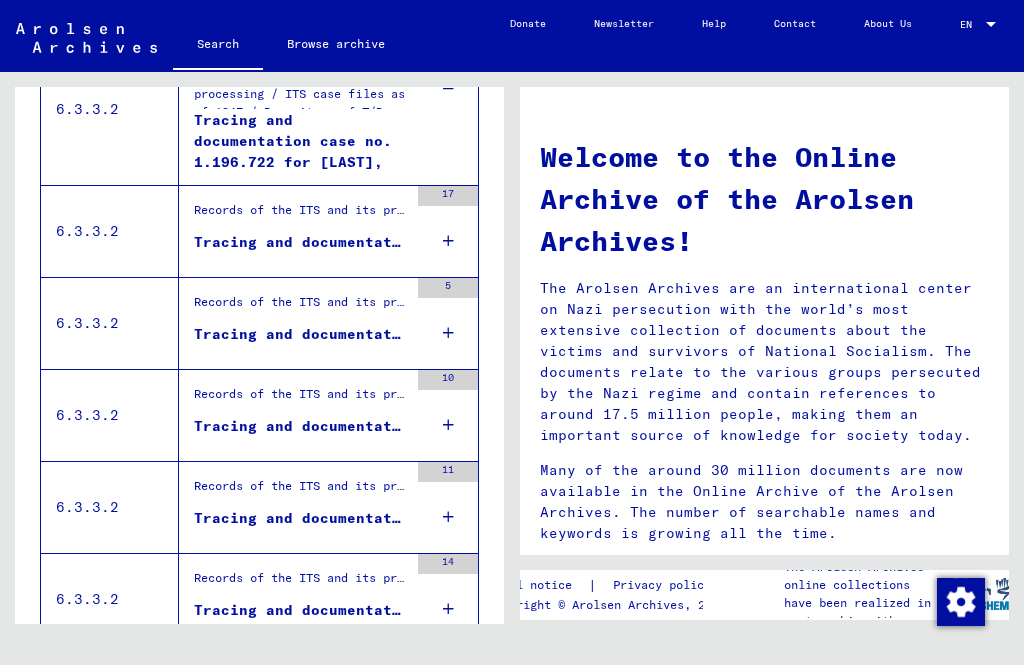 scroll, scrollTop: 2728, scrollLeft: 0, axis: vertical 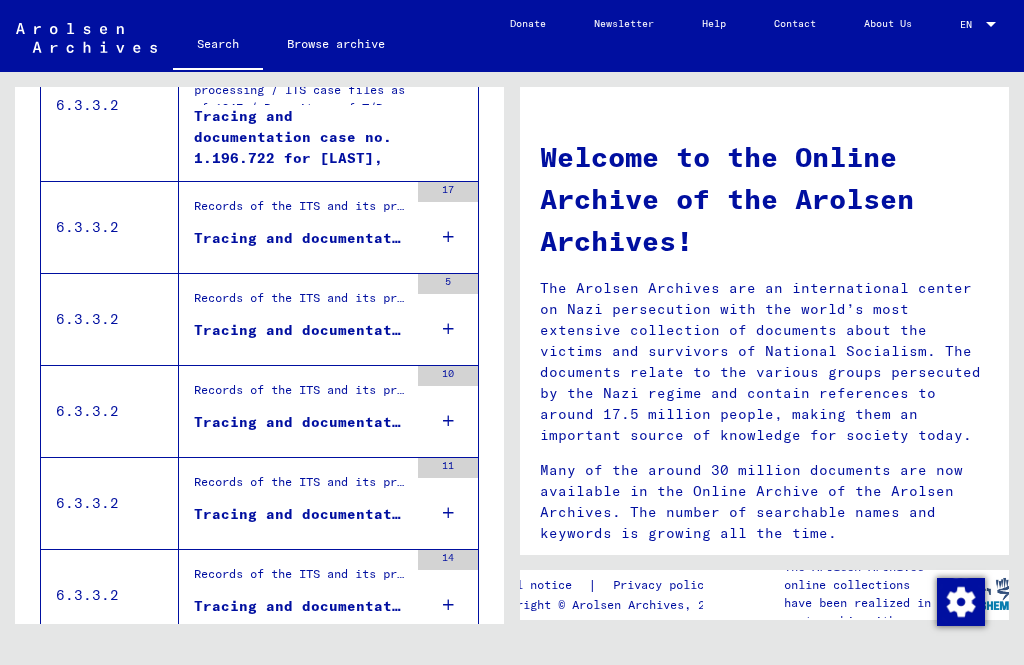 click on "17" at bounding box center [448, 227] 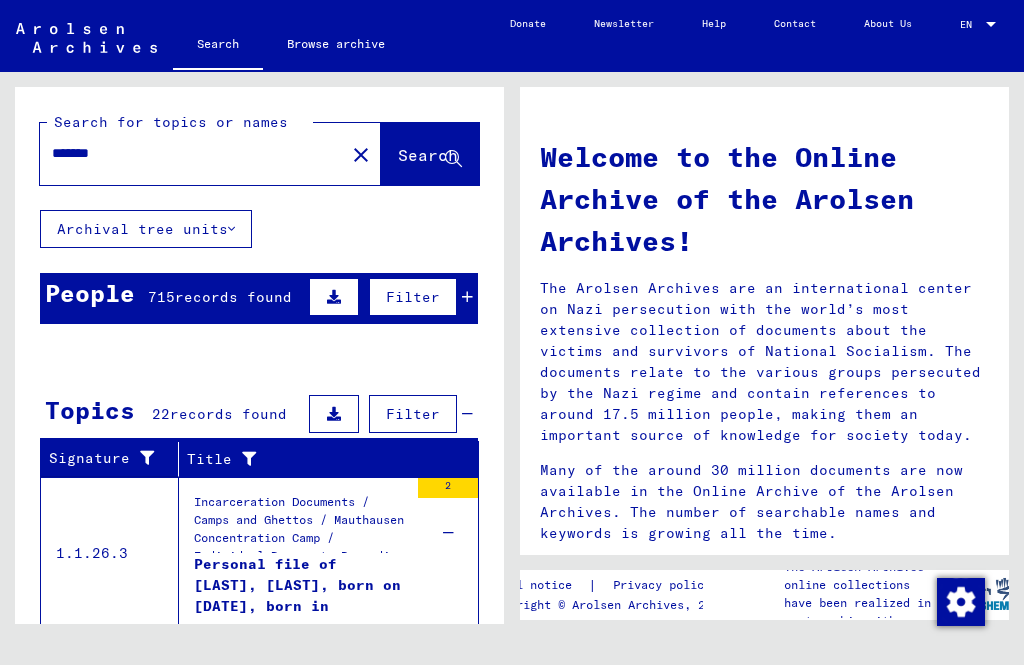 scroll, scrollTop: 0, scrollLeft: 0, axis: both 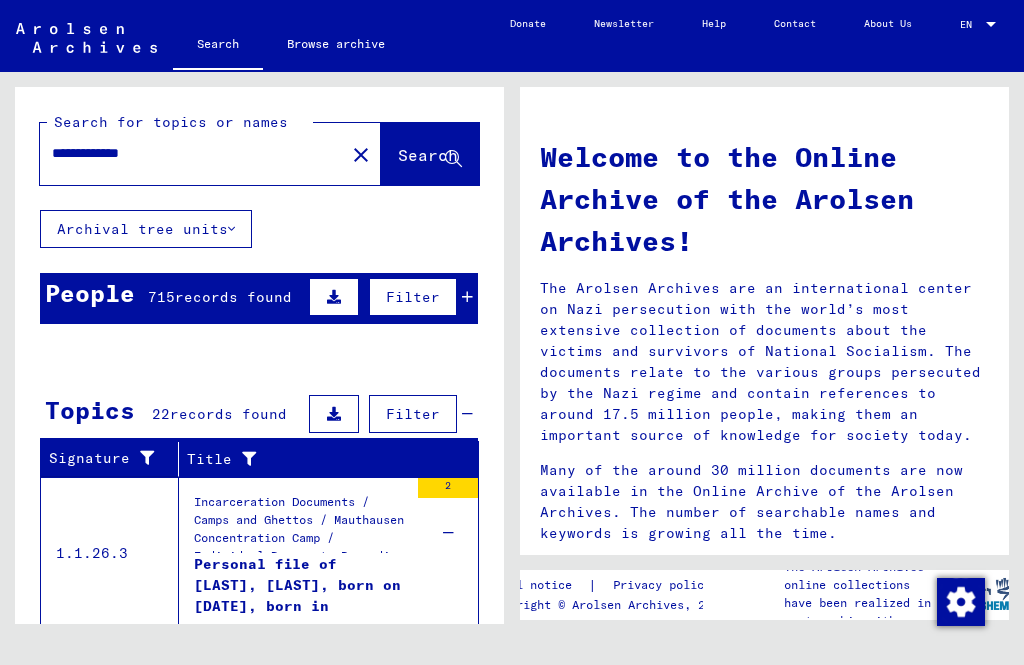 type on "**********" 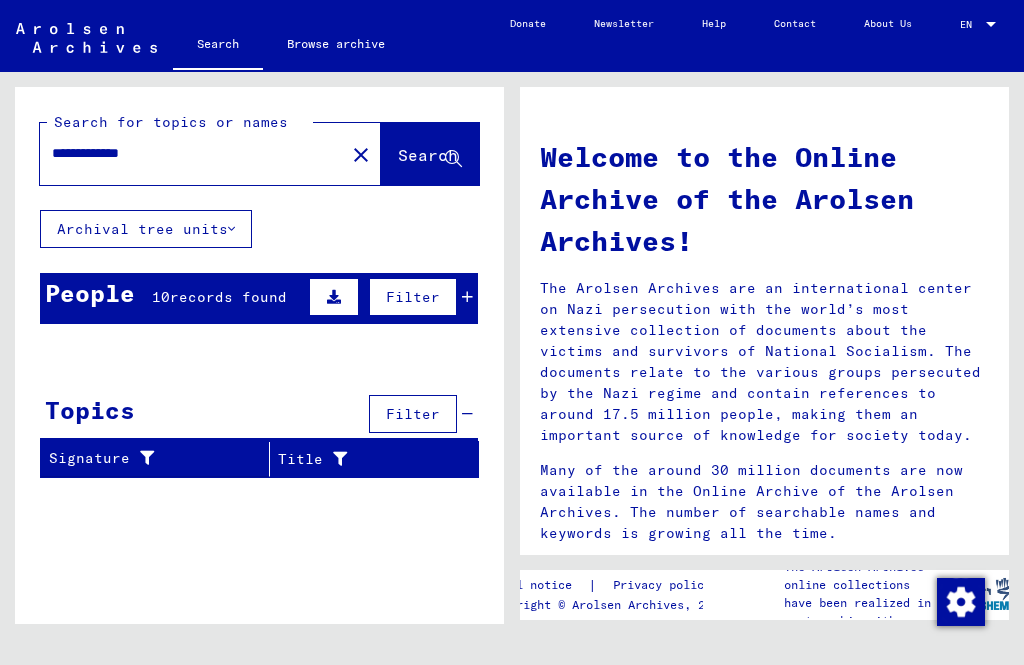 click on "People 10  records found  Filter" at bounding box center (259, 298) 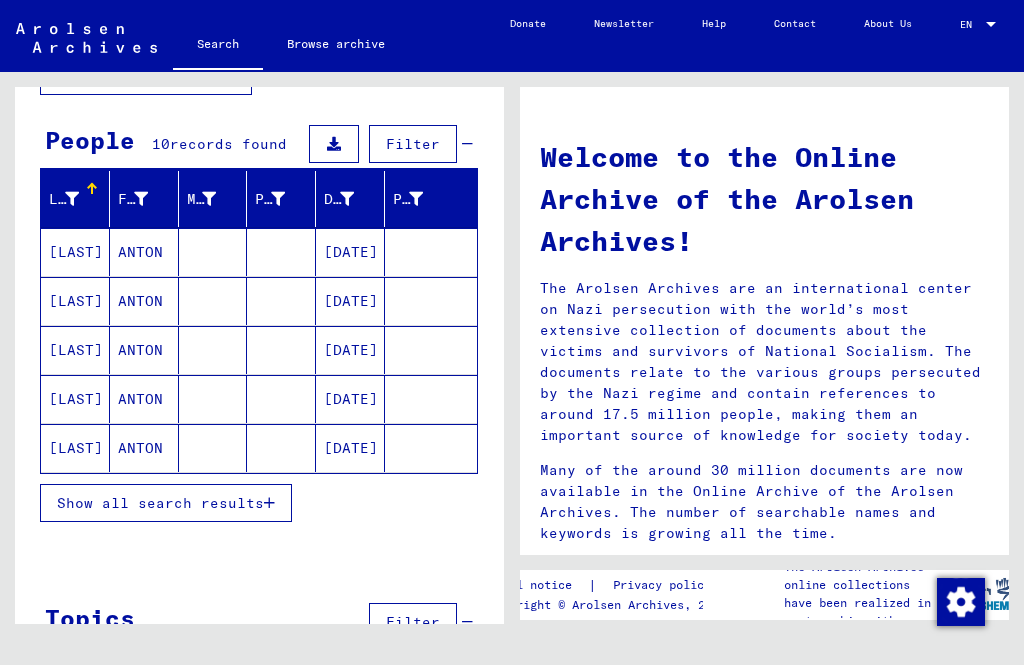 scroll, scrollTop: 152, scrollLeft: 0, axis: vertical 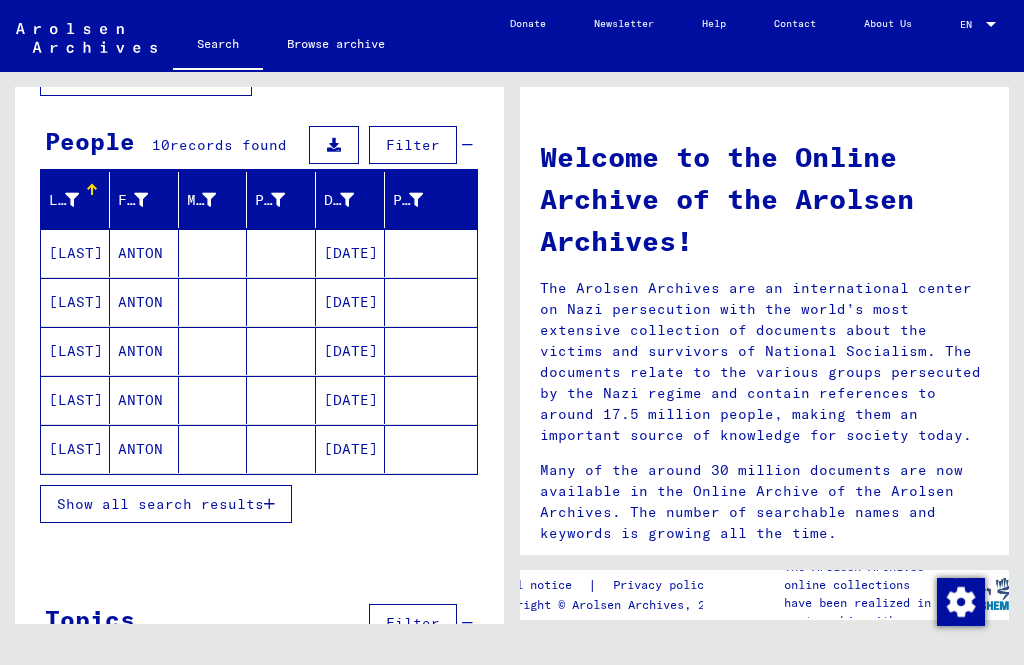 click on "[LAST]" at bounding box center (75, 302) 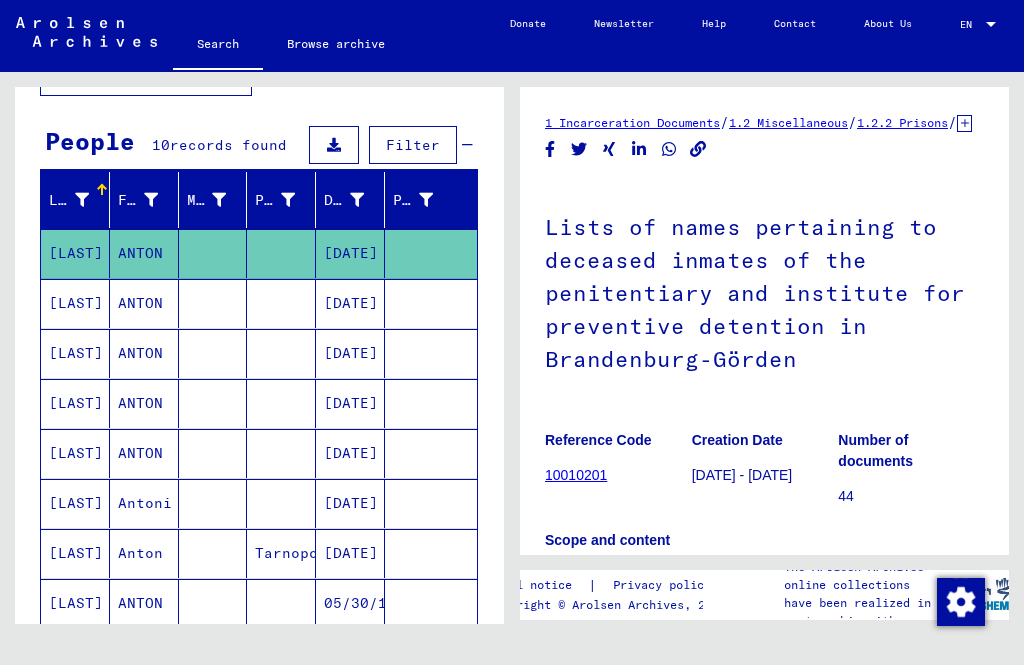 scroll, scrollTop: 0, scrollLeft: 0, axis: both 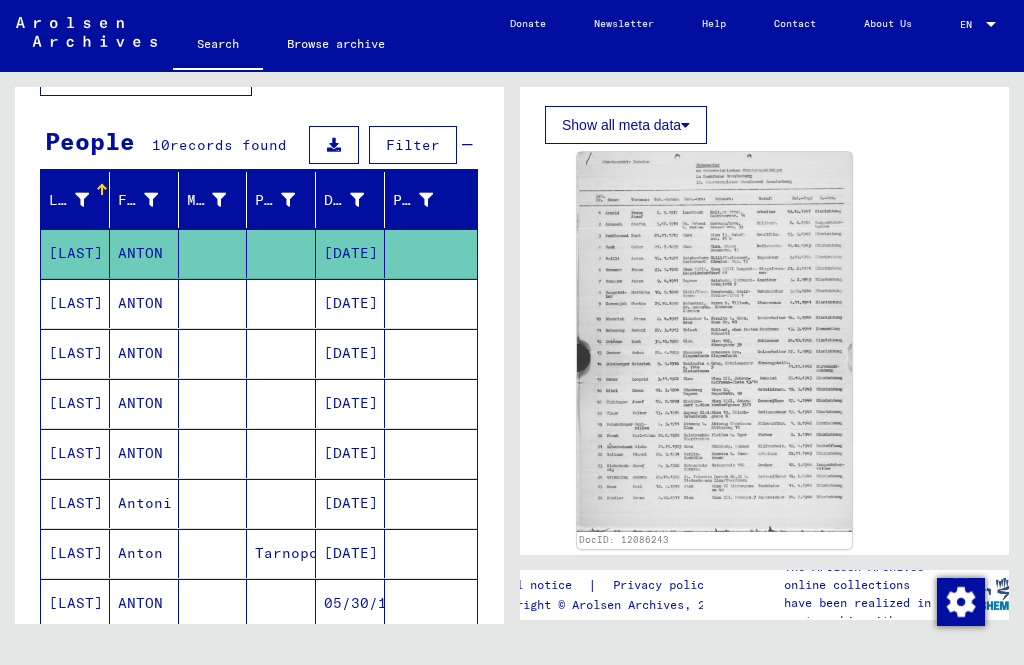 click 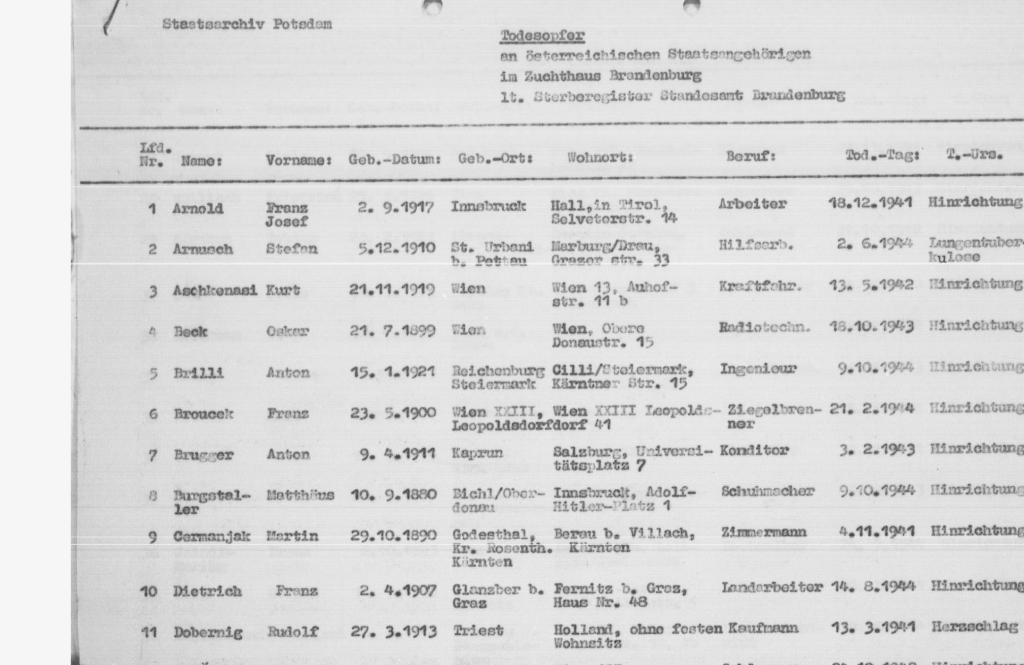 click at bounding box center [511, 282] 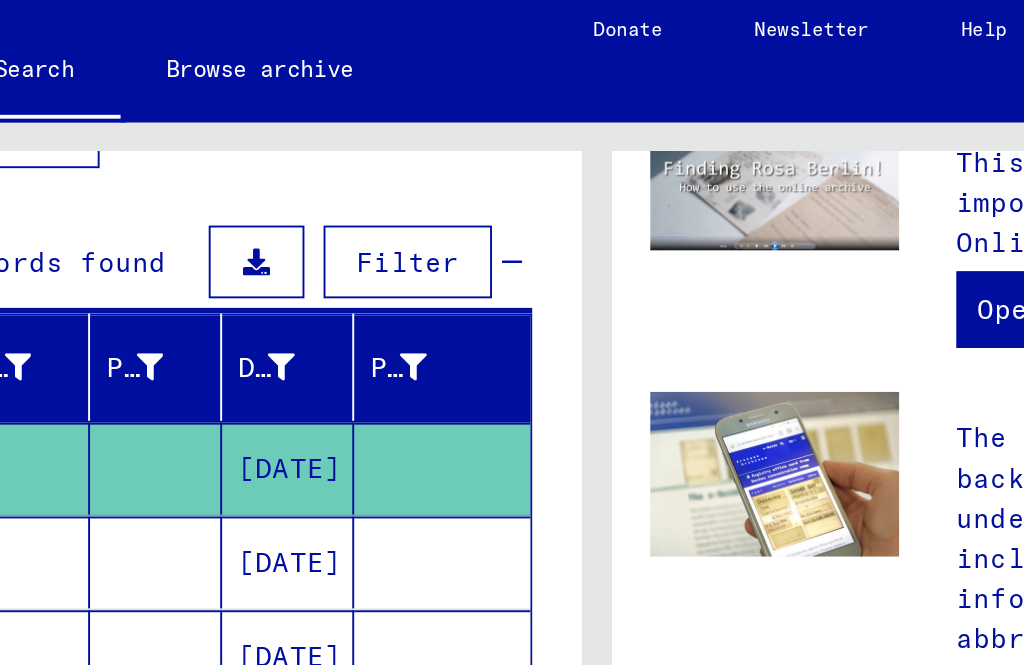scroll, scrollTop: 0, scrollLeft: 0, axis: both 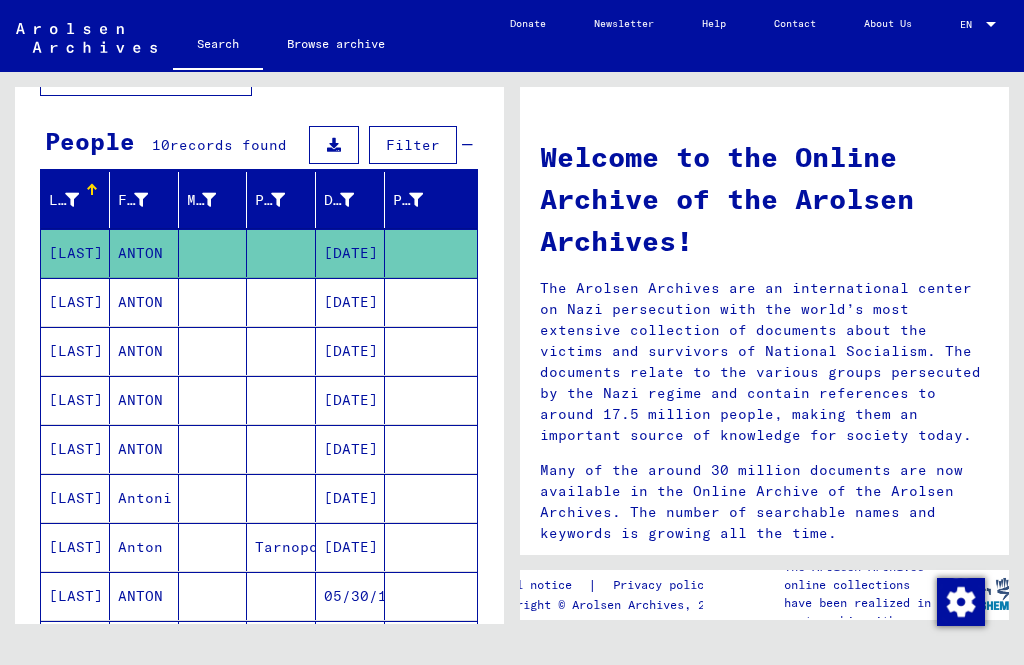 click on "[LAST]" at bounding box center (75, 400) 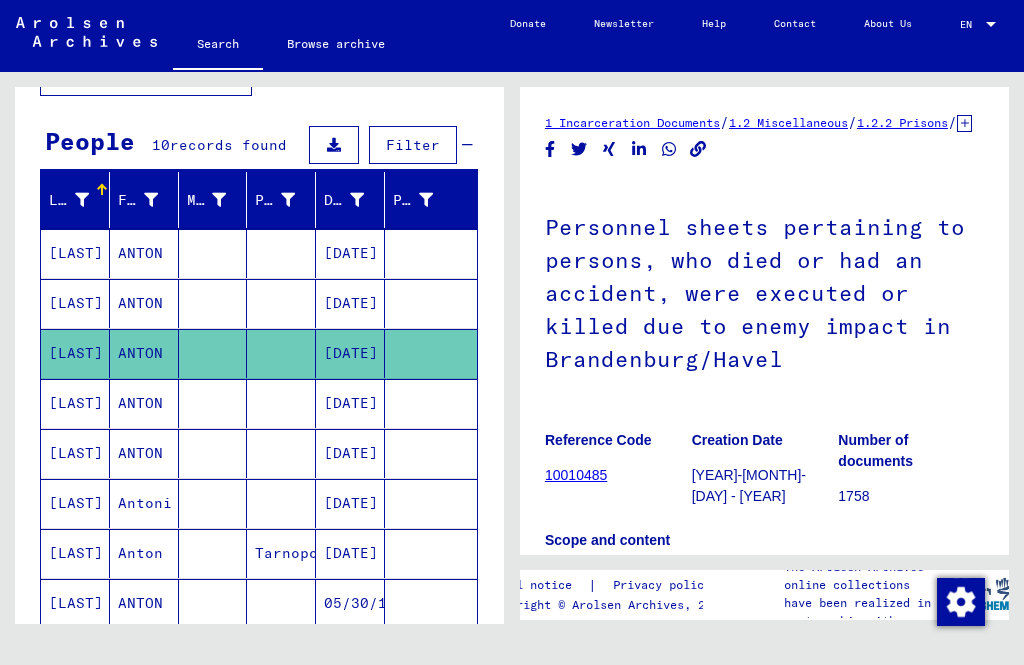 scroll, scrollTop: 0, scrollLeft: 0, axis: both 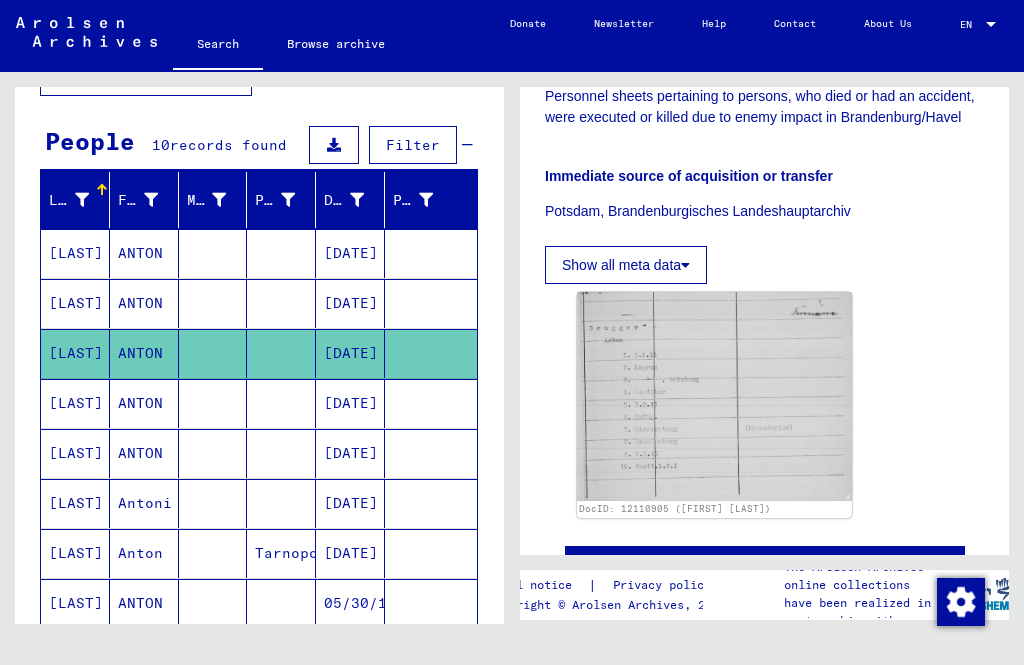 click 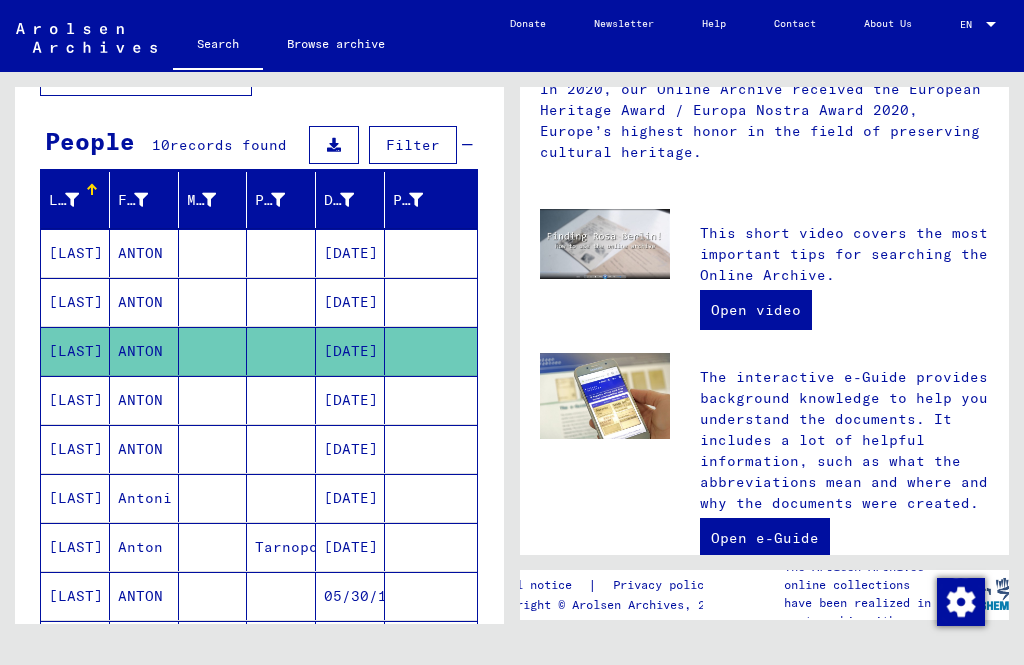 scroll, scrollTop: 0, scrollLeft: 0, axis: both 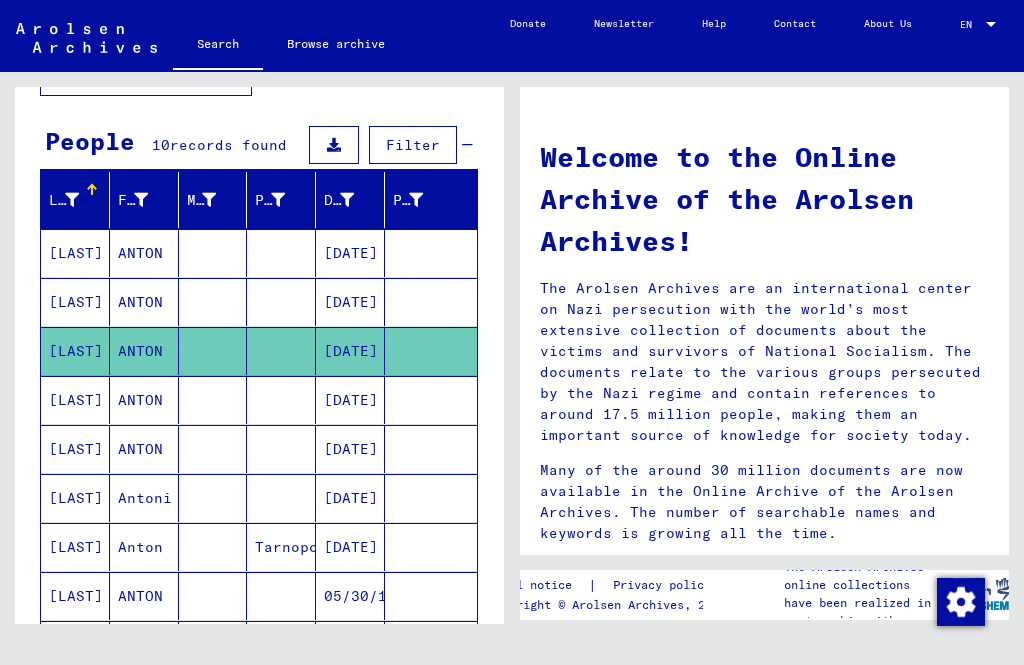 click on "[LAST]" at bounding box center [75, 449] 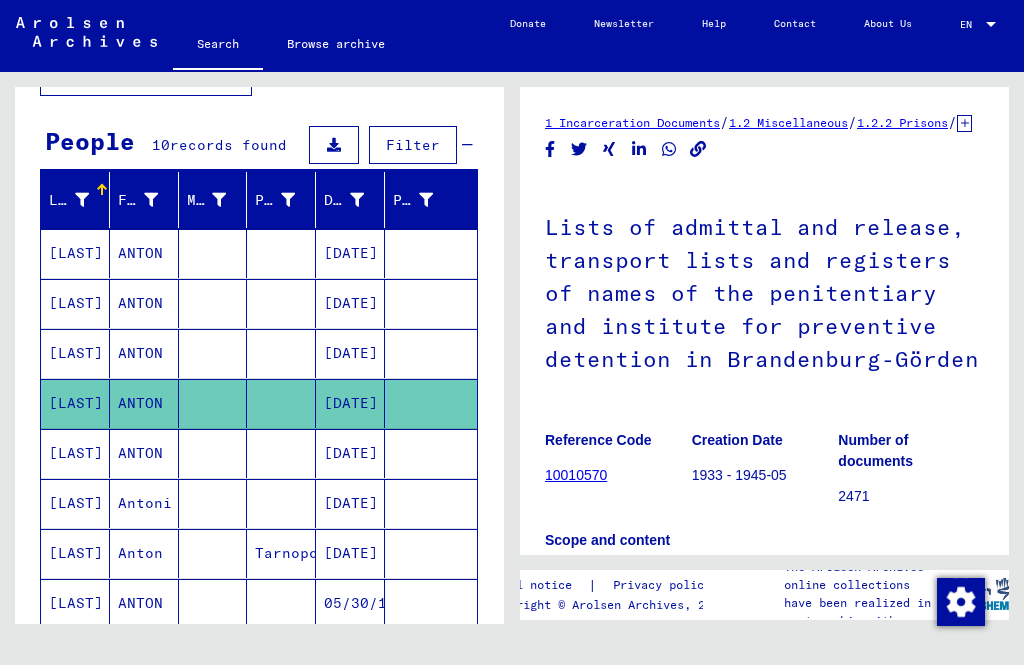 scroll, scrollTop: 0, scrollLeft: 0, axis: both 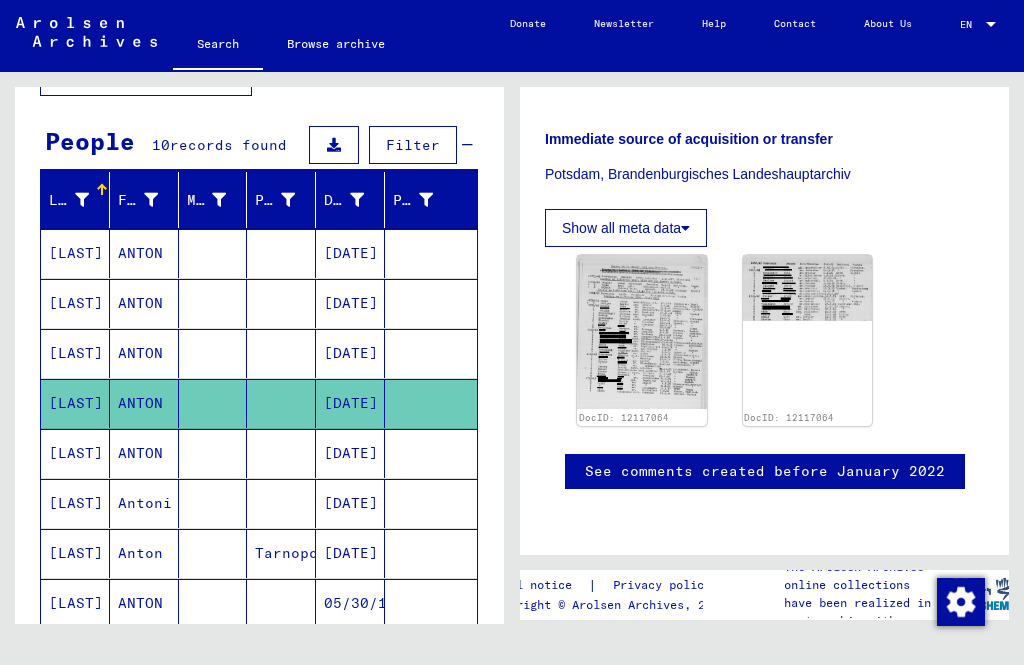 click on "[LAST]" at bounding box center (75, 503) 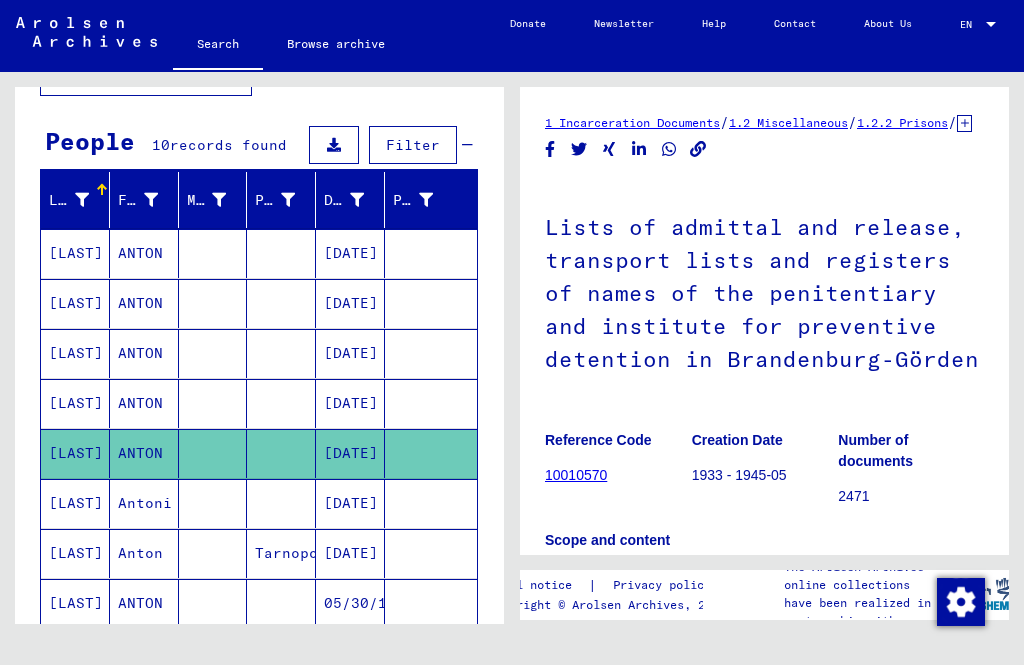 scroll, scrollTop: 0, scrollLeft: 0, axis: both 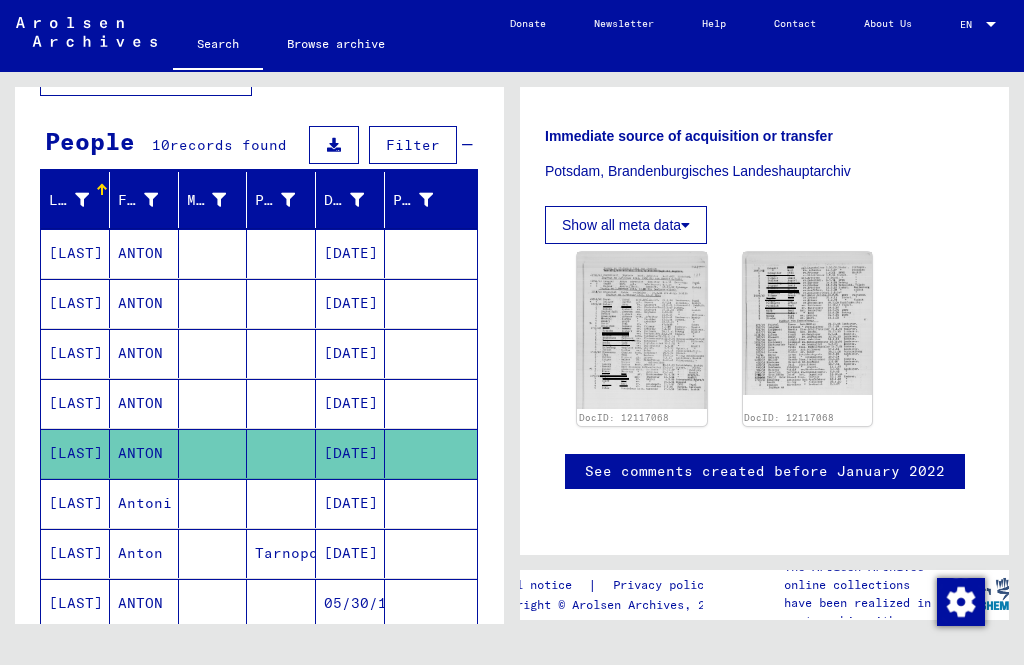 click on "[LAST]" at bounding box center [75, 553] 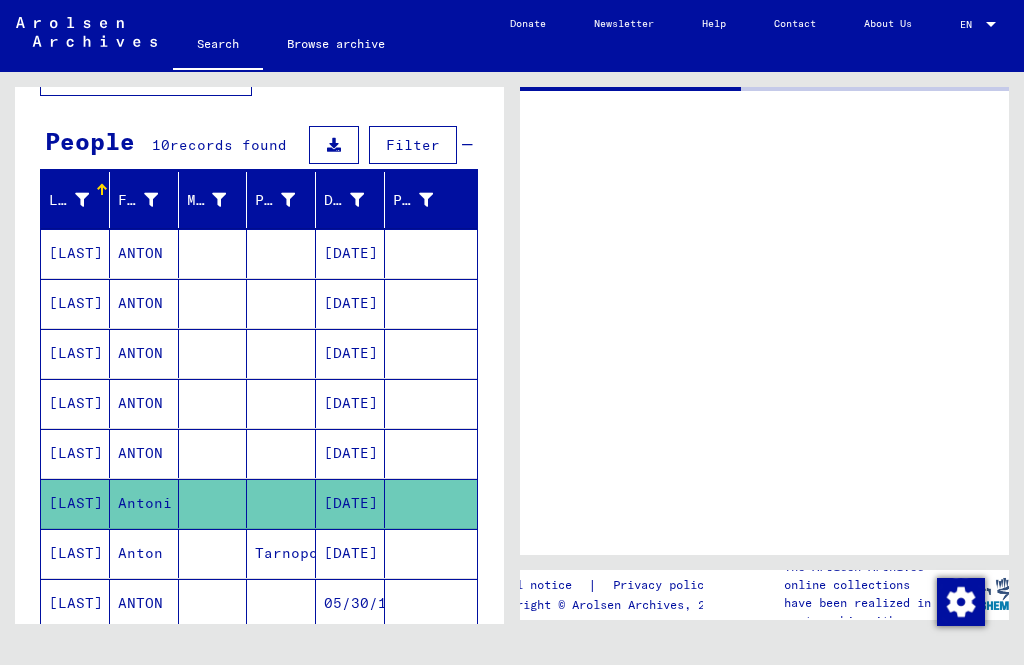 scroll, scrollTop: 10, scrollLeft: 0, axis: vertical 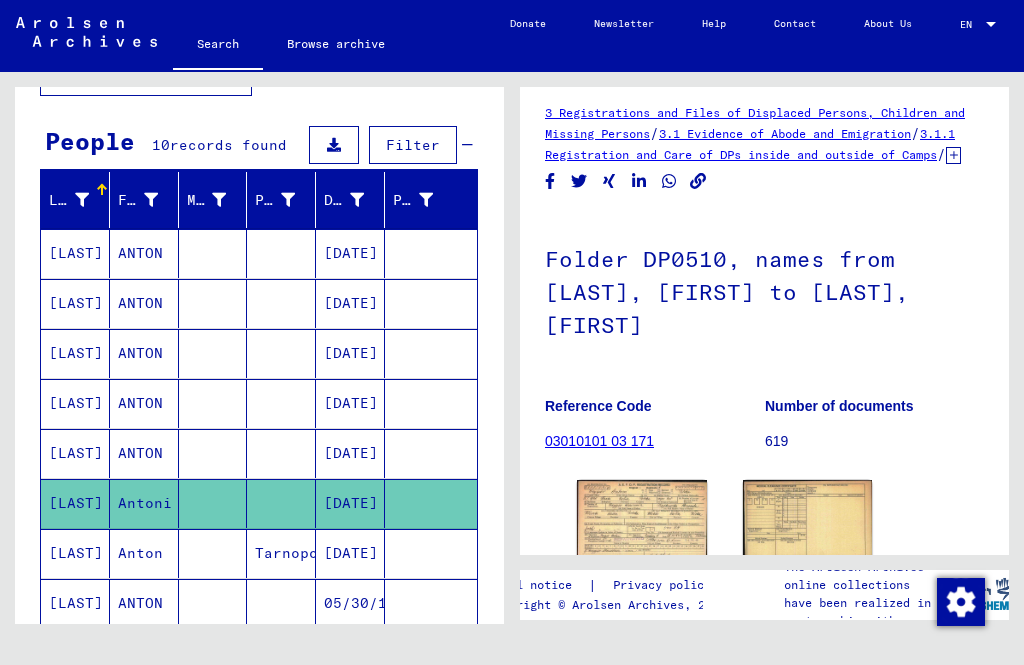 click 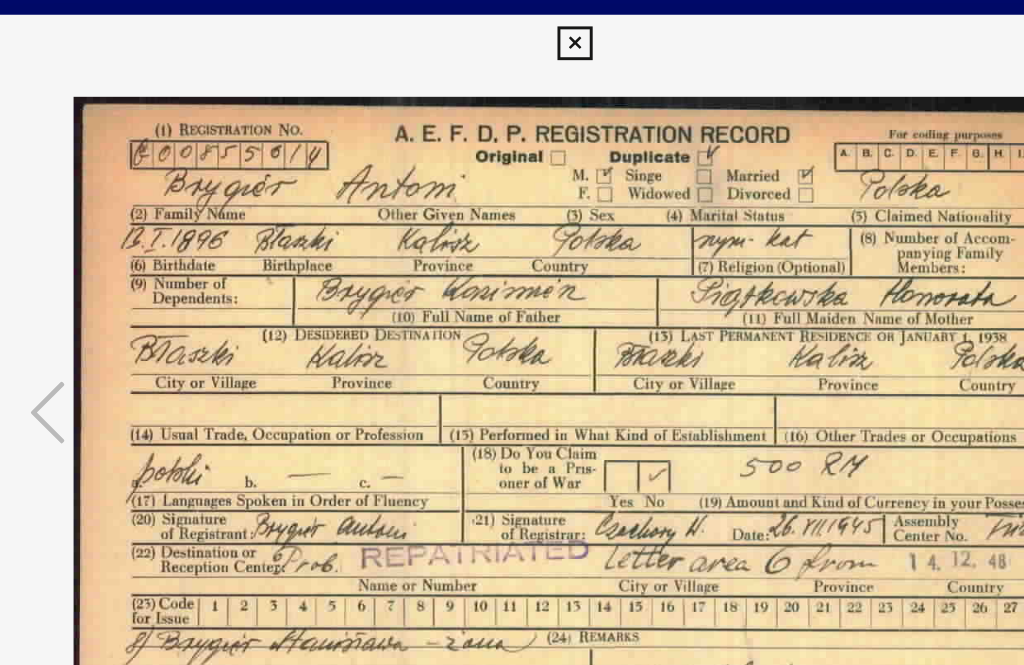 click at bounding box center (511, 30) 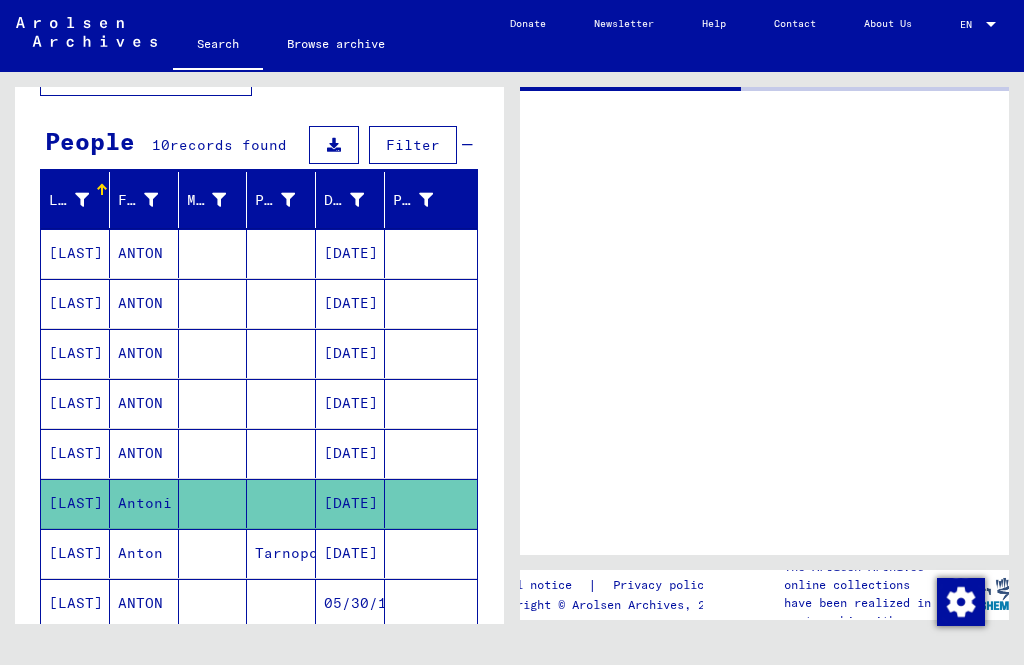 scroll, scrollTop: 0, scrollLeft: 0, axis: both 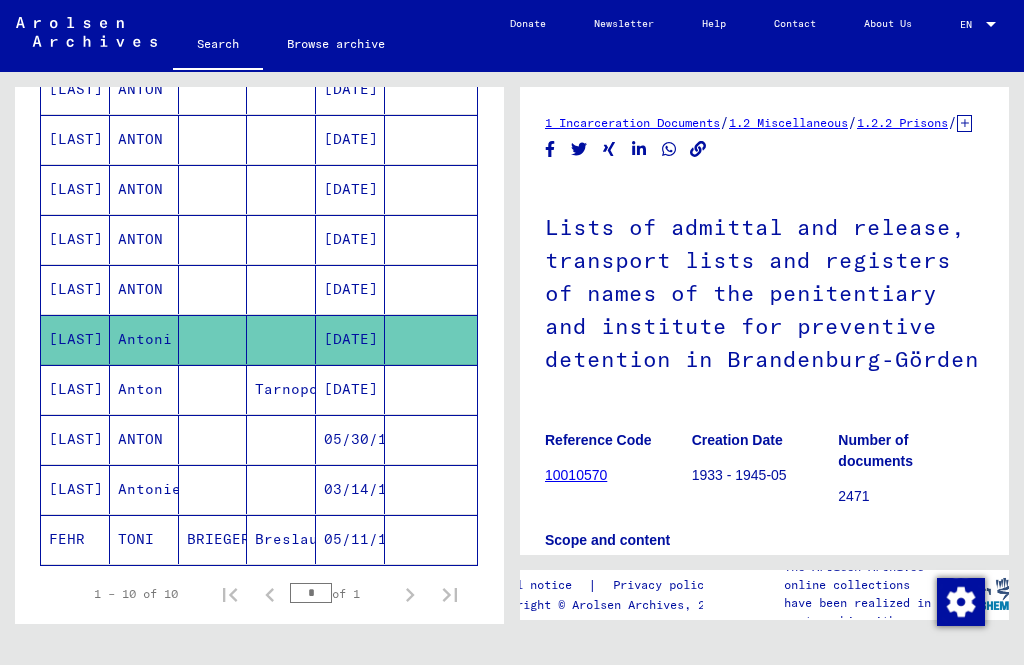 click on "Anton" at bounding box center (144, 439) 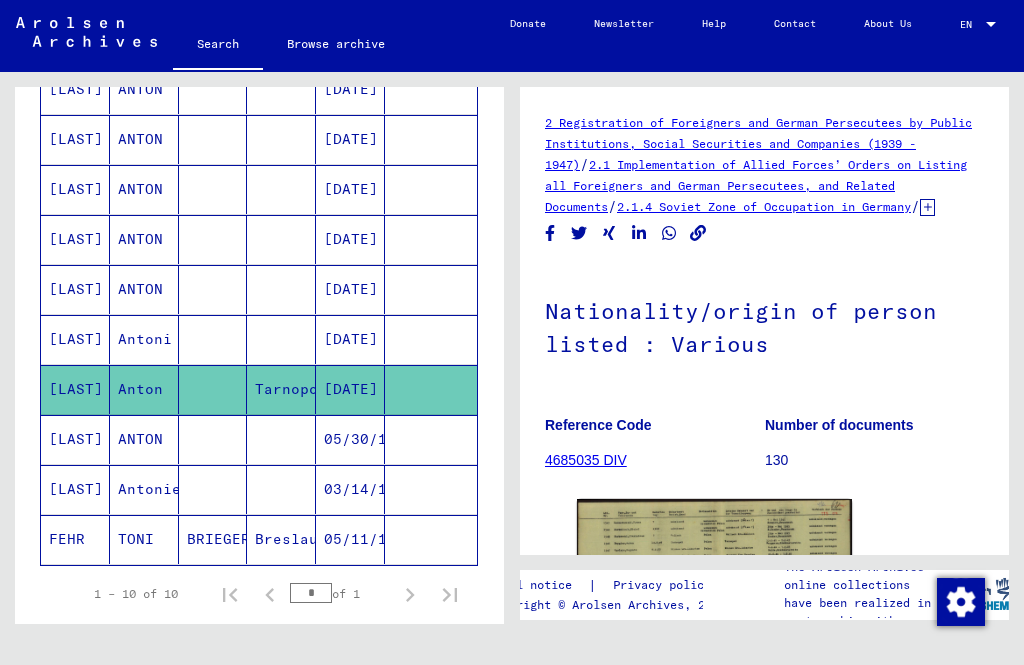 scroll, scrollTop: 0, scrollLeft: 0, axis: both 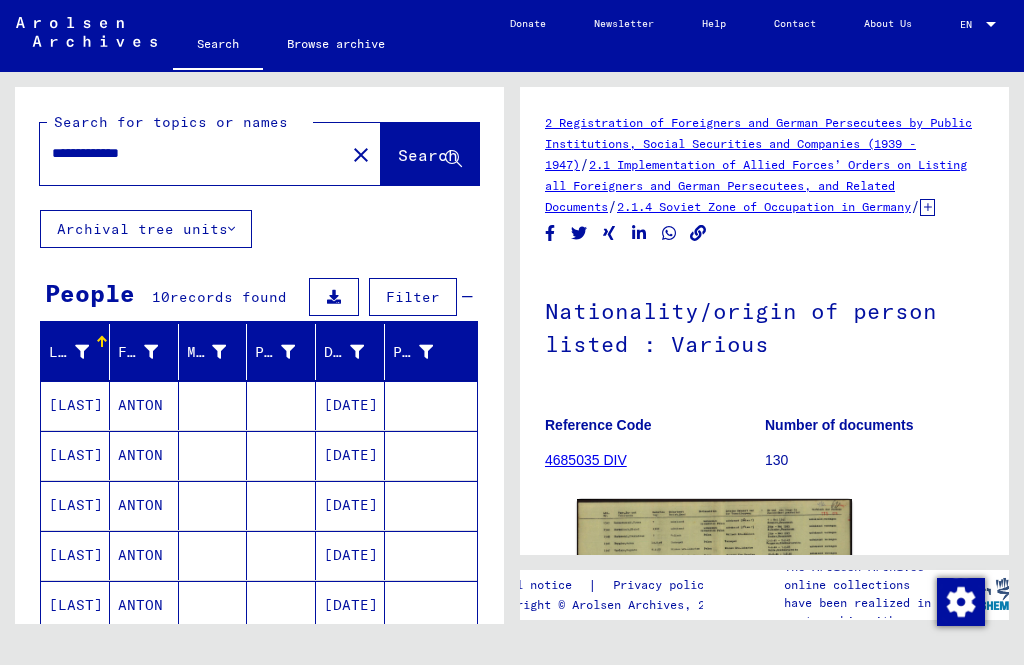 click on "close" 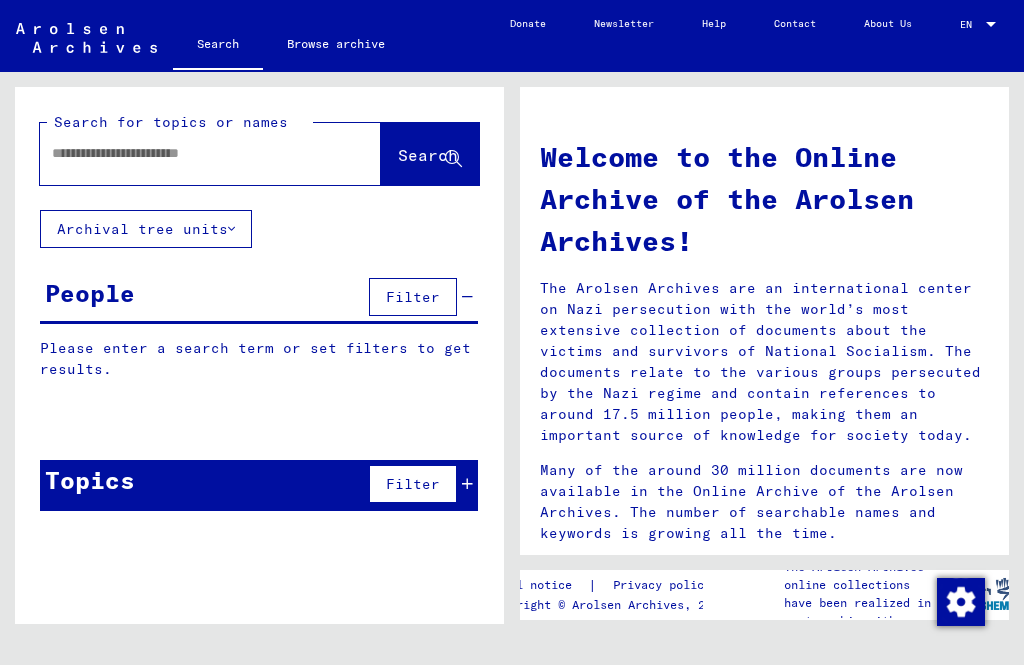 click at bounding box center [186, 153] 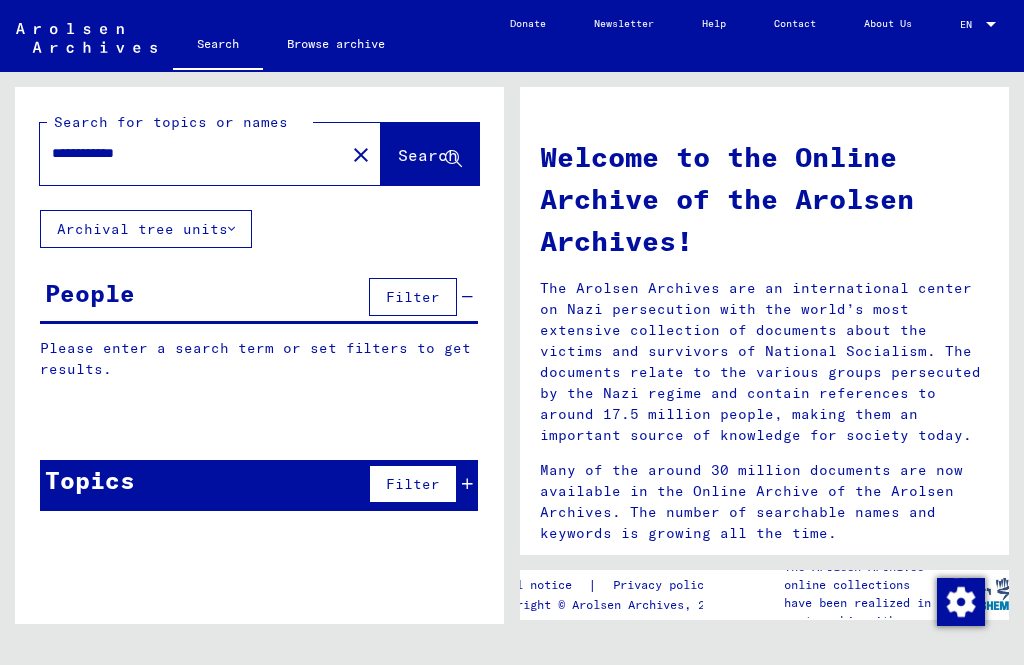 click on "Search" 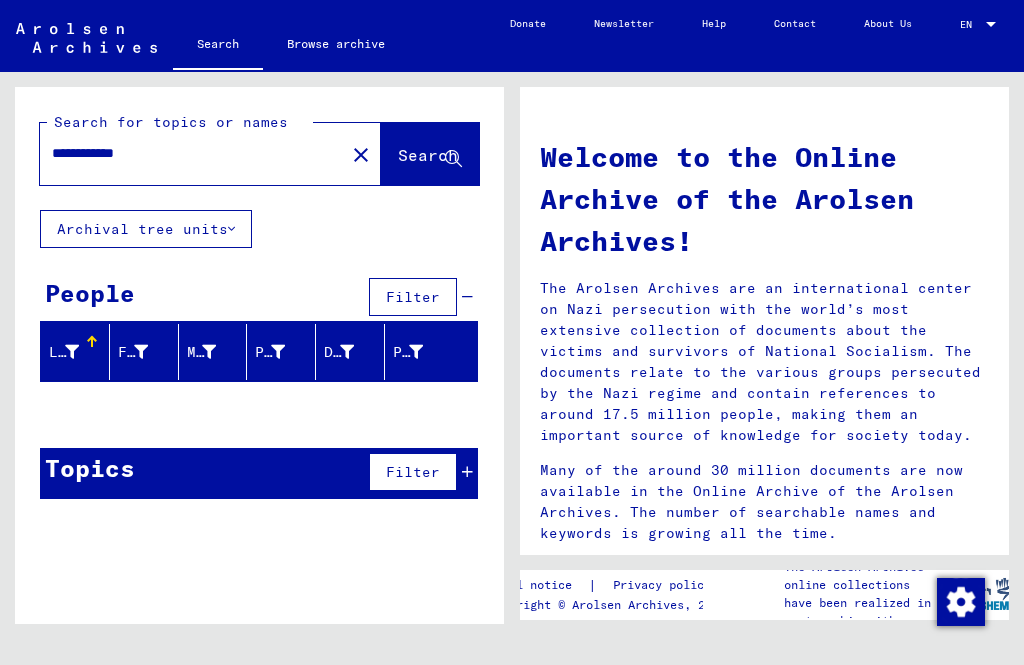 click on "**********" at bounding box center (186, 153) 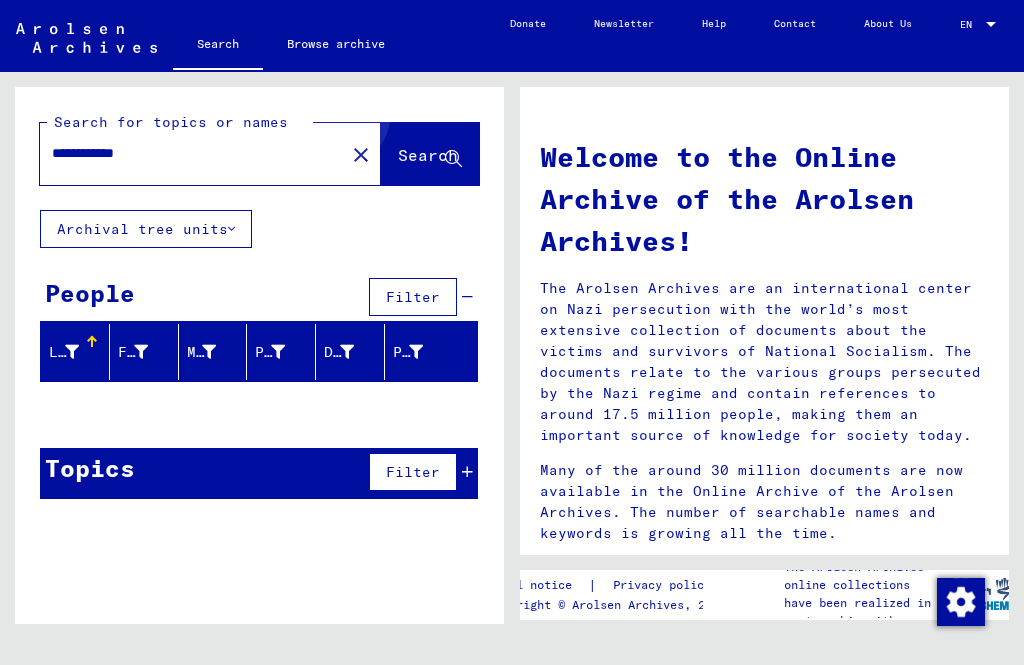 click on "Search" 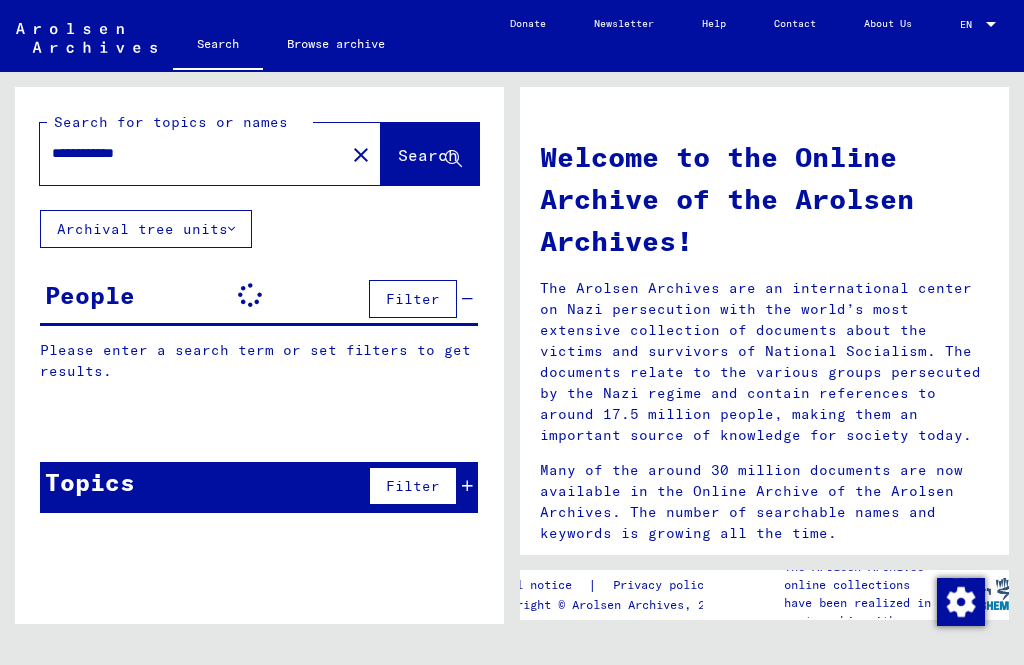 click on "**********" at bounding box center [186, 153] 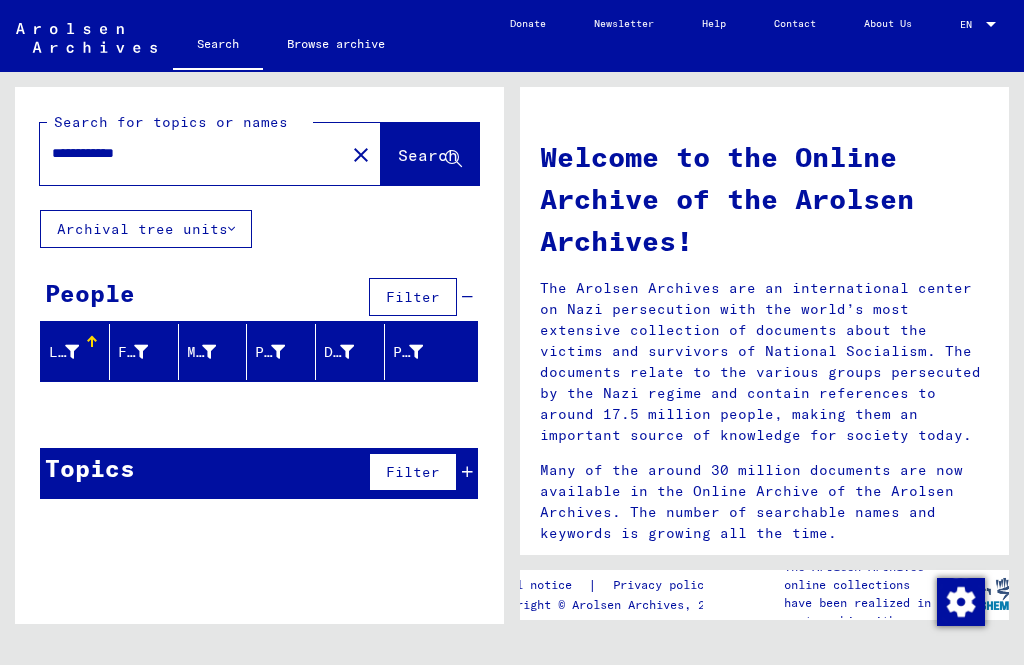 type on "**********" 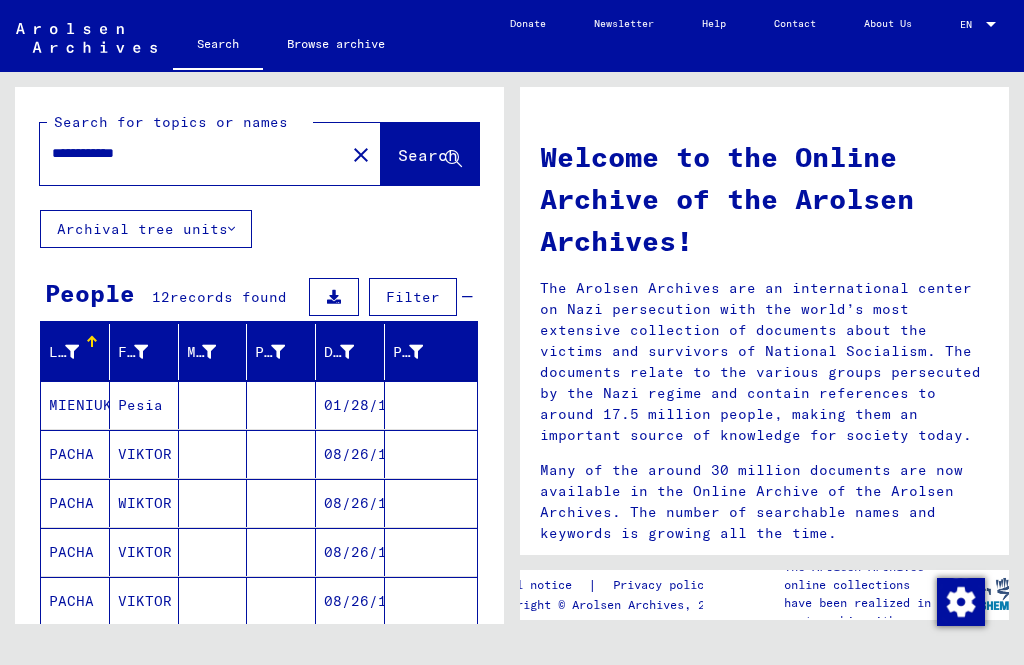 click on "PACHA" at bounding box center (75, 503) 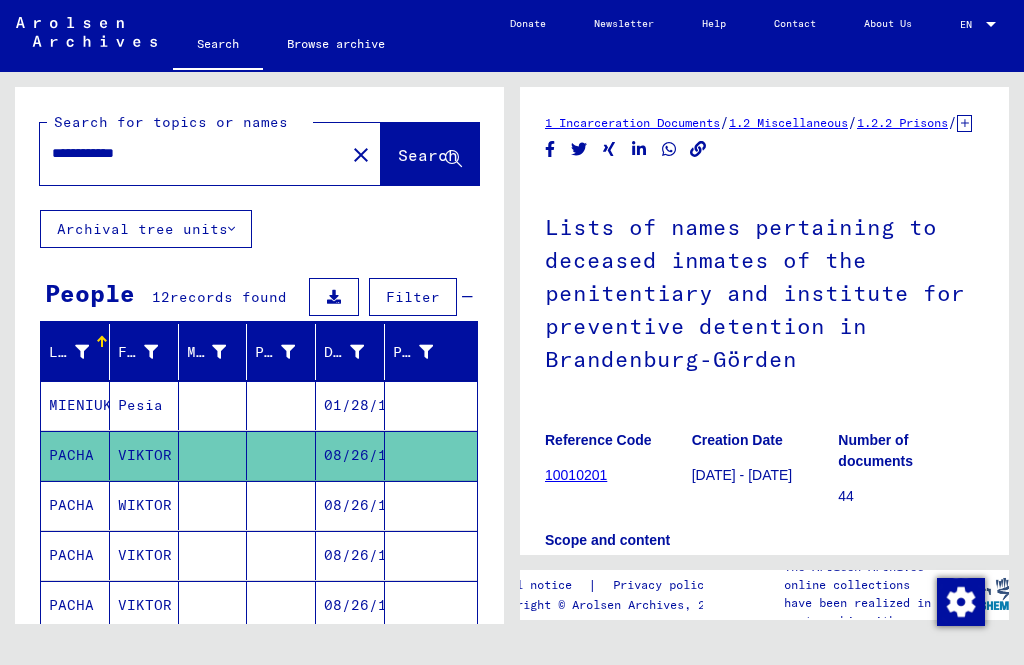 scroll, scrollTop: 0, scrollLeft: 0, axis: both 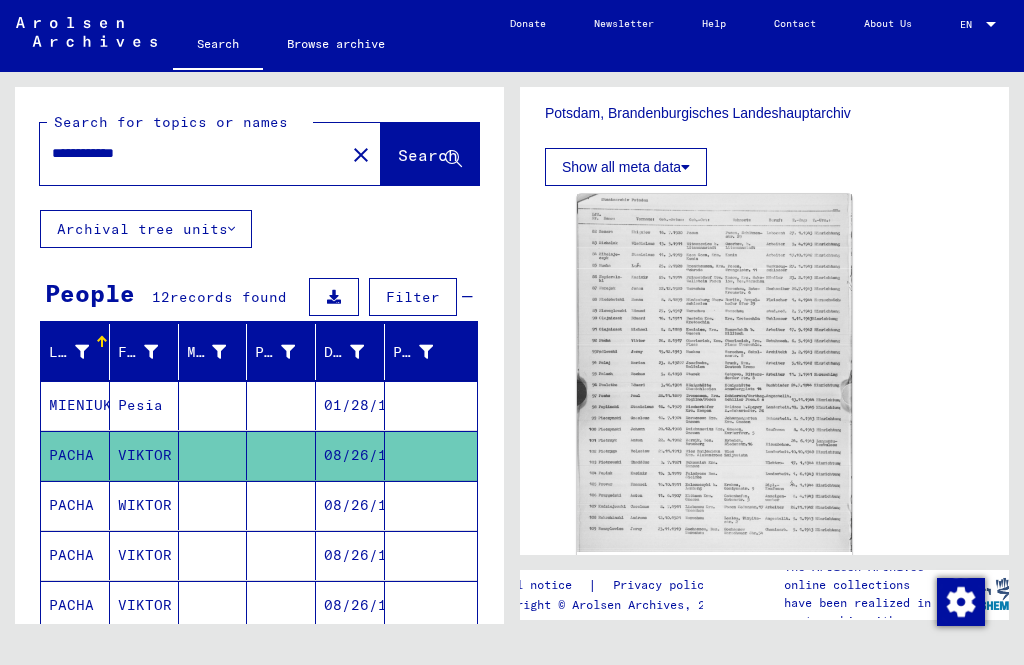 click 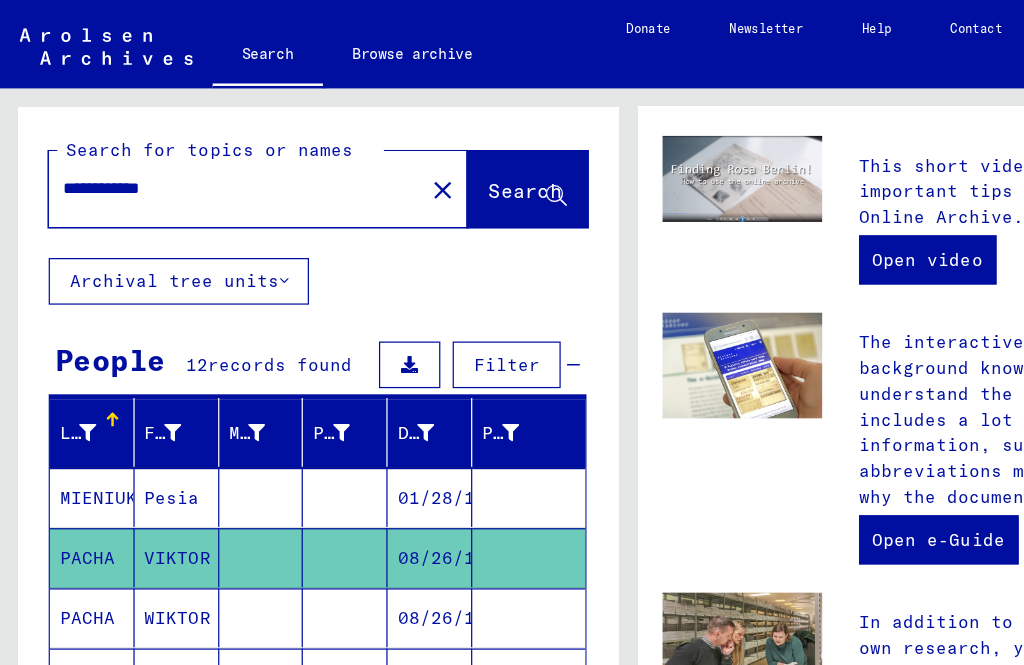 scroll, scrollTop: 0, scrollLeft: 0, axis: both 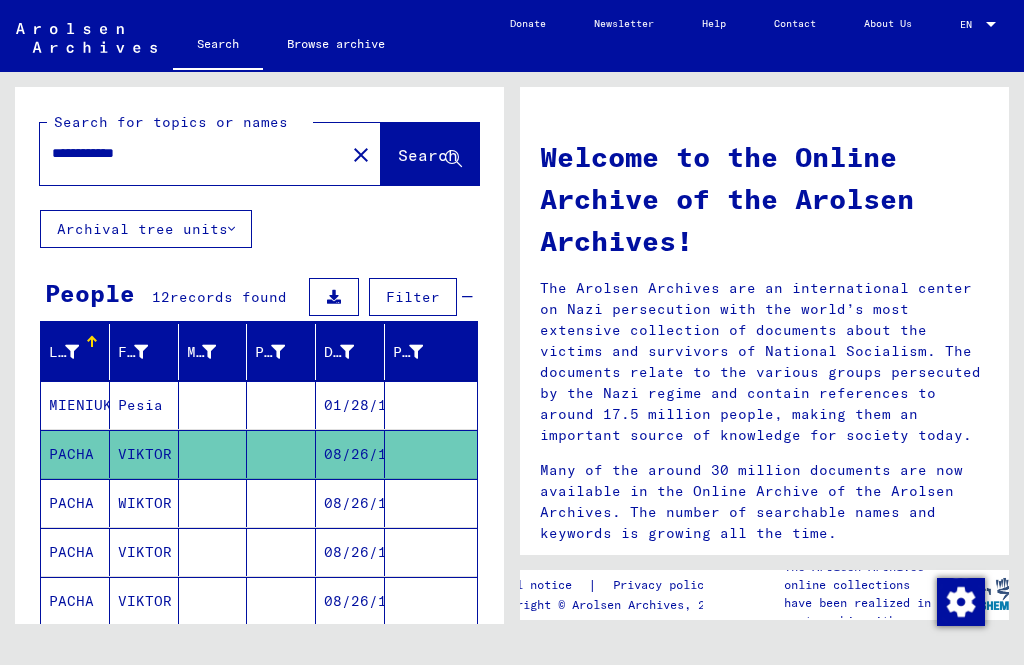 click on "PACHA" at bounding box center (75, 552) 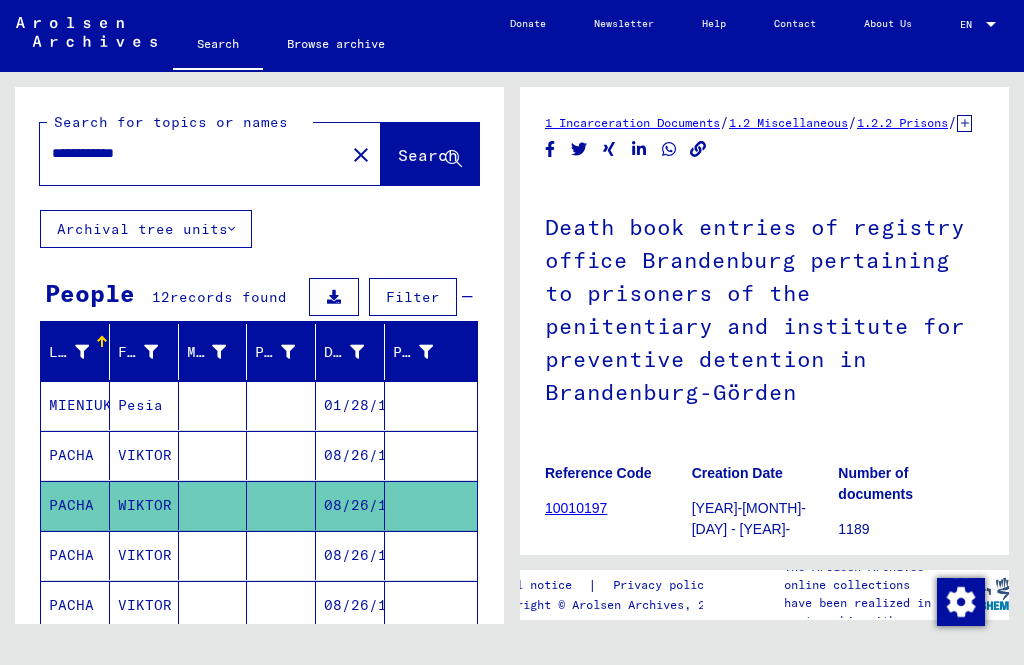 scroll, scrollTop: 0, scrollLeft: 0, axis: both 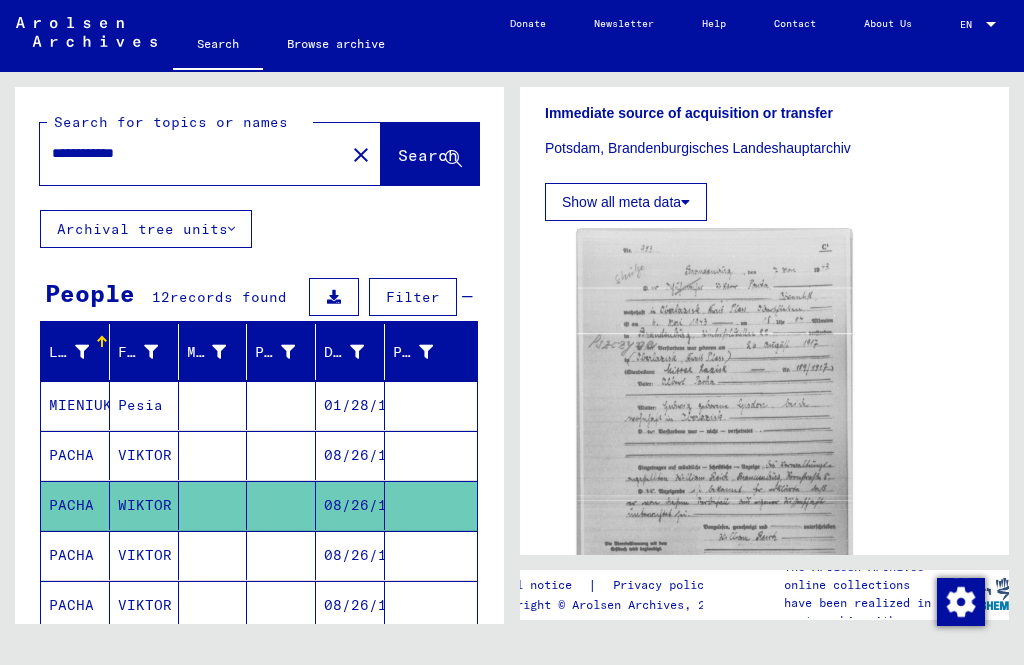 click 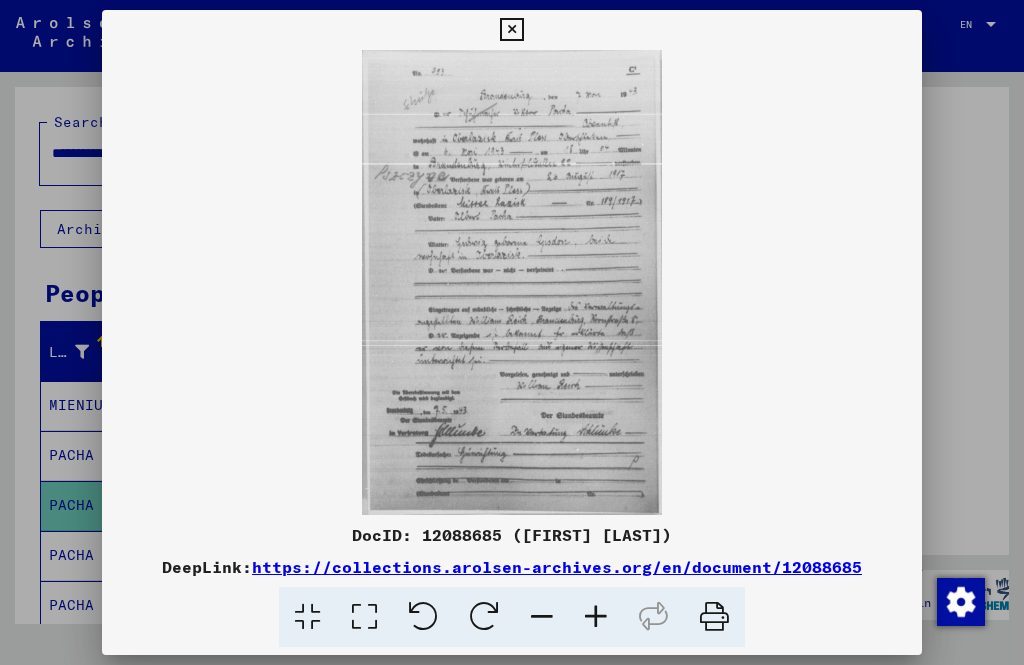 click at bounding box center [511, 30] 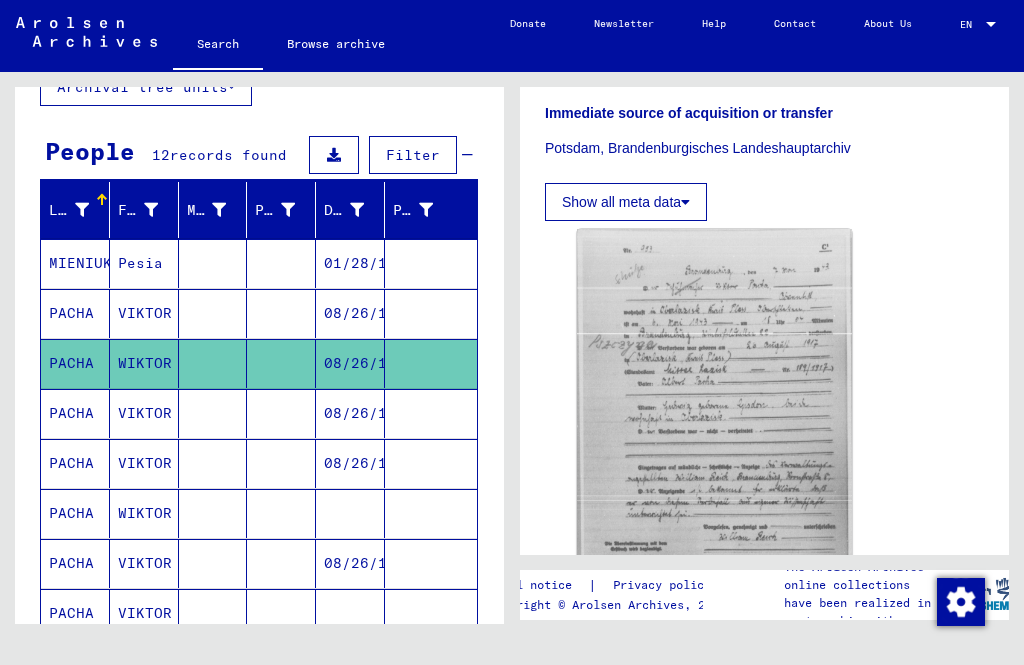 scroll, scrollTop: 143, scrollLeft: 0, axis: vertical 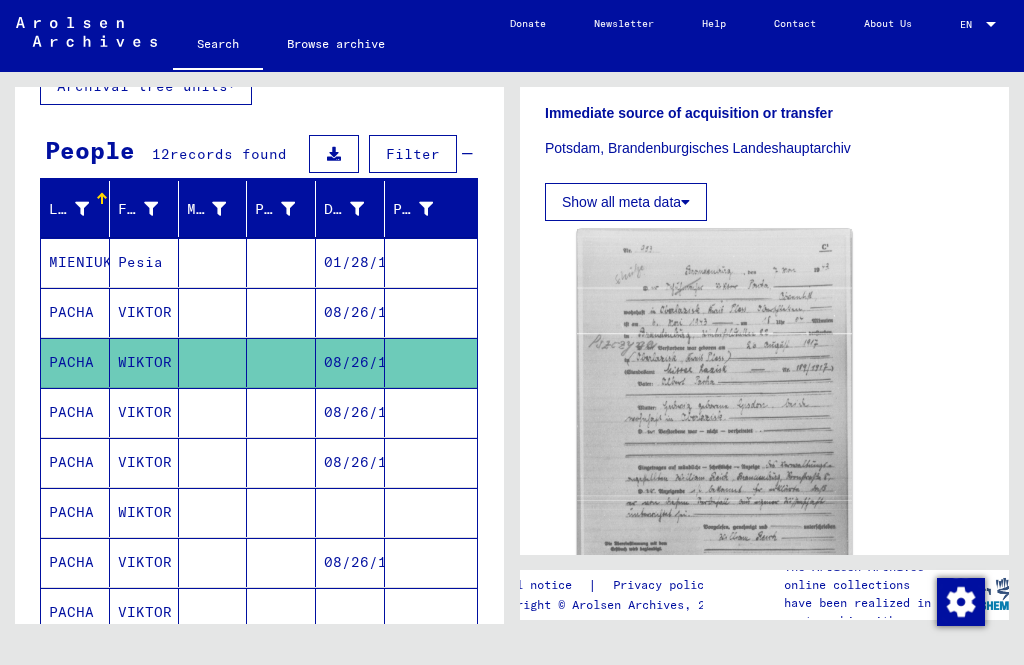click on "PACHA" at bounding box center (75, 462) 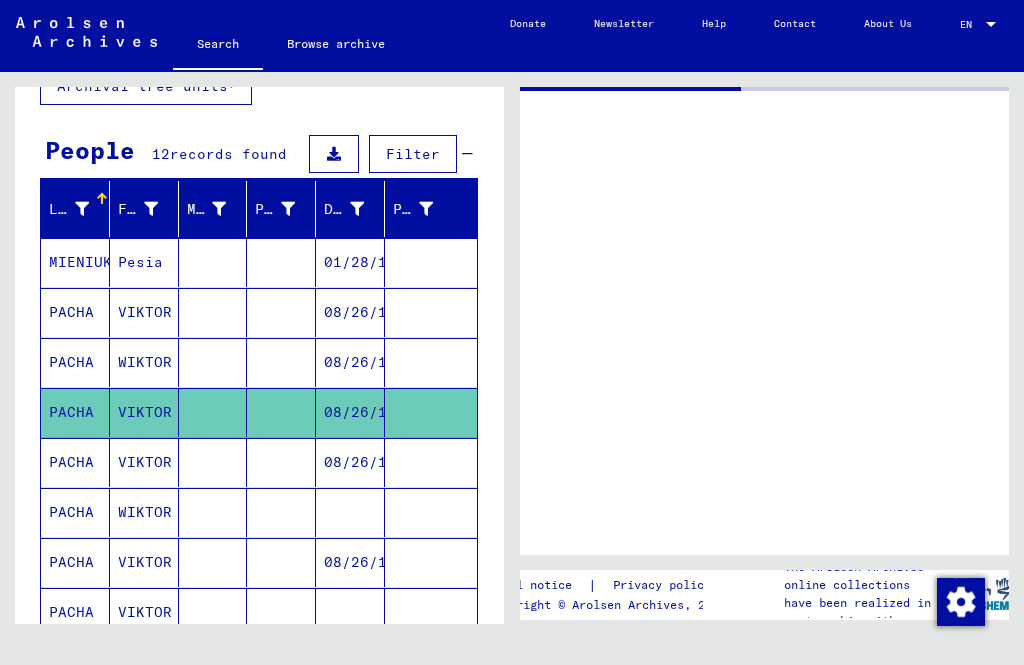 scroll, scrollTop: 0, scrollLeft: 0, axis: both 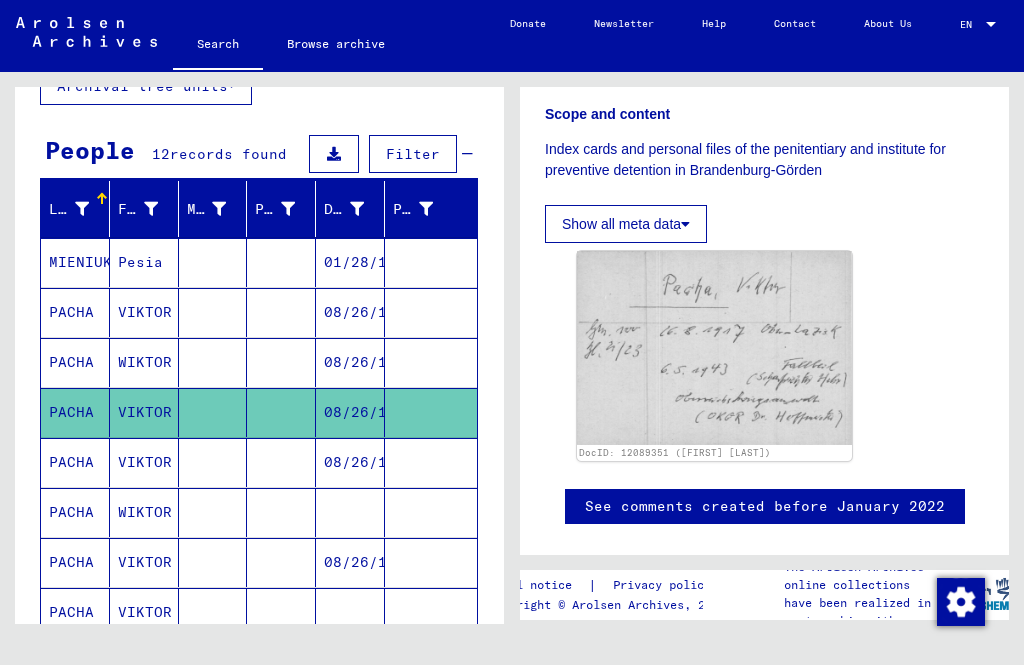 click 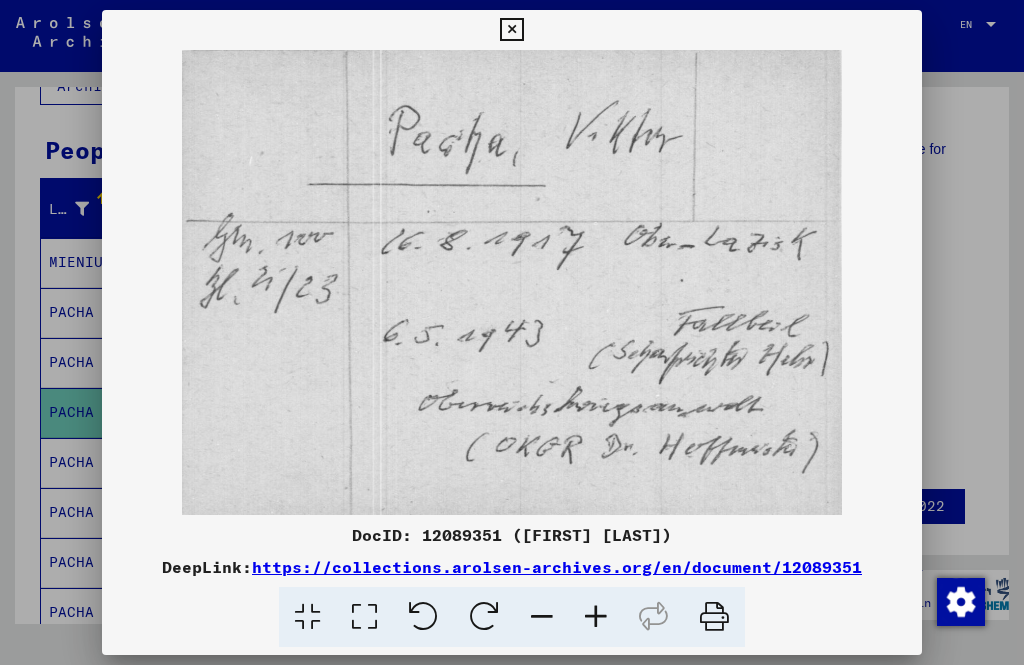 click at bounding box center (511, 30) 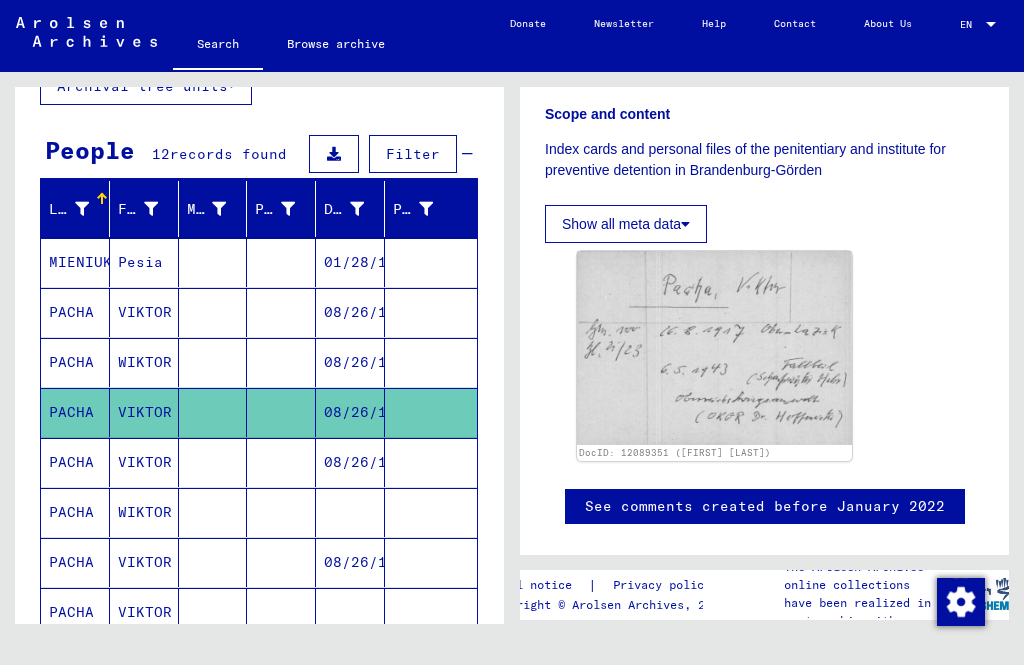 click on "PACHA" at bounding box center (75, 512) 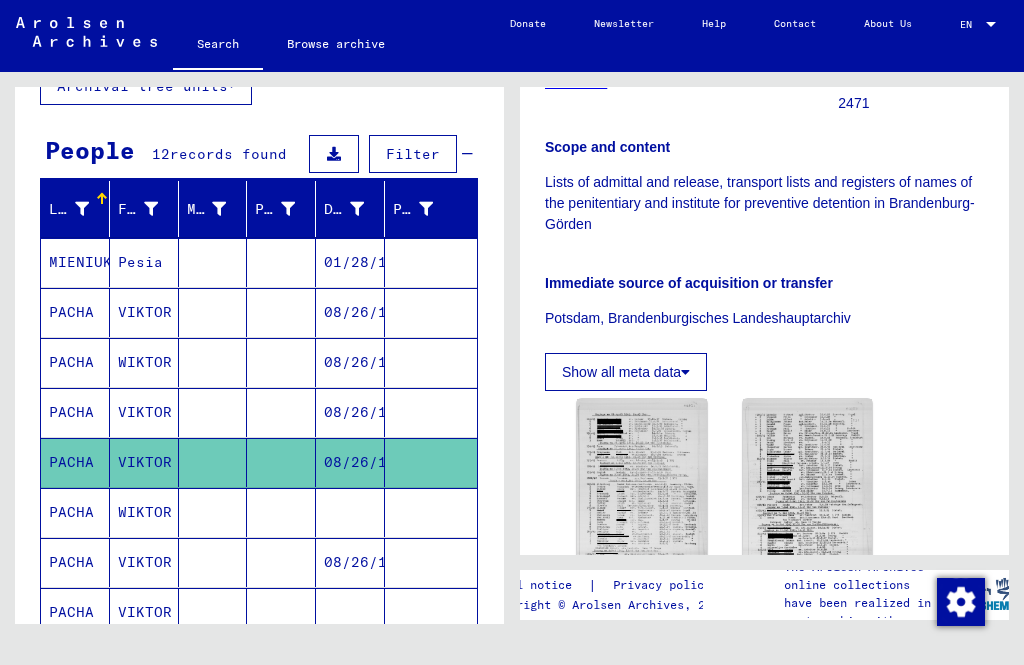 scroll, scrollTop: 0, scrollLeft: 0, axis: both 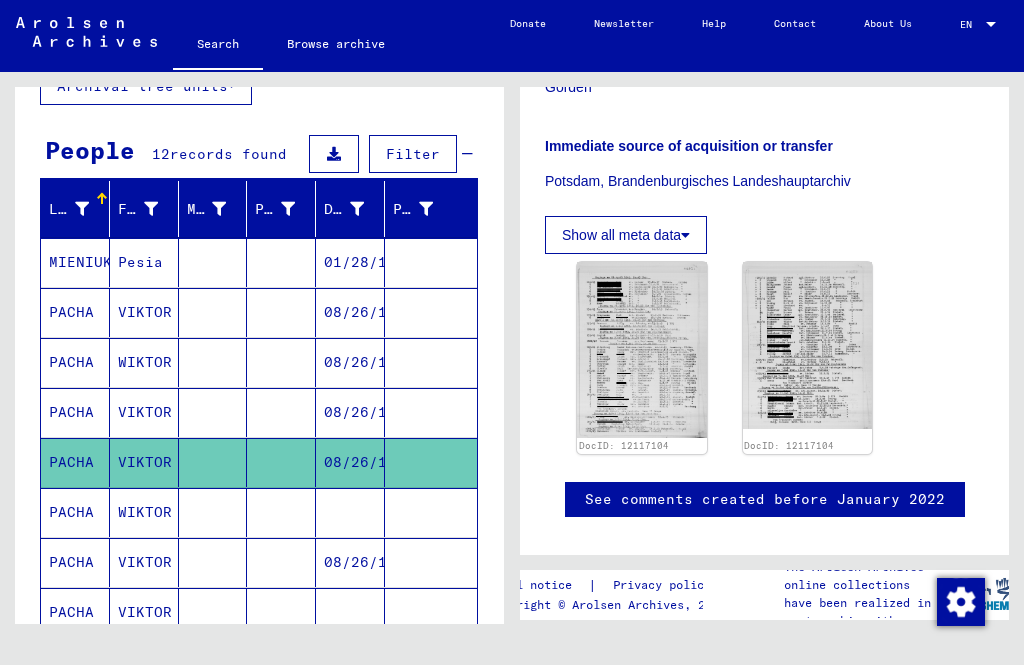 click 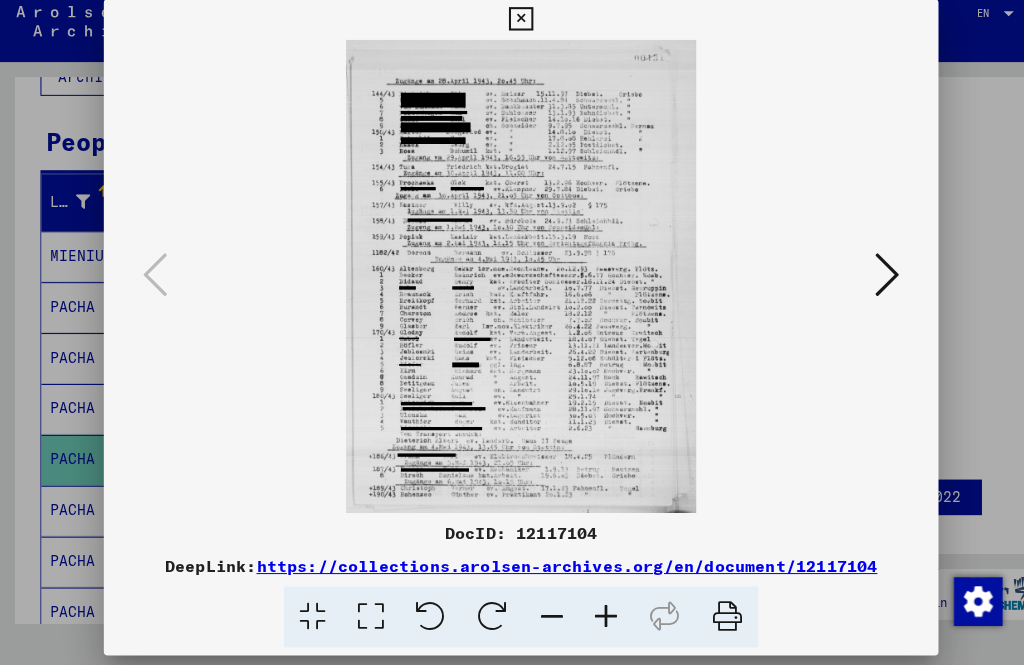 click at bounding box center (511, 282) 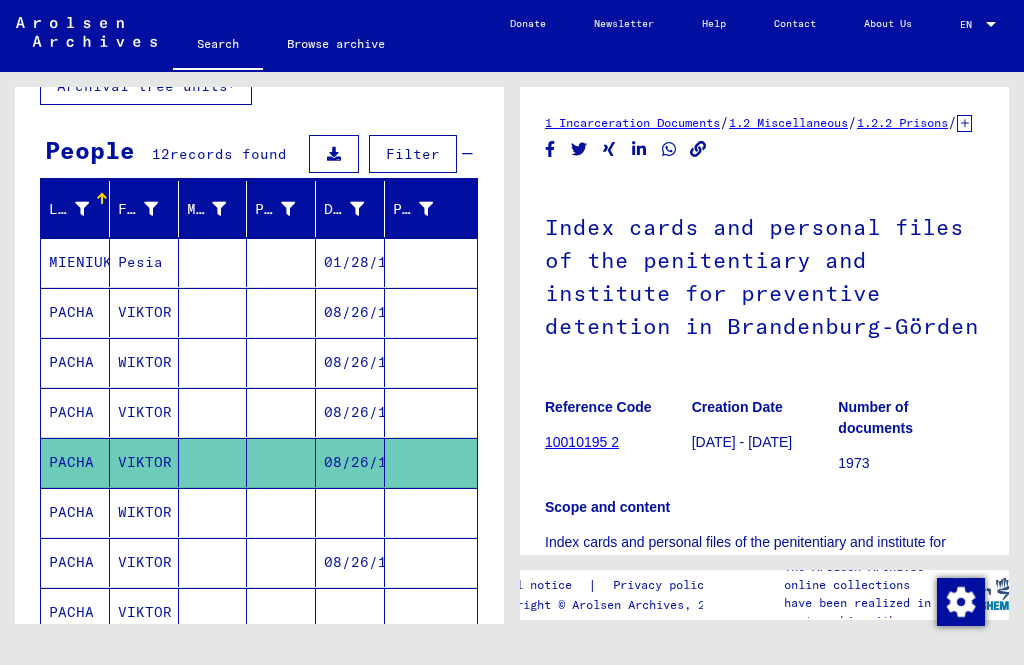 scroll, scrollTop: 169, scrollLeft: 0, axis: vertical 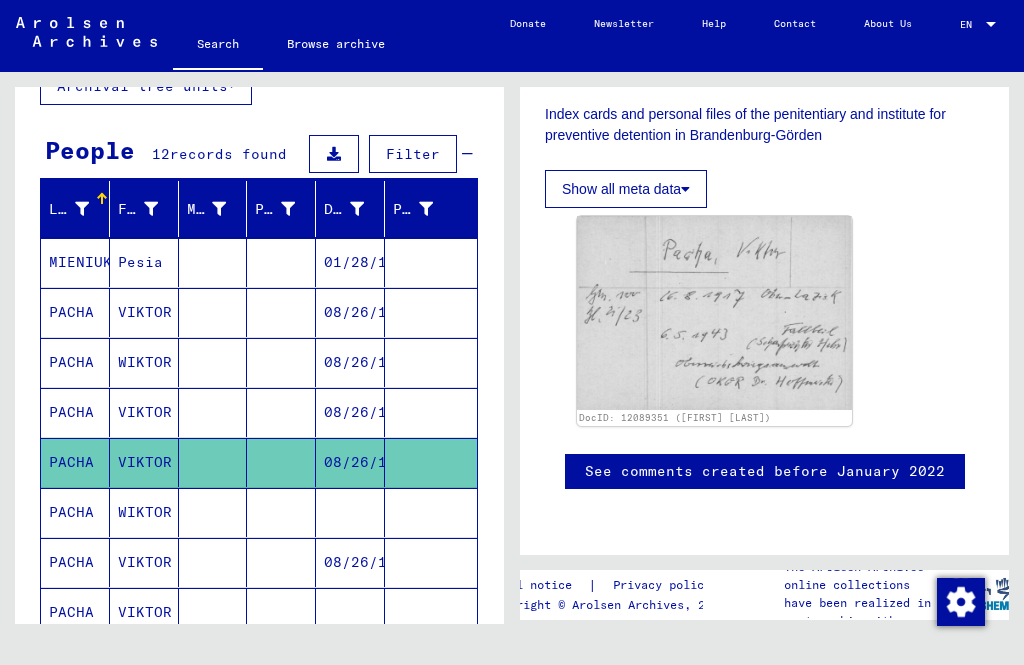 click on "PACHA" at bounding box center (75, 562) 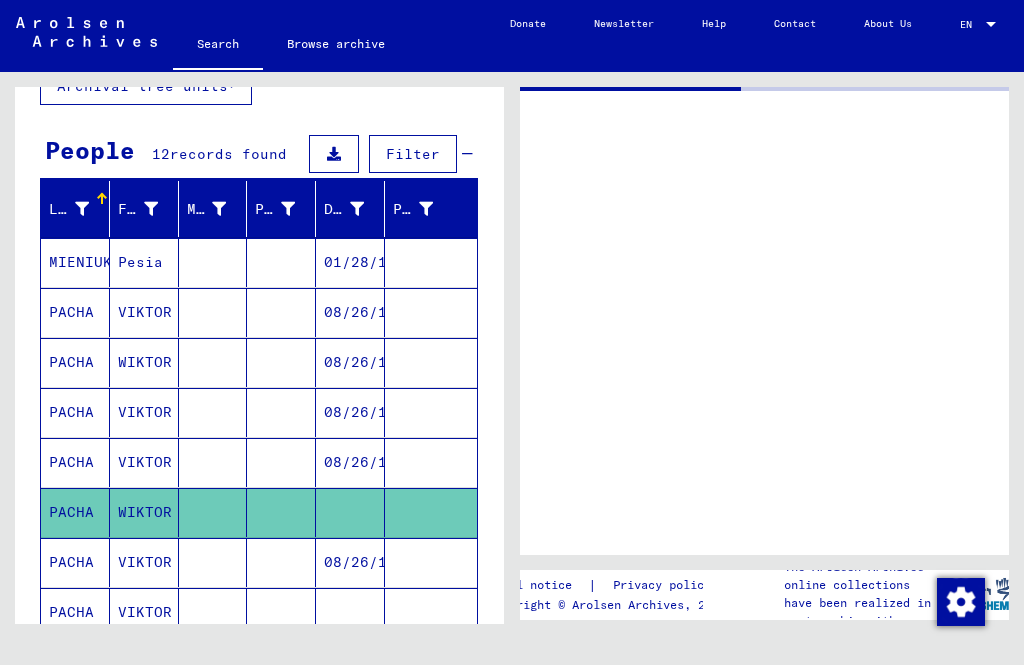scroll, scrollTop: 0, scrollLeft: 0, axis: both 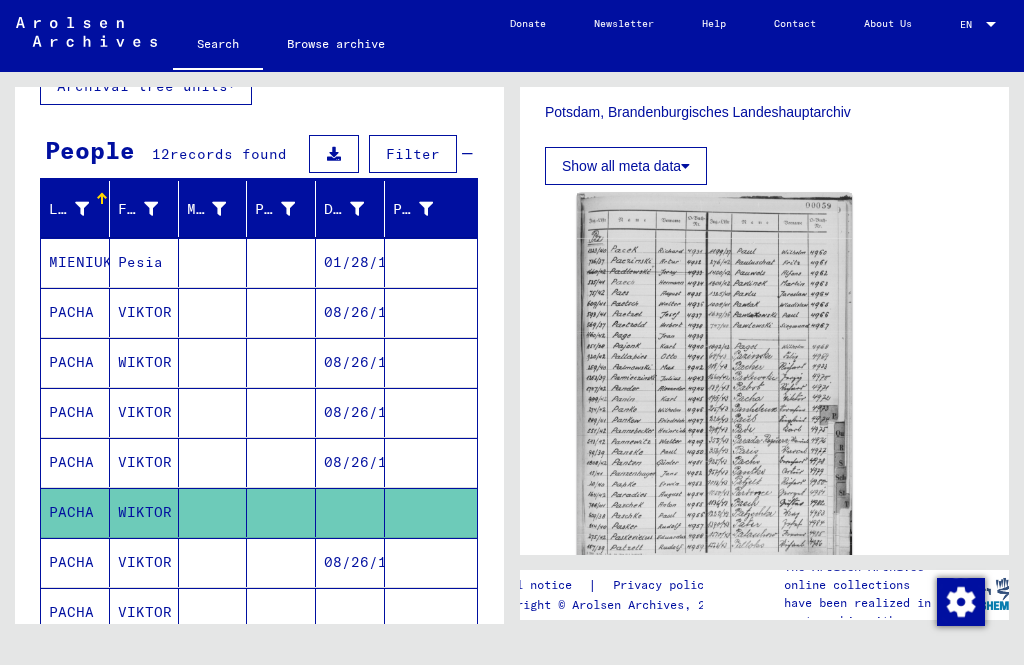 click 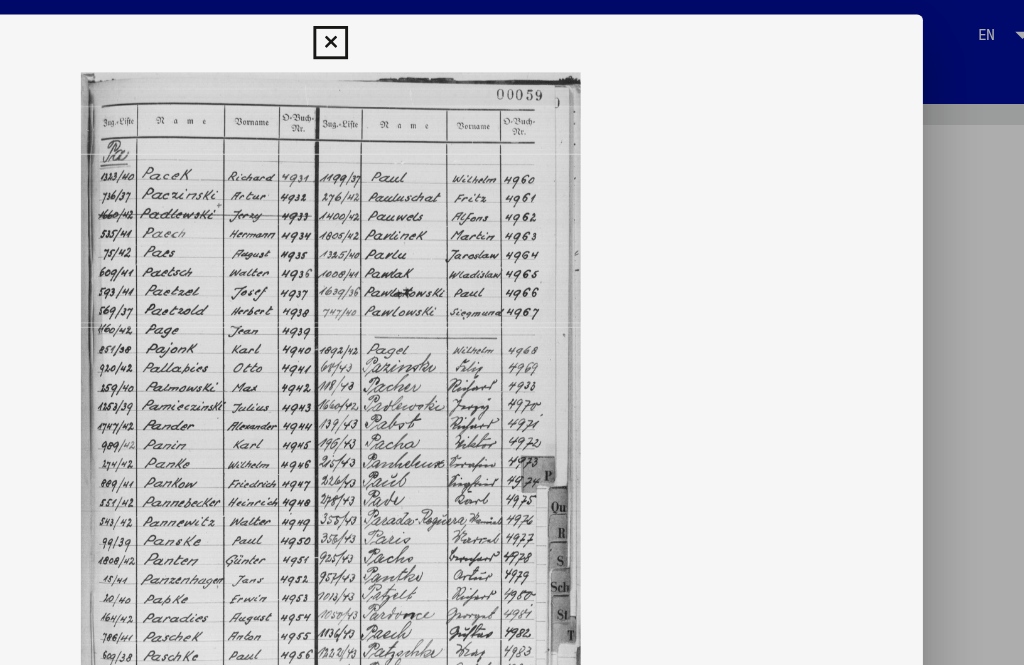 click at bounding box center [511, 30] 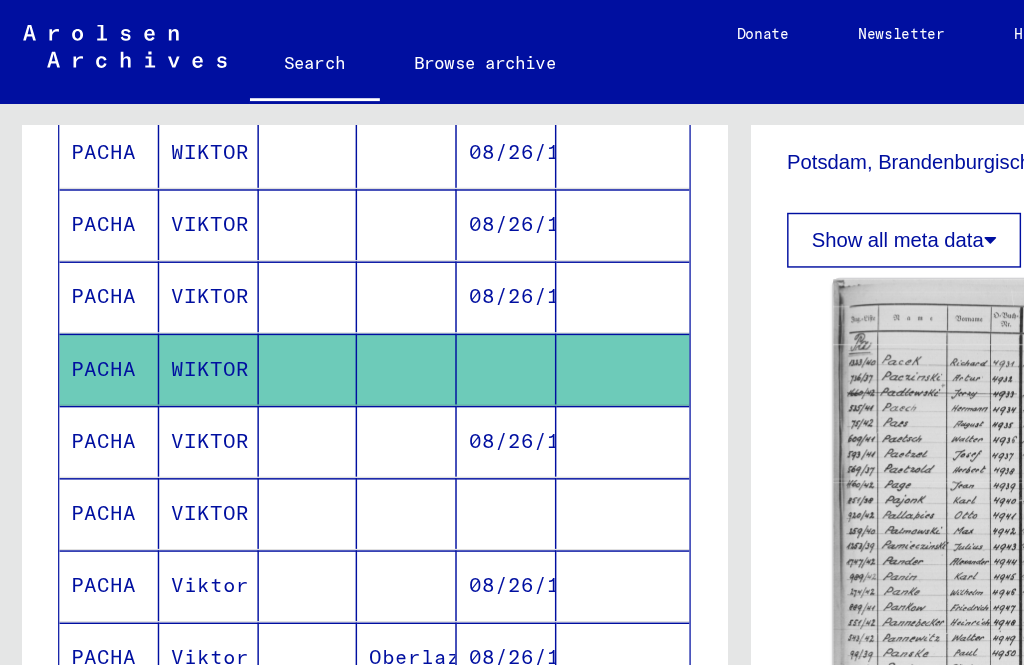 scroll, scrollTop: 407, scrollLeft: 0, axis: vertical 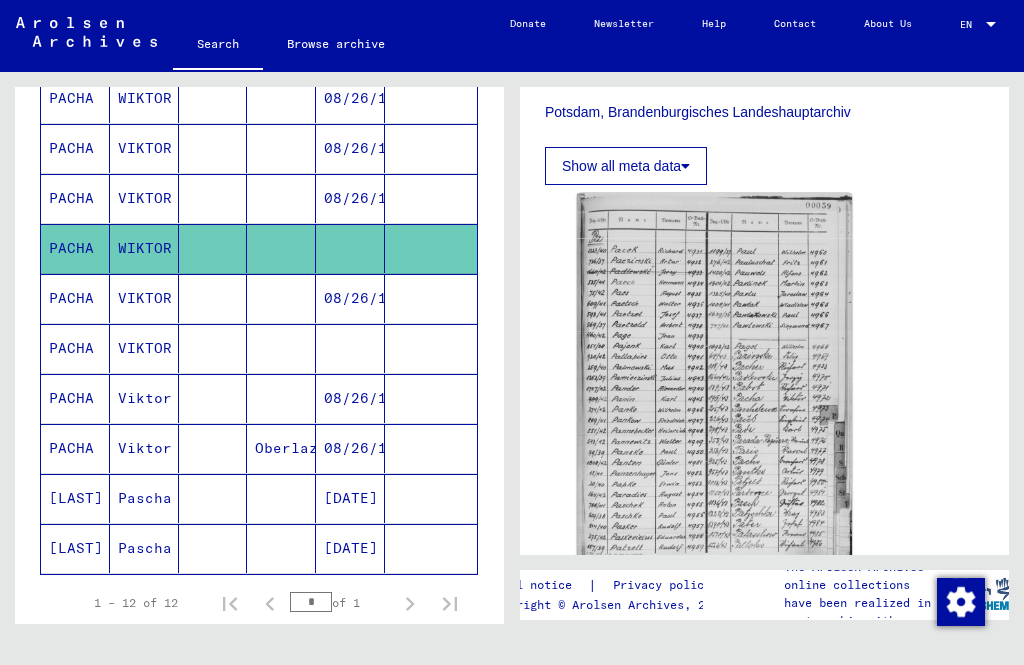 click on "Viktor" at bounding box center [144, 498] 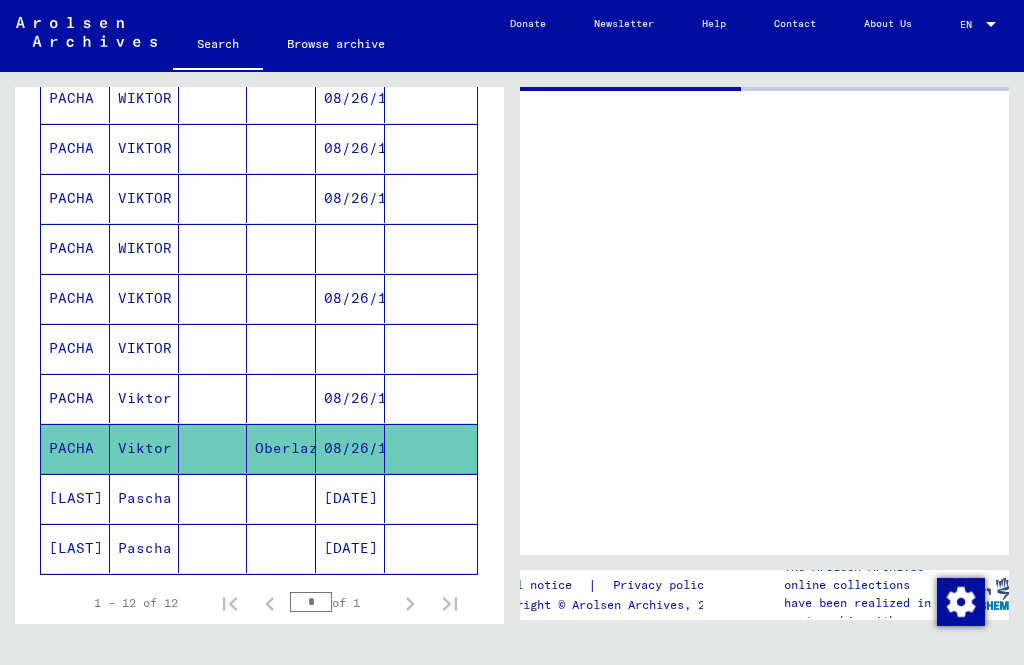 scroll, scrollTop: 0, scrollLeft: 0, axis: both 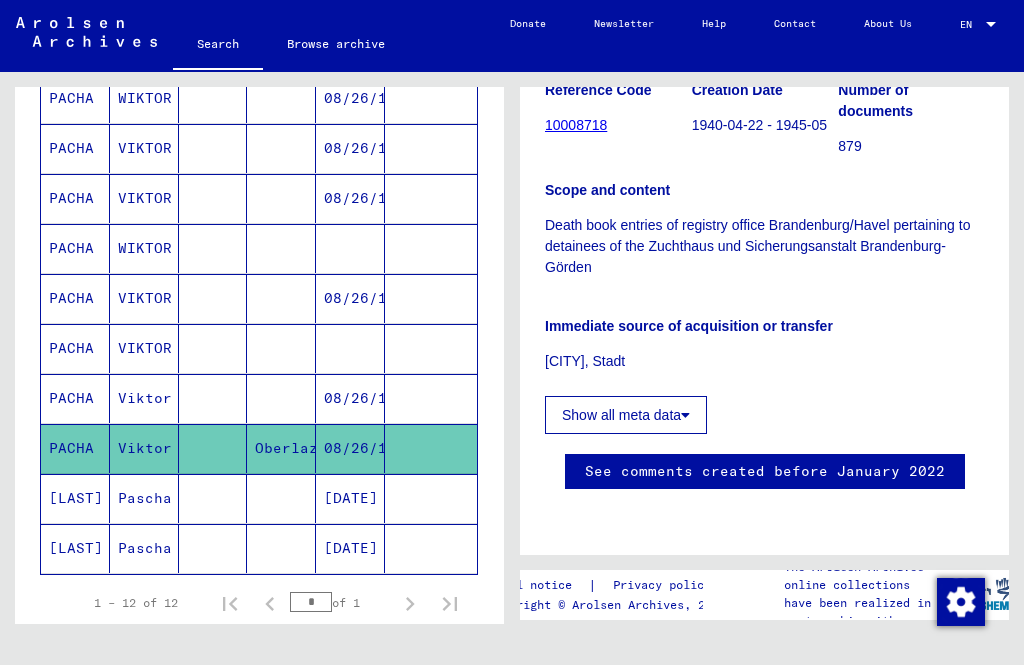 click on "PACHA" 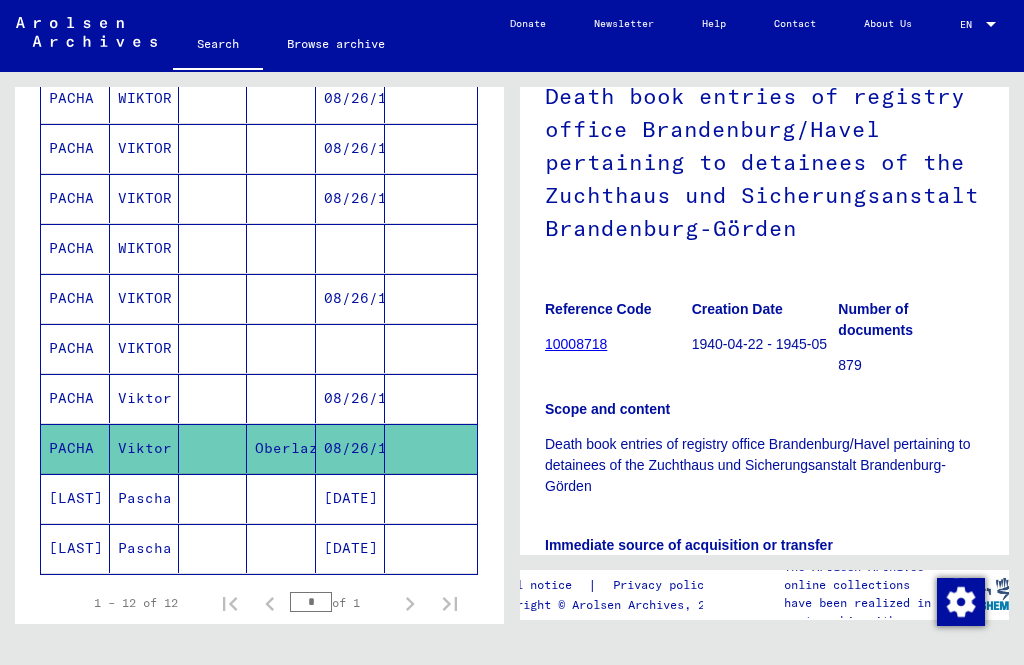 scroll, scrollTop: 134, scrollLeft: 0, axis: vertical 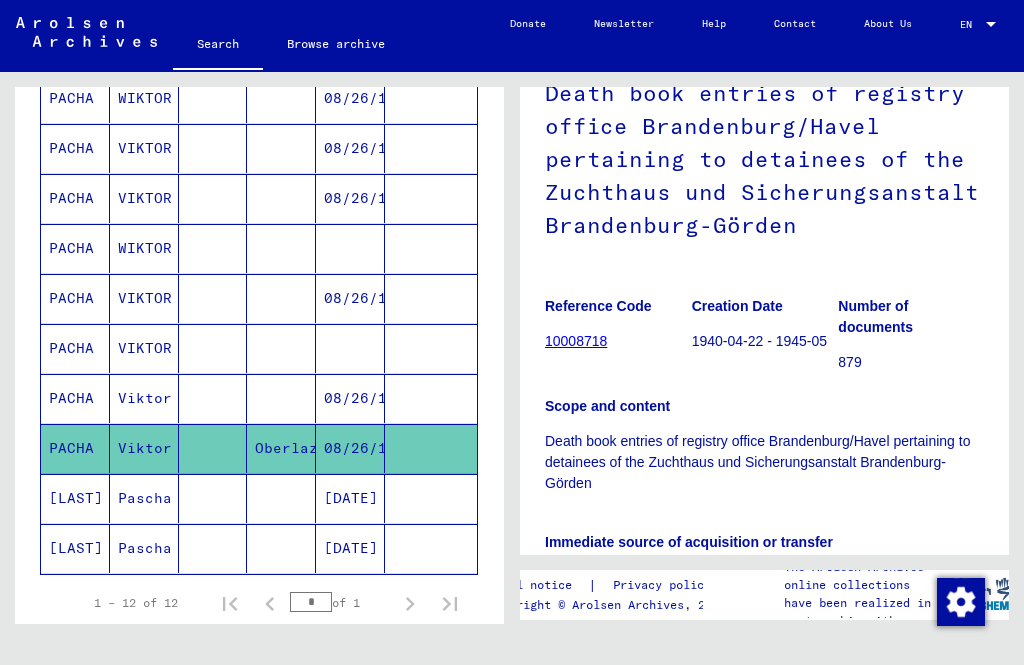 click on "PACHA" at bounding box center [75, 448] 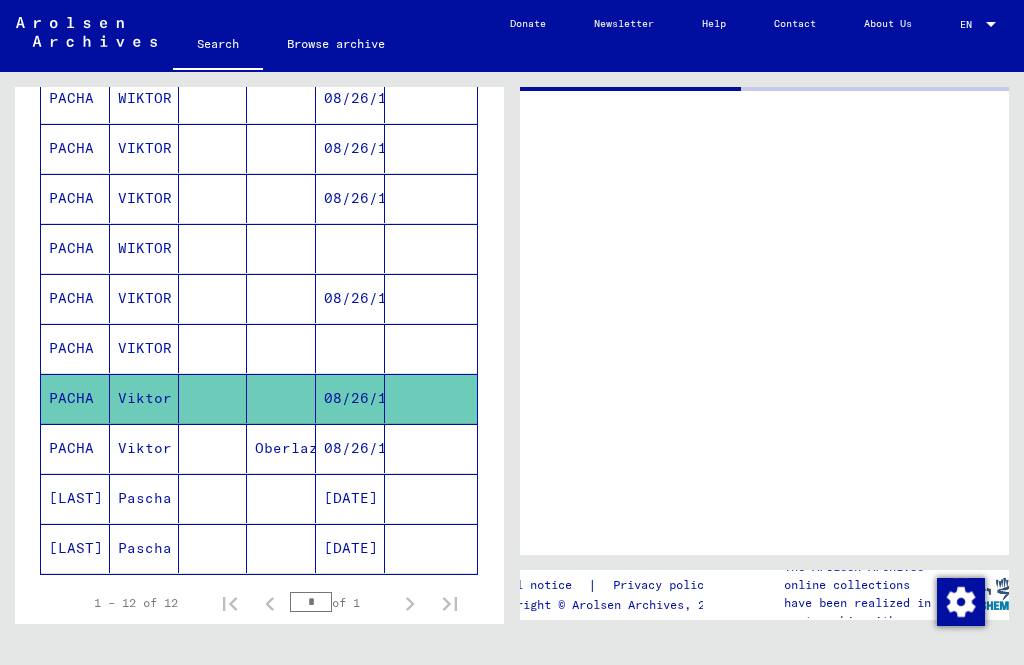 scroll, scrollTop: 0, scrollLeft: 0, axis: both 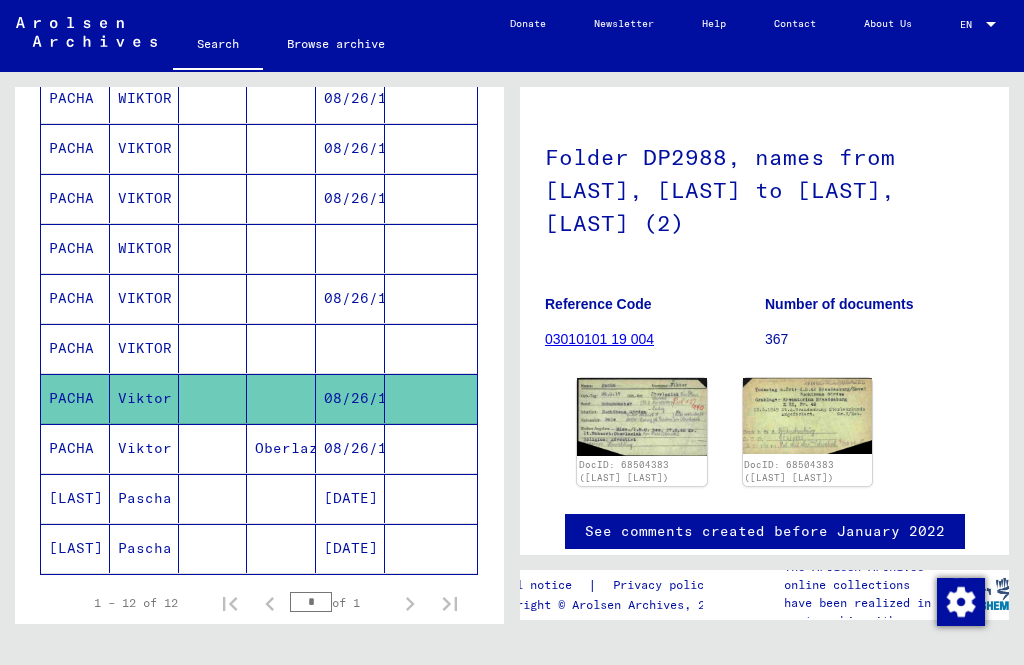 click 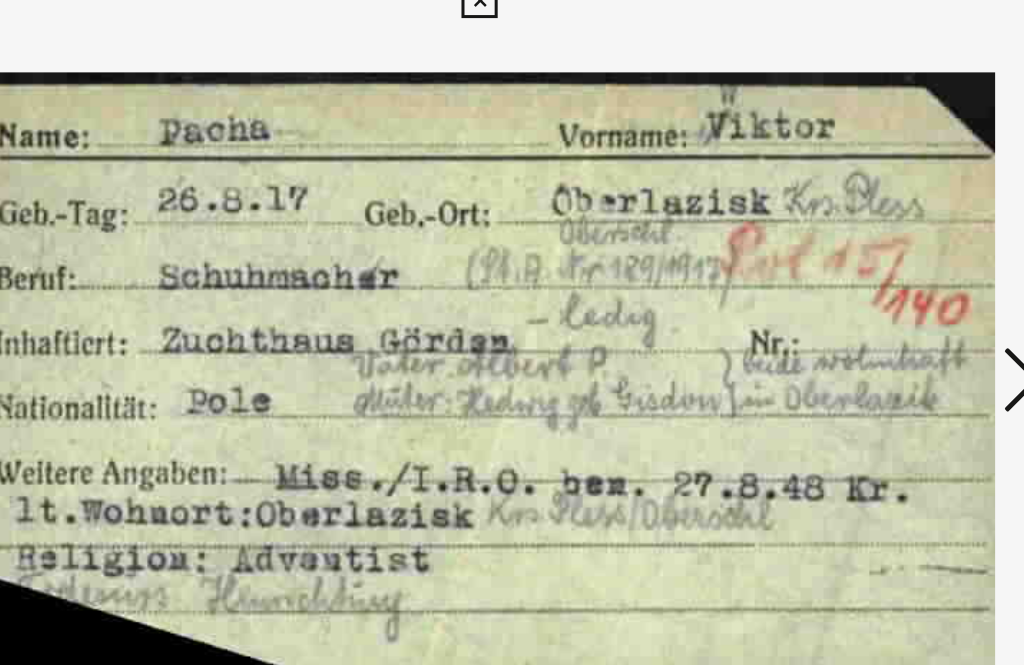 click at bounding box center [872, 281] 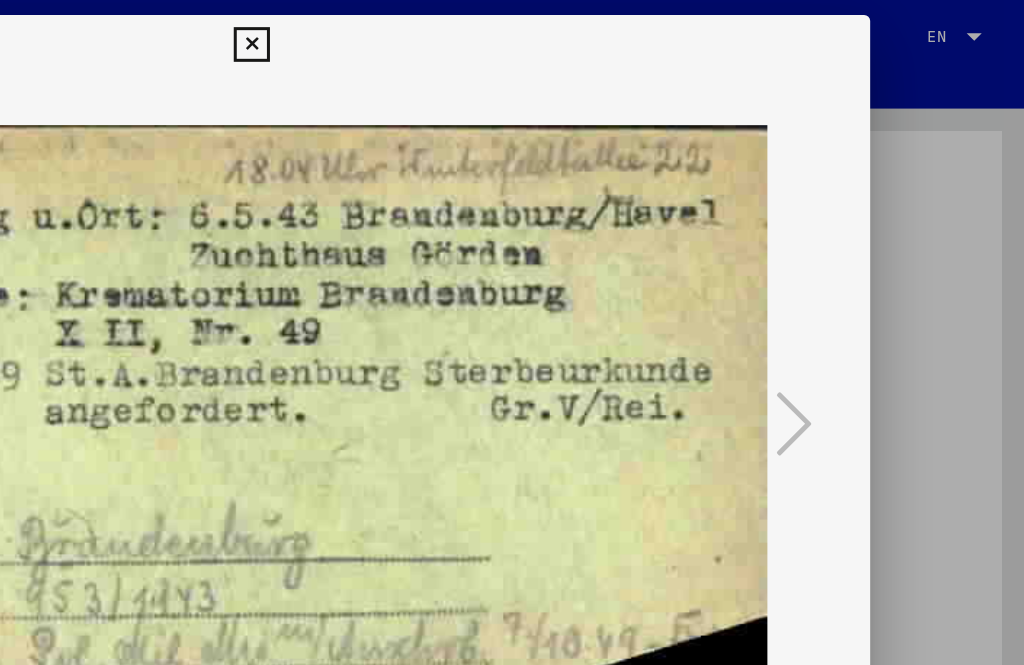 click at bounding box center [511, 30] 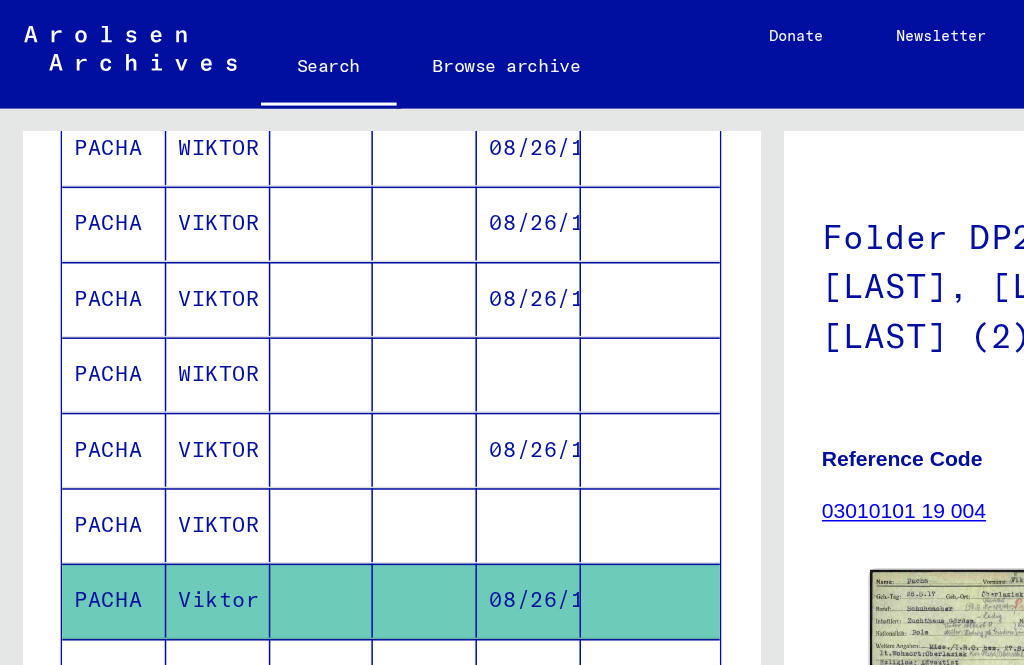 click on "PACHA" at bounding box center [75, 398] 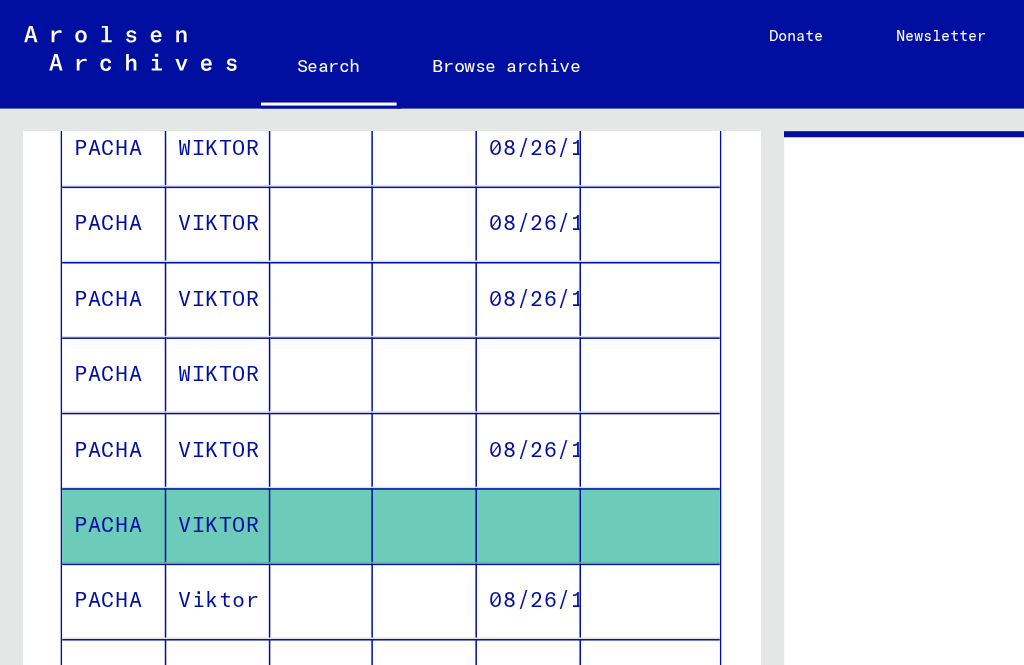 scroll, scrollTop: 0, scrollLeft: 0, axis: both 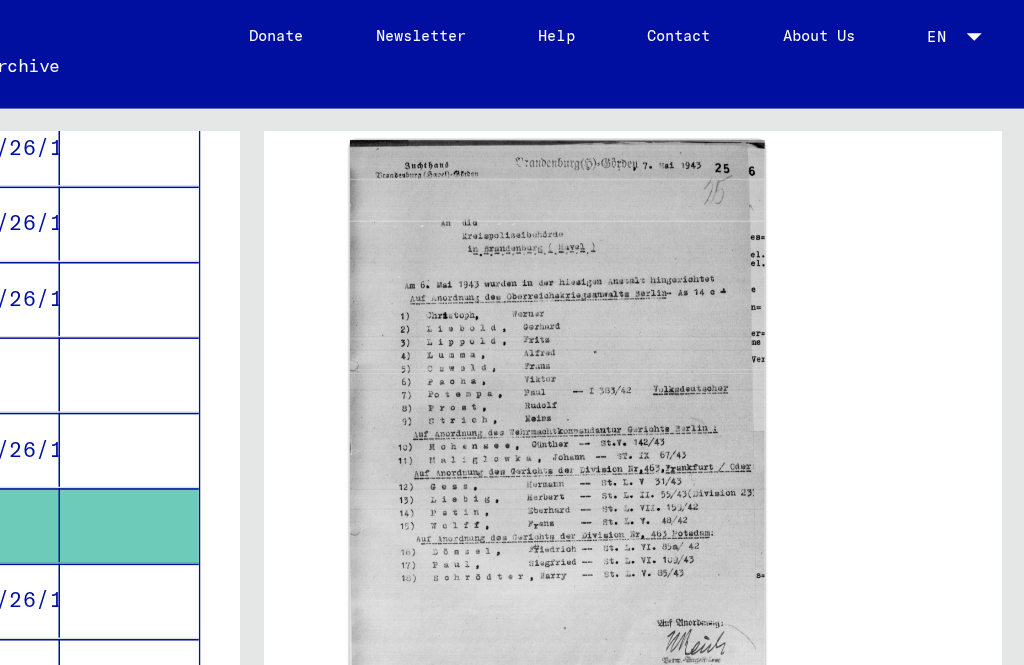 click 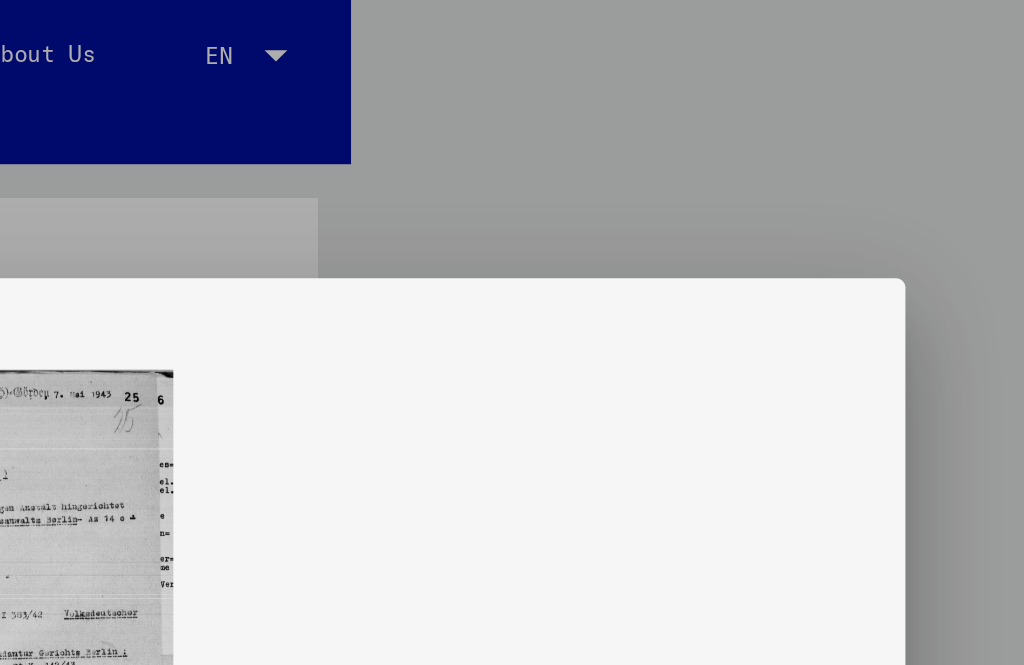 click at bounding box center [511, 142] 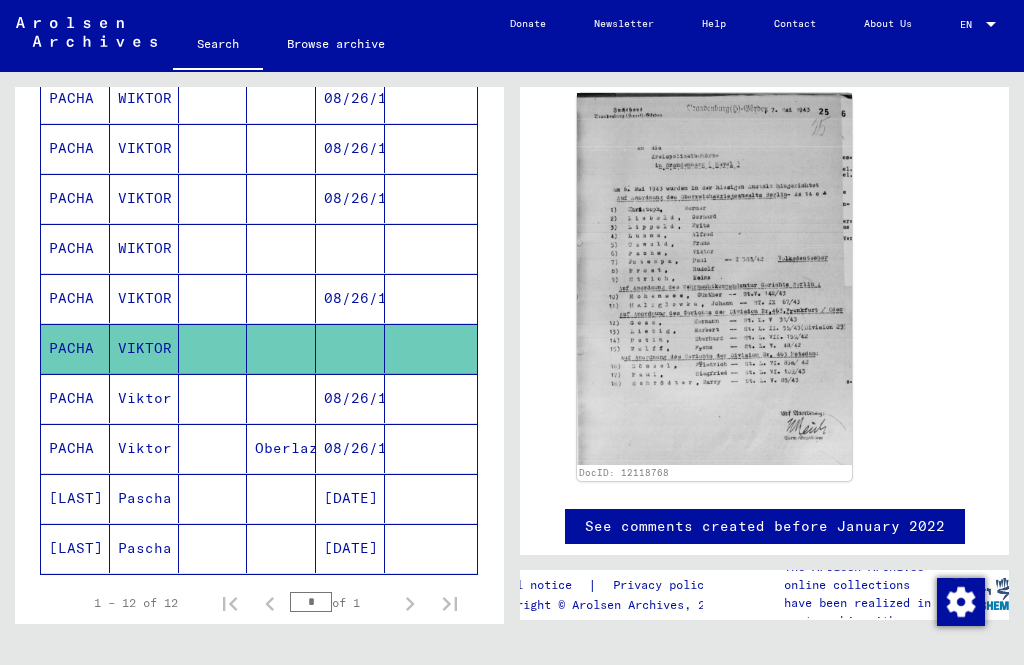 click on "PACHA" at bounding box center [75, 348] 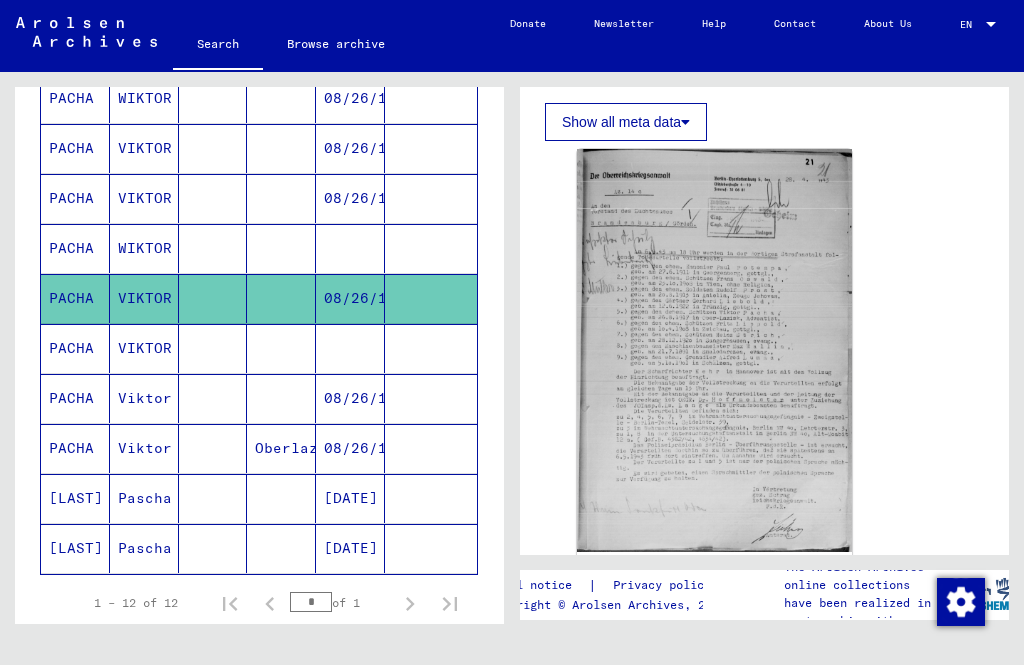 scroll, scrollTop: 641, scrollLeft: 0, axis: vertical 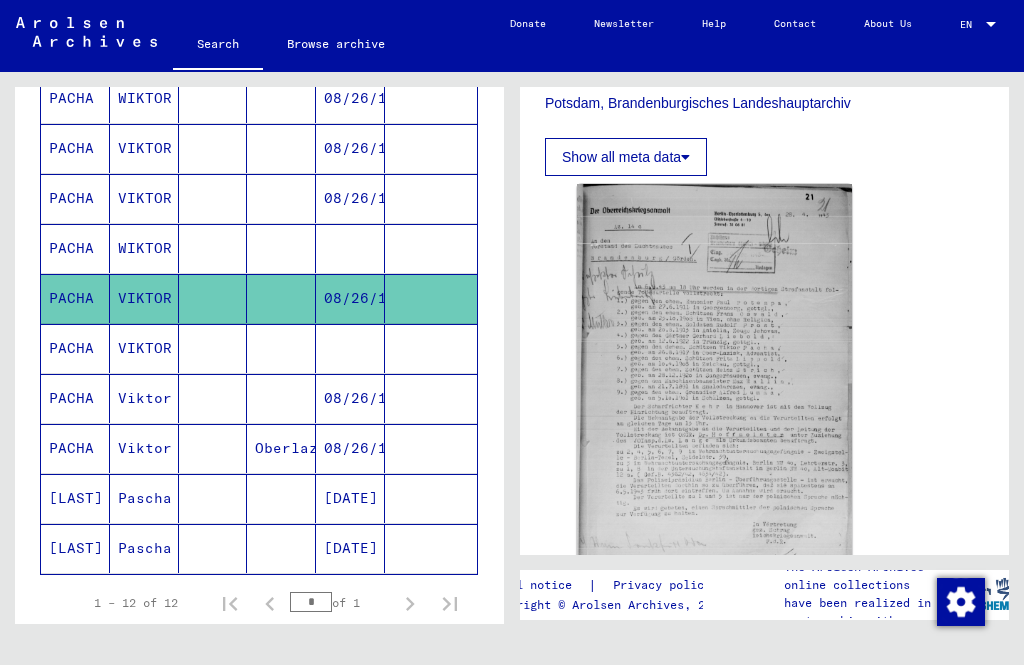 click 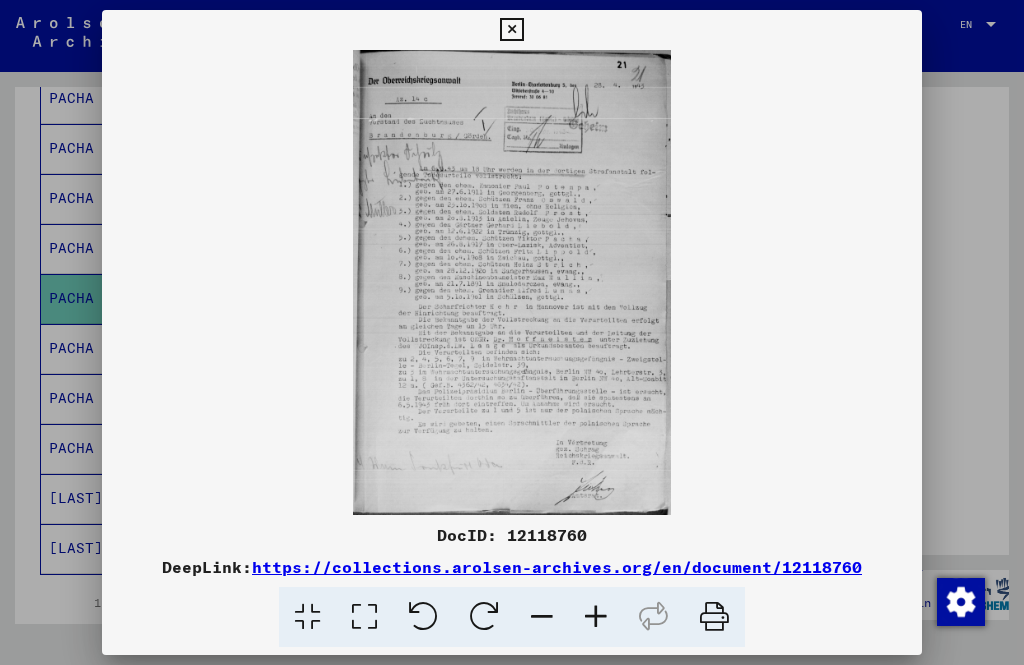 click at bounding box center [511, 30] 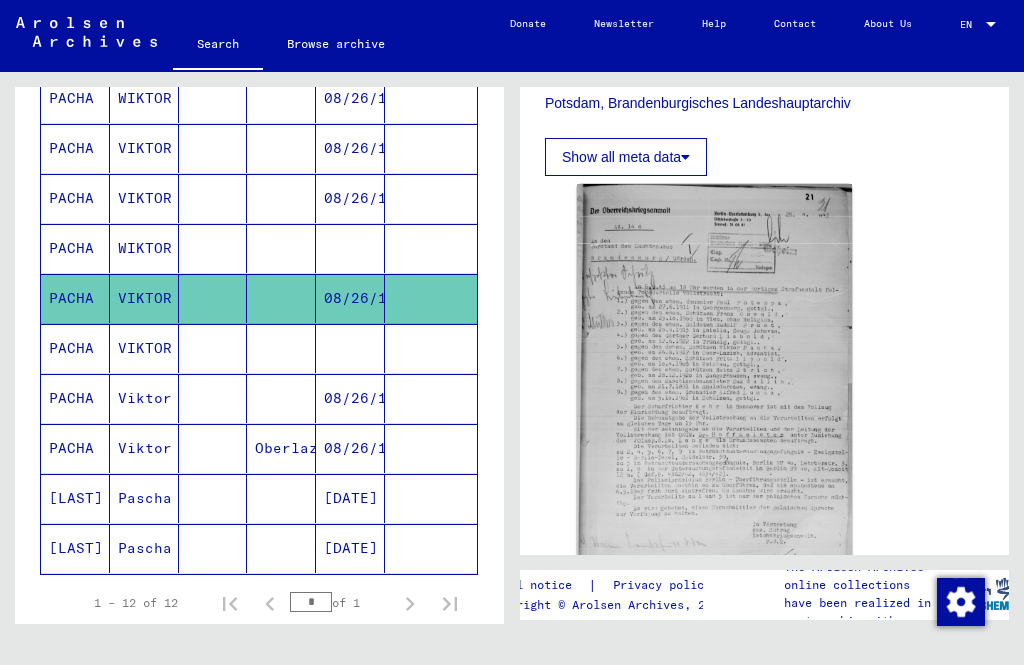 click on "PACHA" at bounding box center [75, 298] 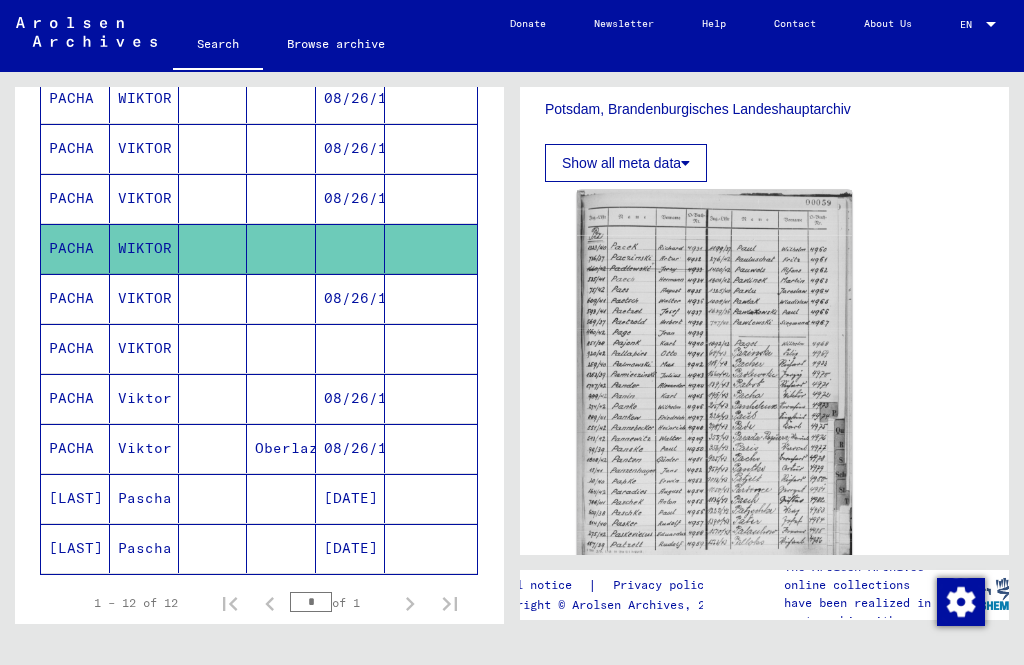 scroll, scrollTop: 605, scrollLeft: 0, axis: vertical 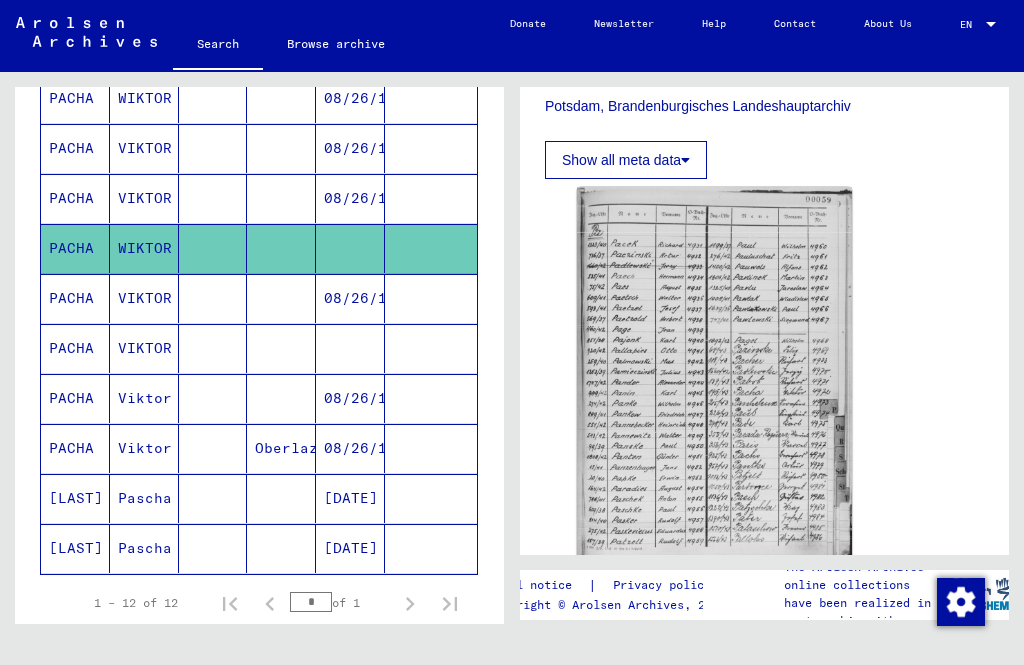 click on "PACHA" at bounding box center (75, 248) 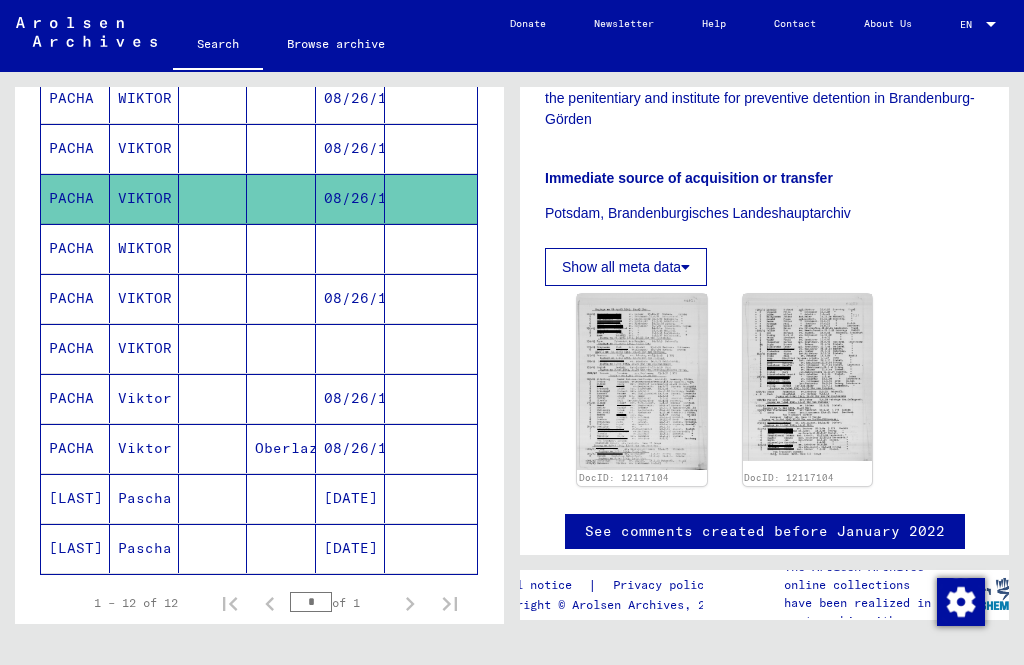 scroll, scrollTop: 502, scrollLeft: 0, axis: vertical 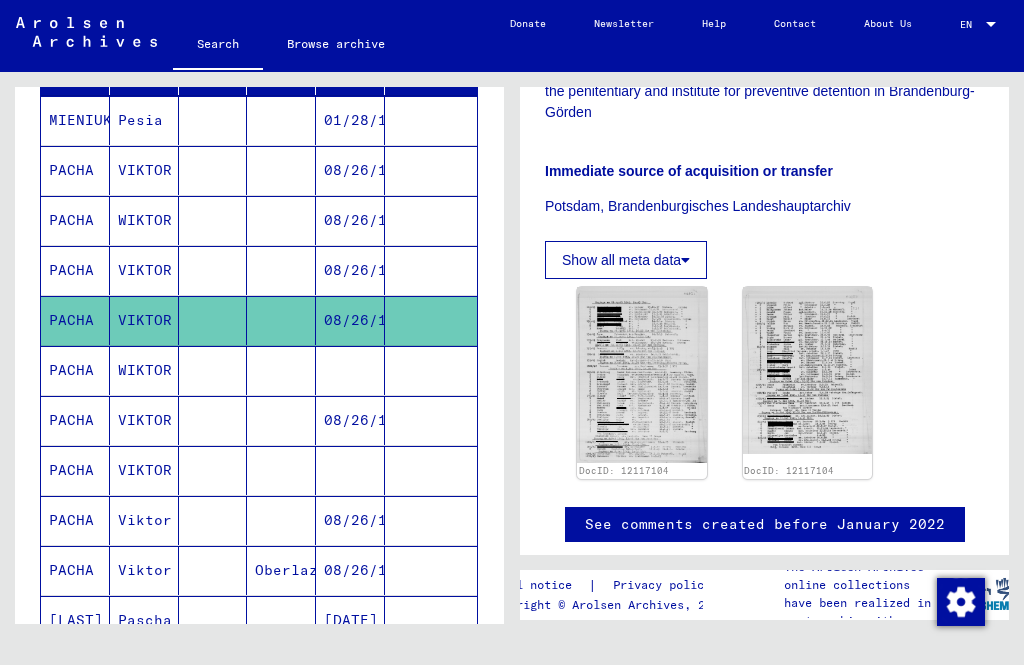 click on "PACHA" at bounding box center (75, 320) 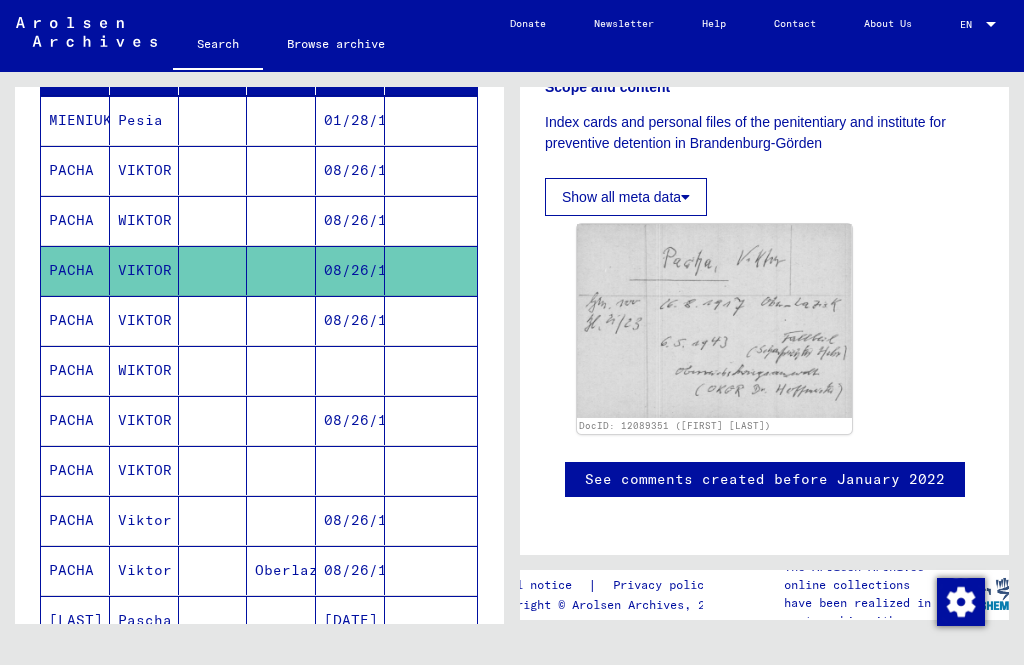 scroll, scrollTop: 419, scrollLeft: 0, axis: vertical 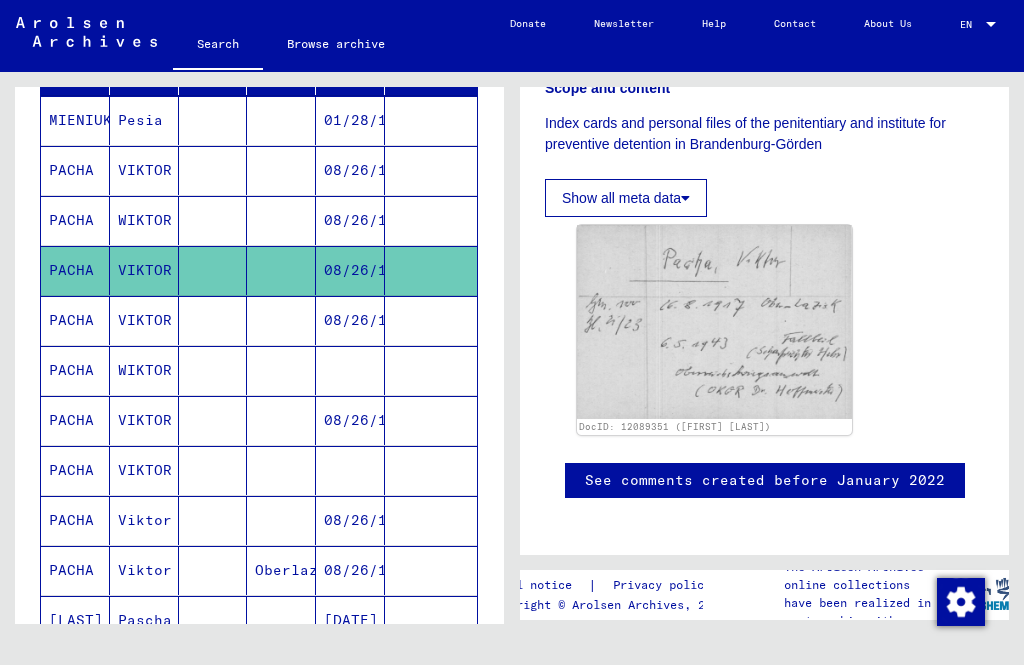 click on "PACHA" at bounding box center [75, 270] 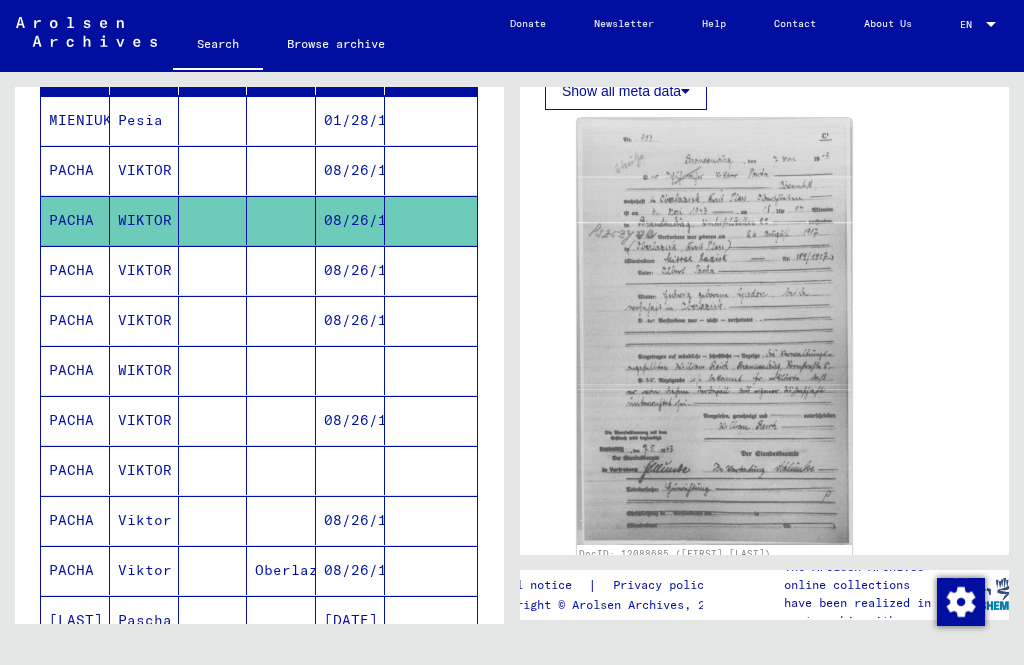 scroll, scrollTop: 709, scrollLeft: 0, axis: vertical 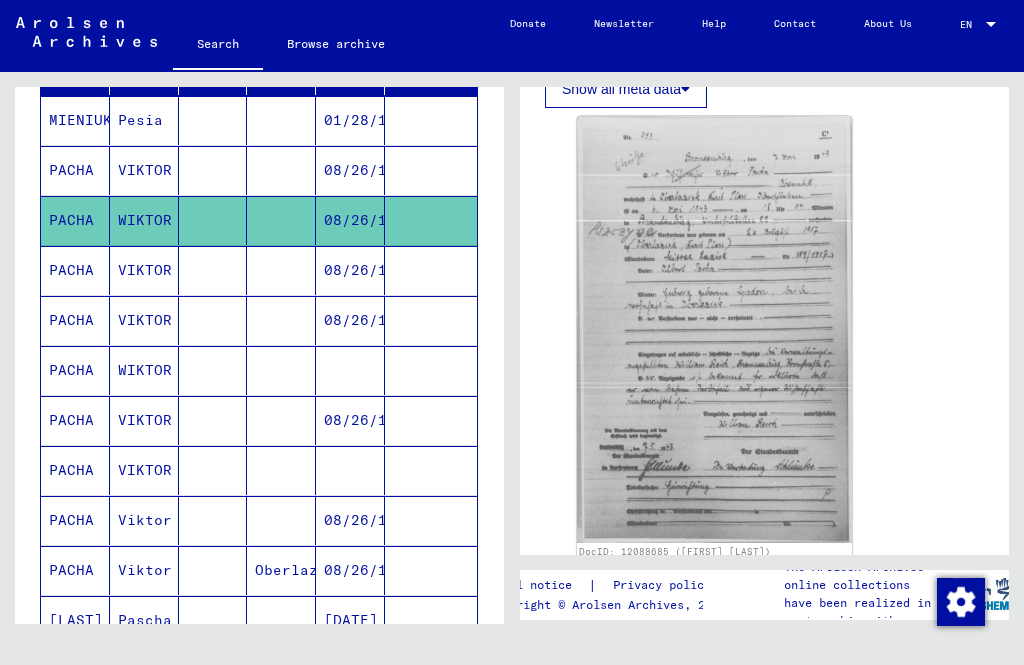 click on "PACHA" at bounding box center [75, 220] 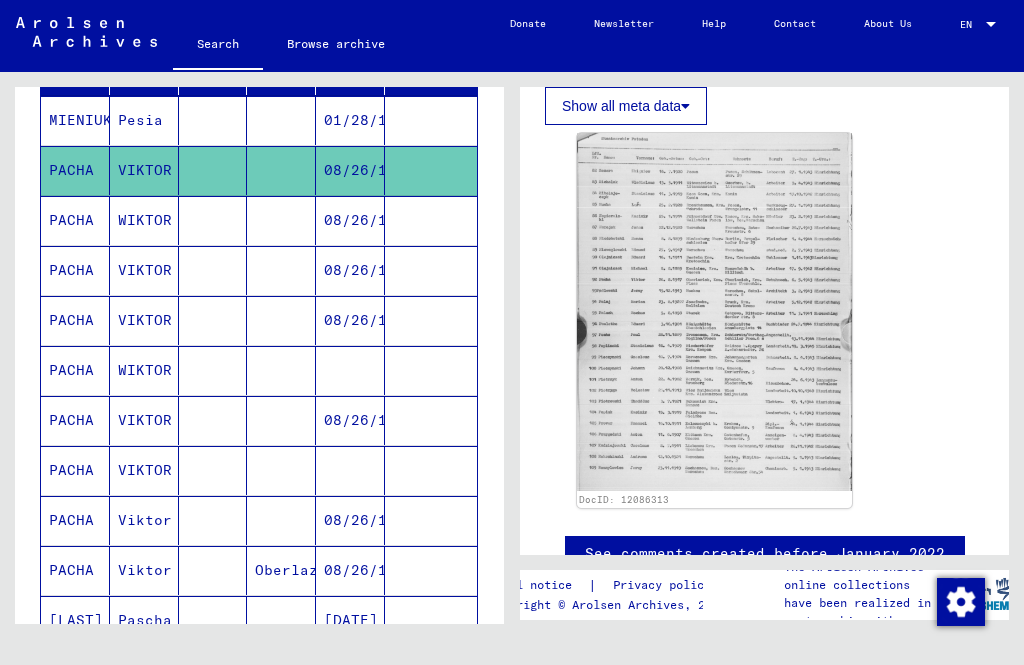 scroll, scrollTop: 641, scrollLeft: 0, axis: vertical 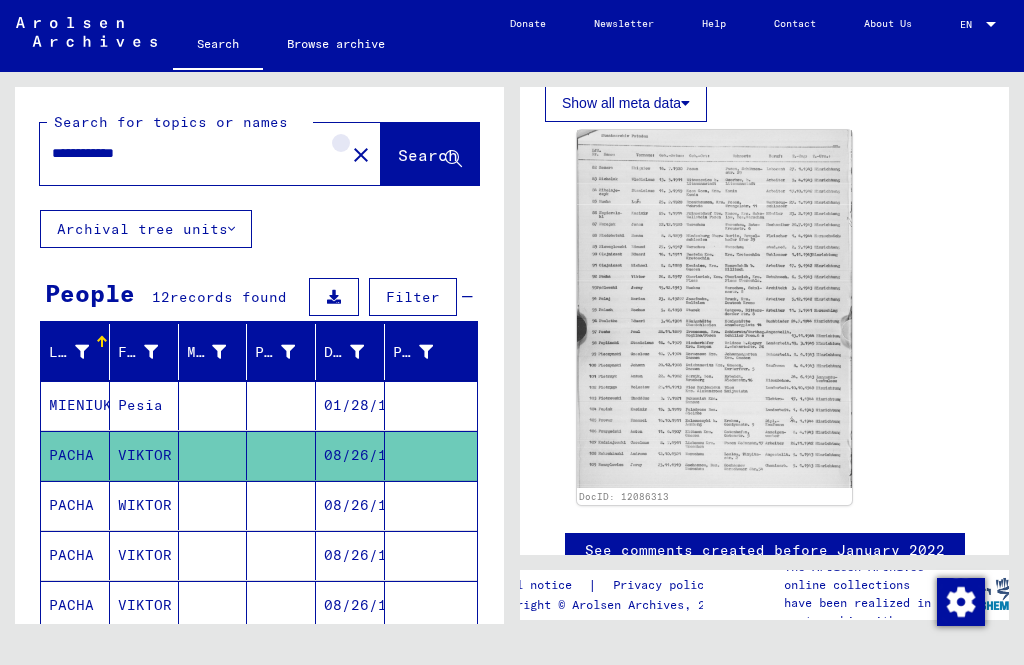 click on "close" 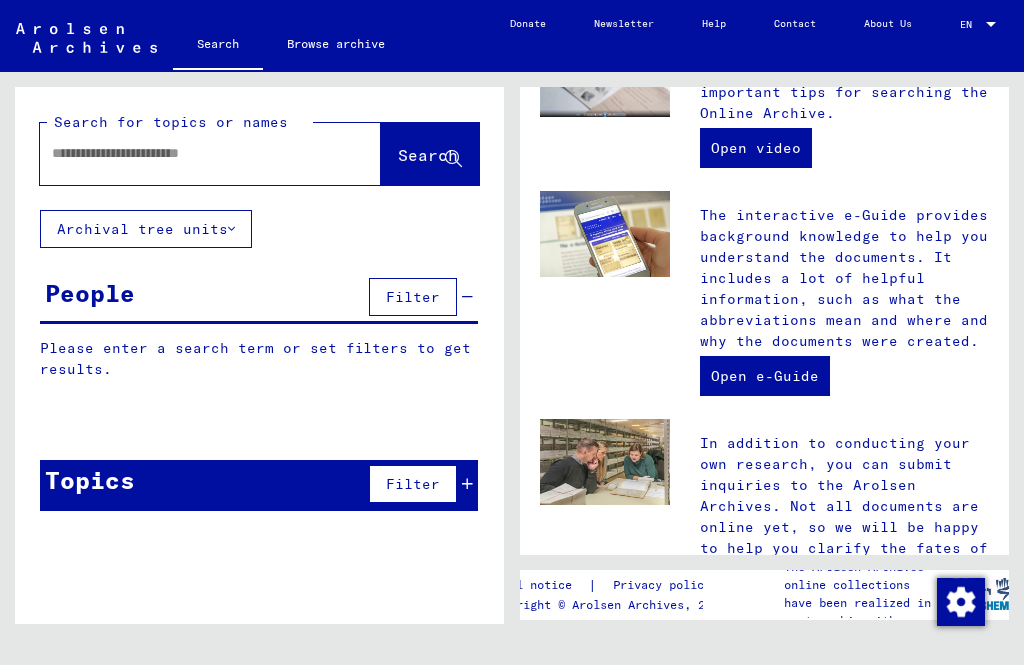 scroll, scrollTop: 0, scrollLeft: 0, axis: both 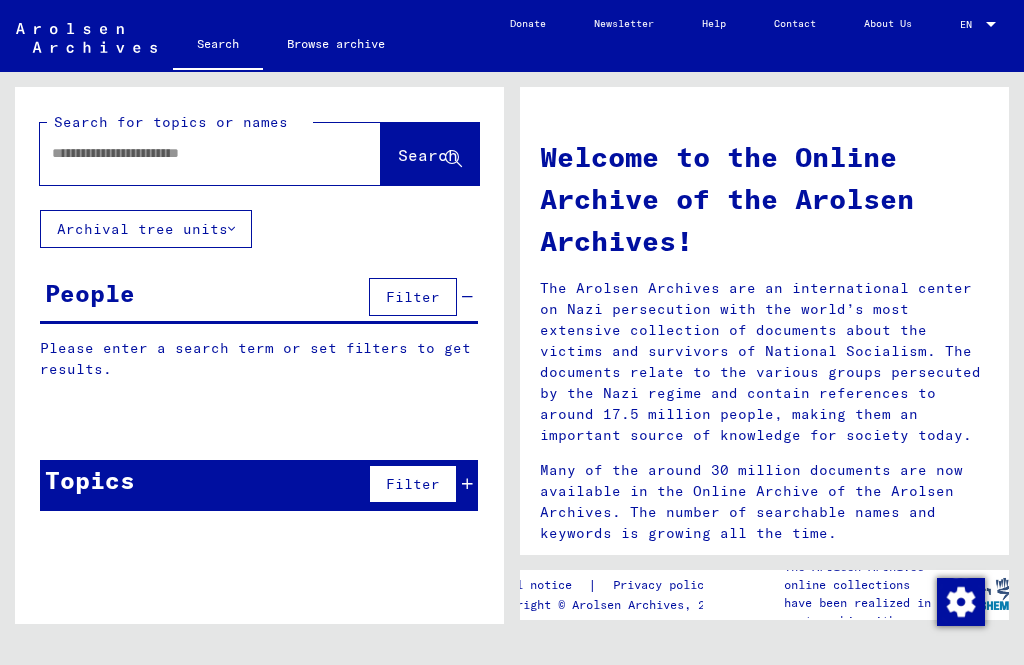 click at bounding box center [186, 153] 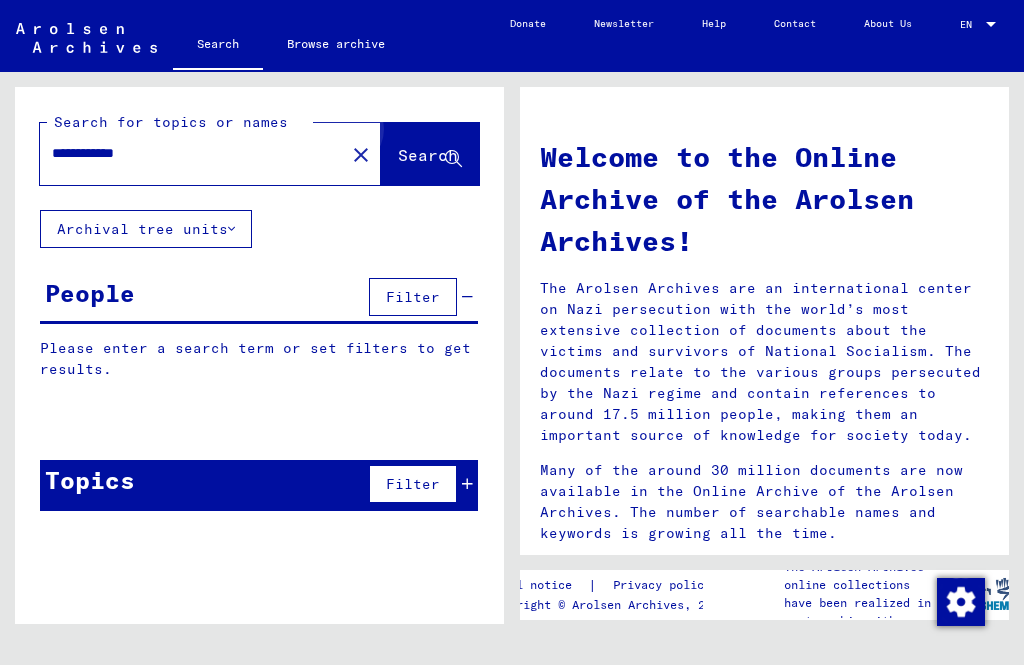 click on "Search" 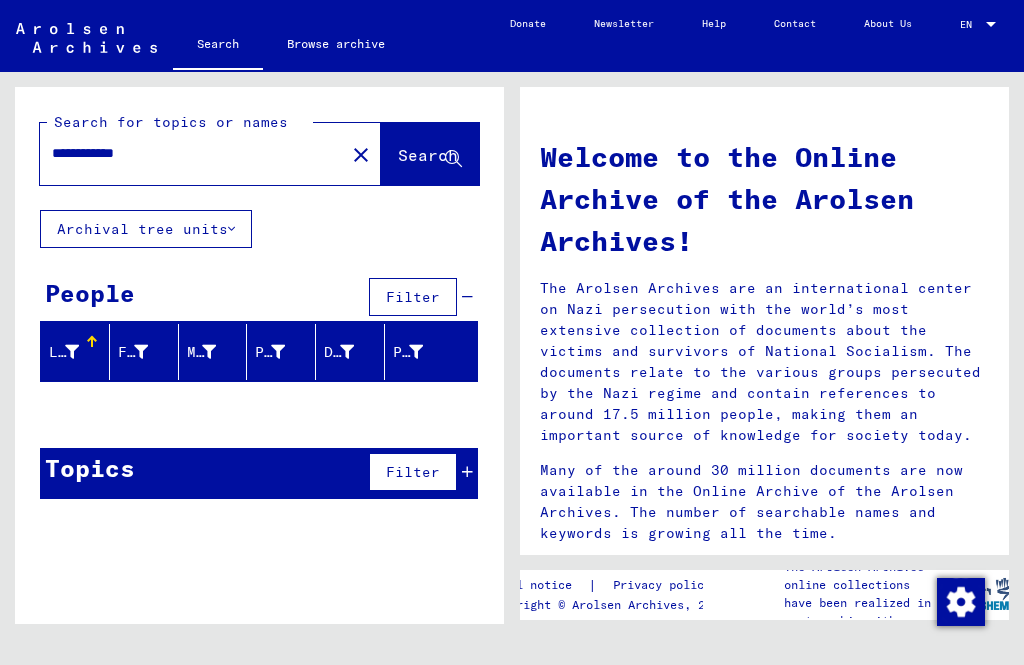 click on "**********" at bounding box center (186, 153) 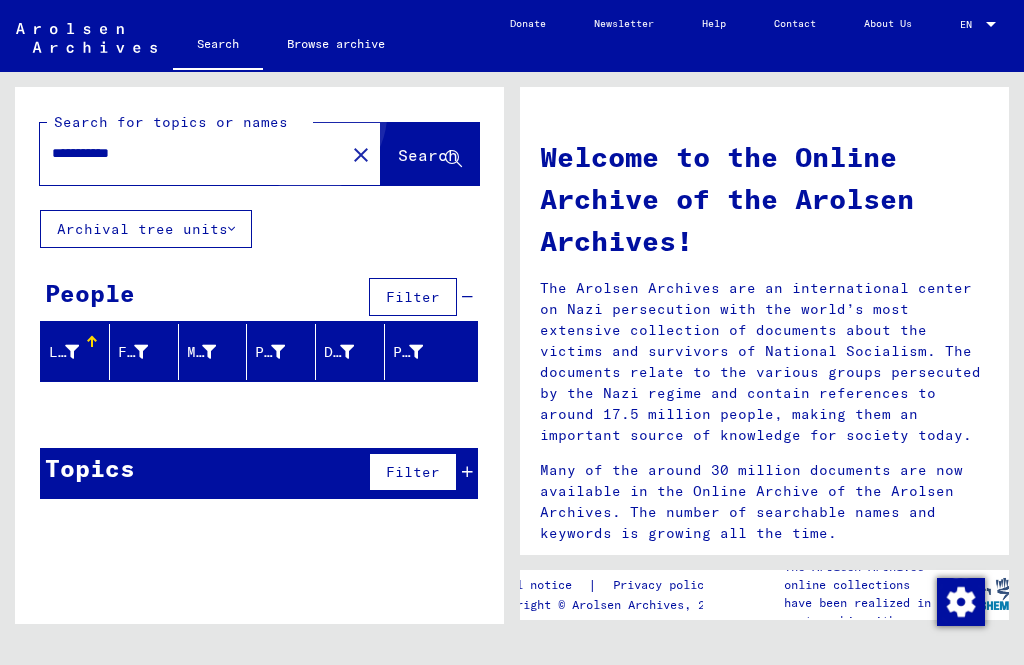 type on "**********" 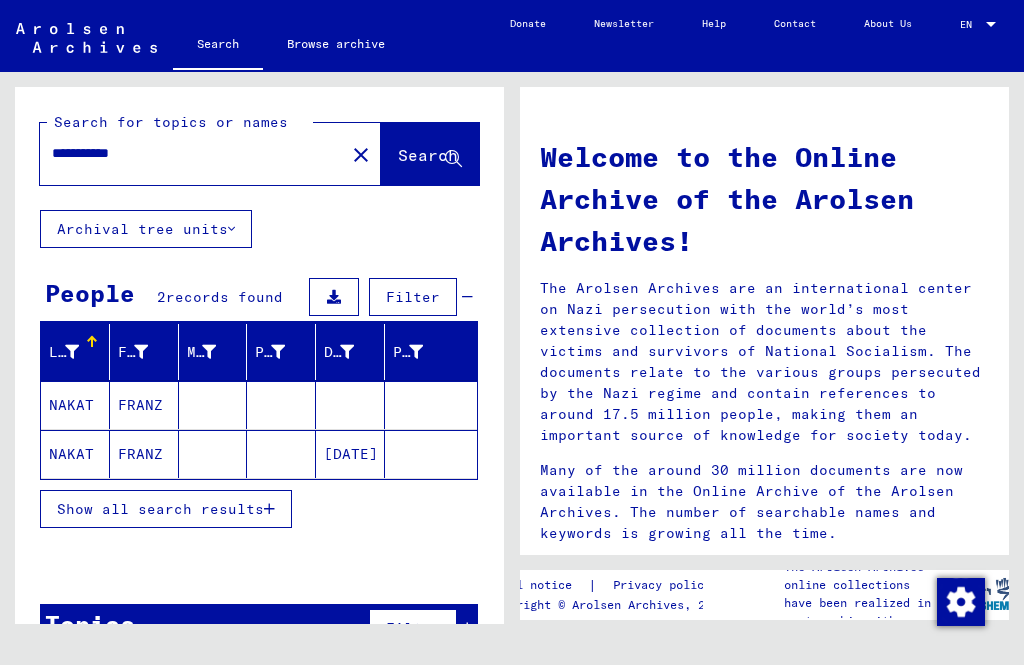 click on "NAKAT" at bounding box center (75, 454) 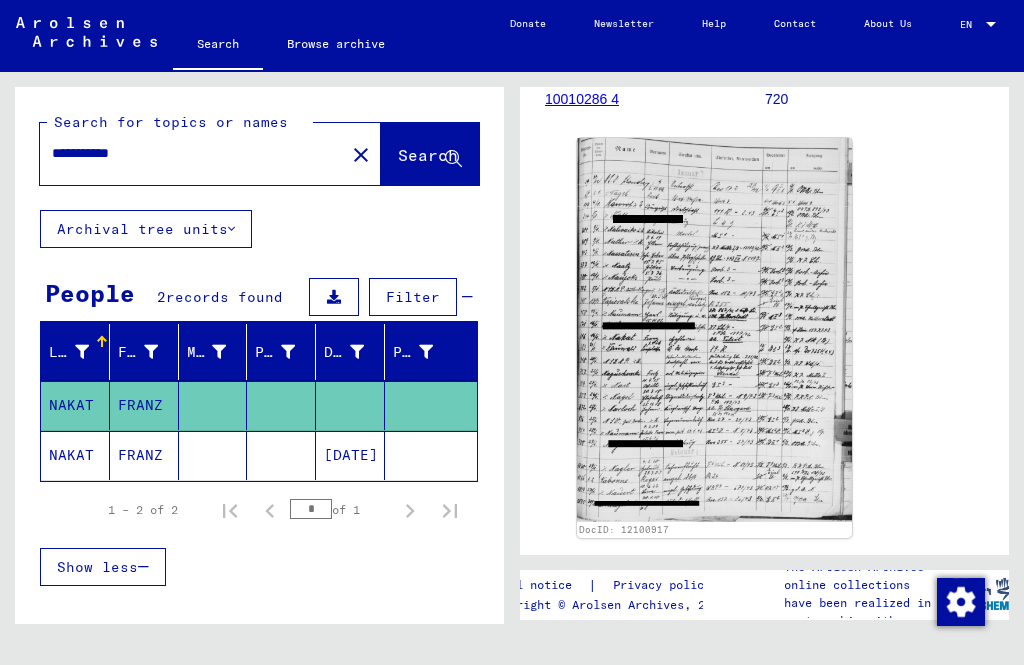 scroll, scrollTop: 257, scrollLeft: 0, axis: vertical 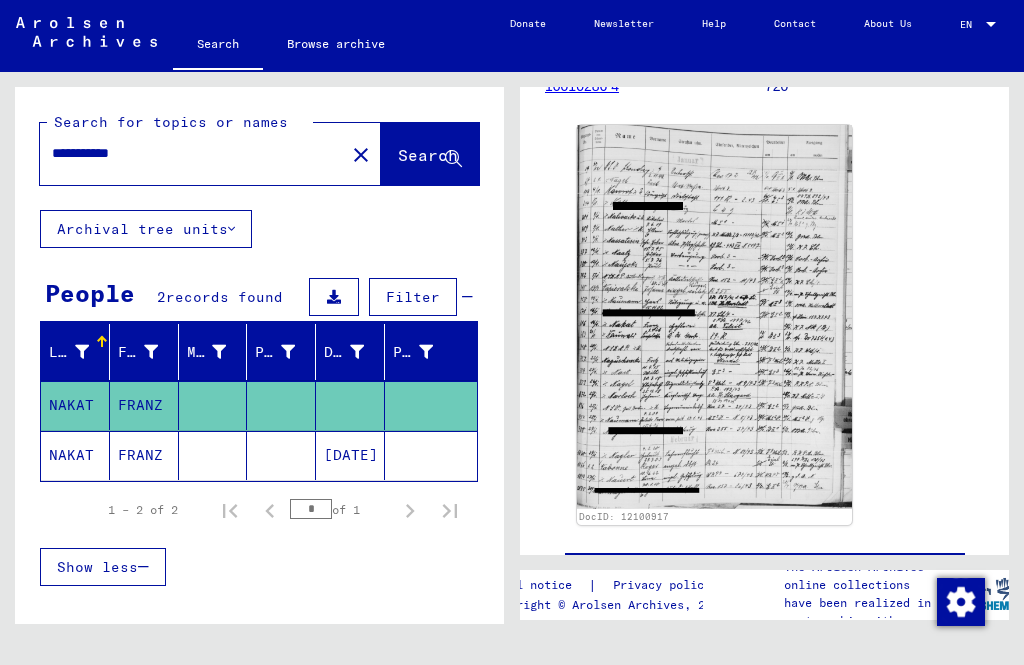 click 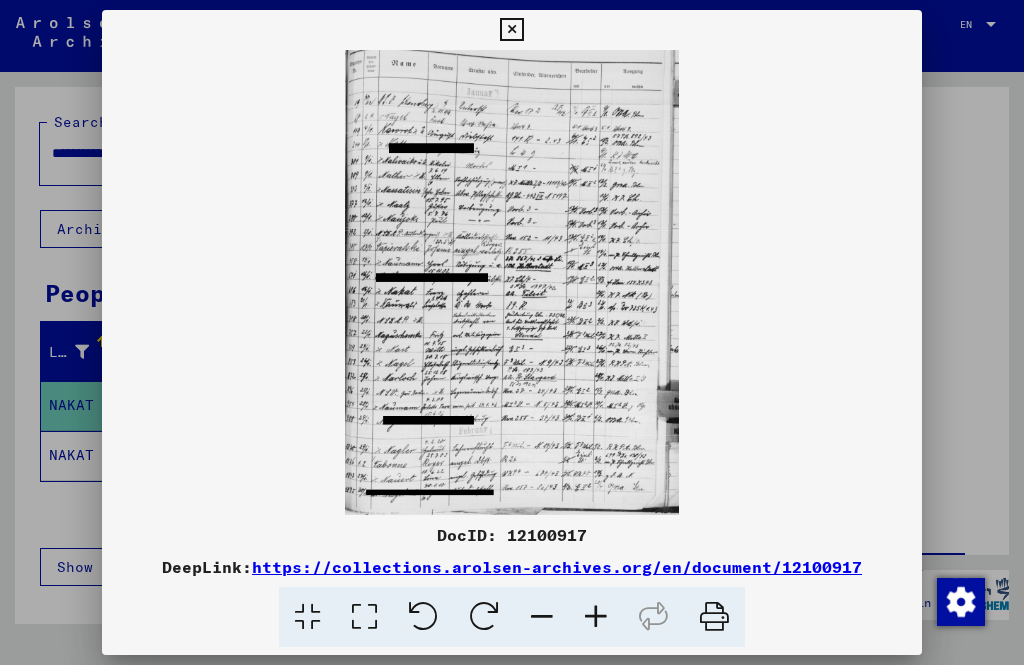 click at bounding box center [511, 30] 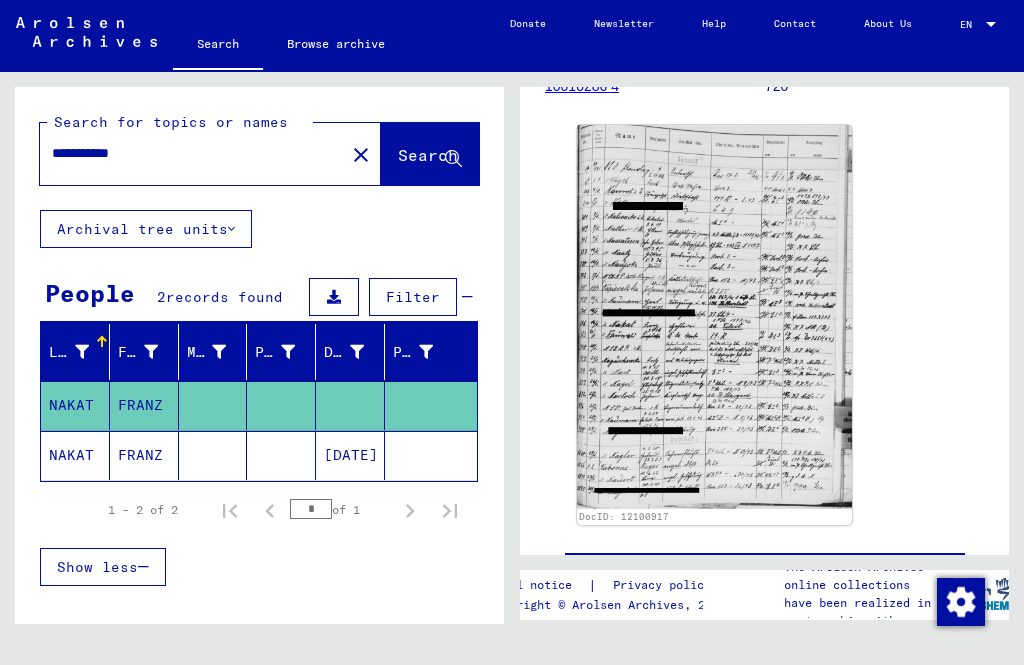click on "NAKAT" 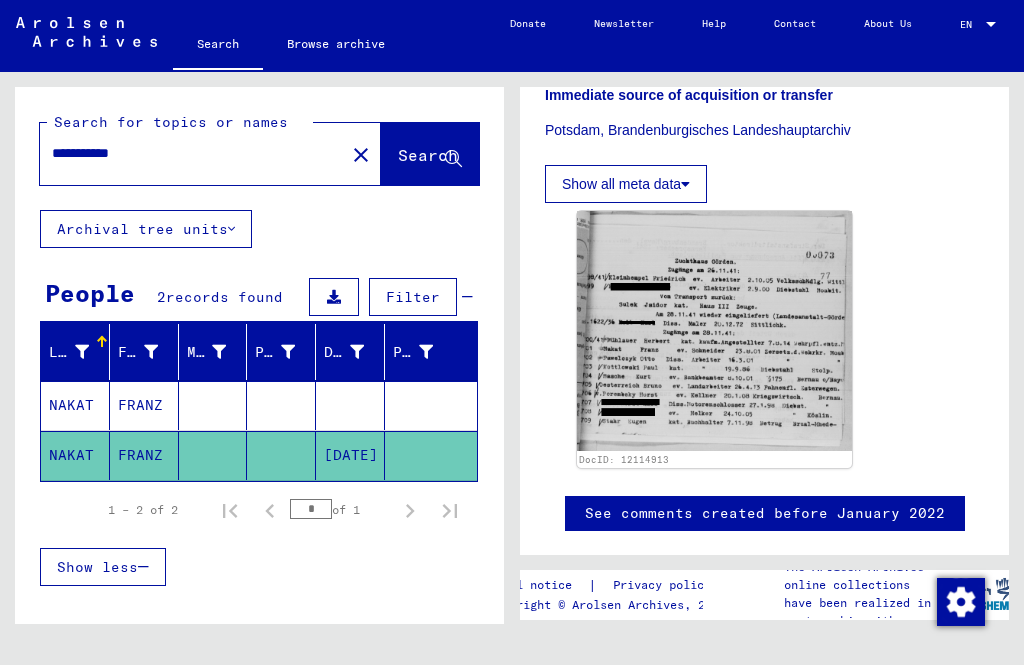 scroll, scrollTop: 556, scrollLeft: 0, axis: vertical 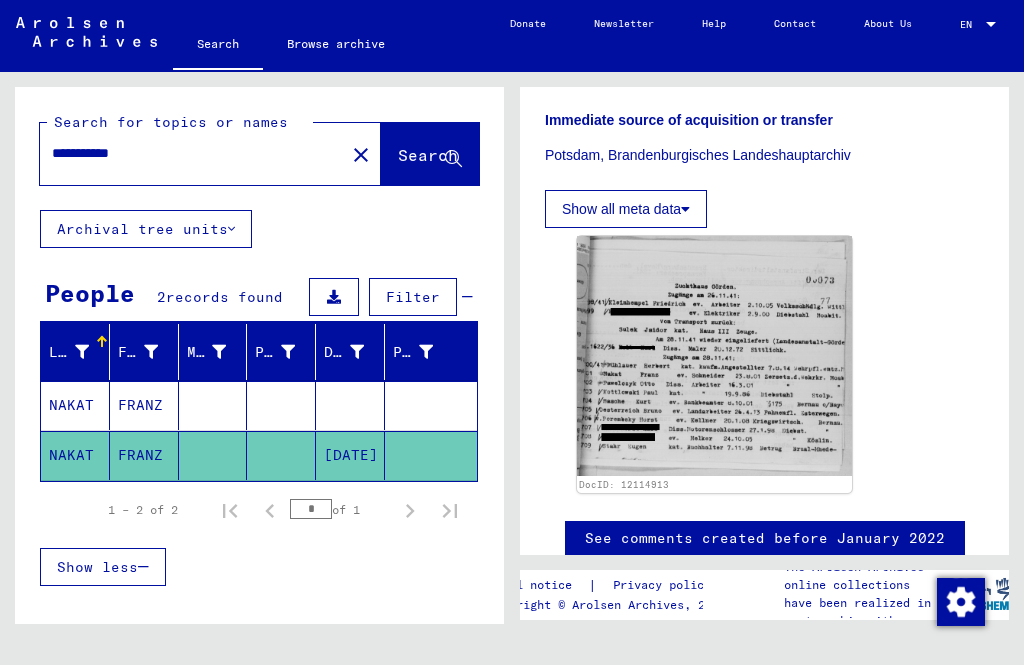 click 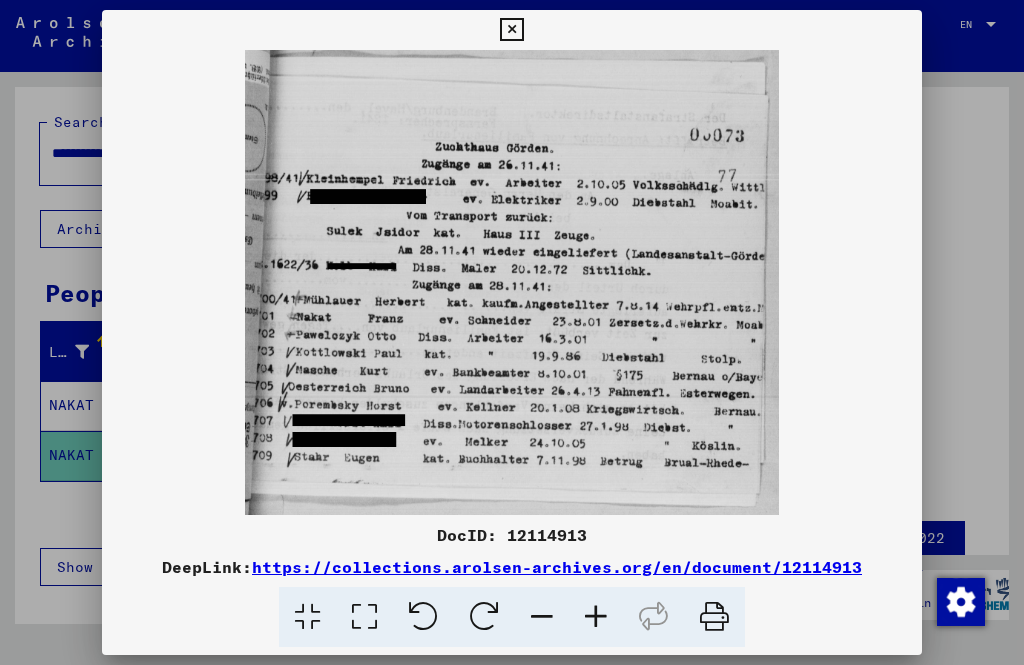 click at bounding box center [511, 30] 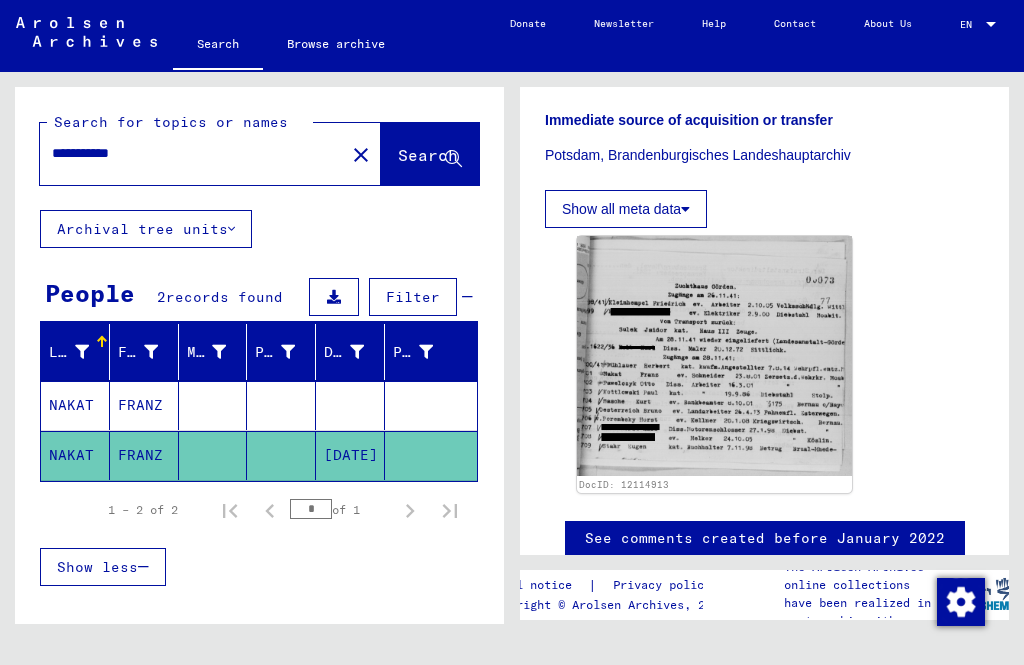 click on "close" 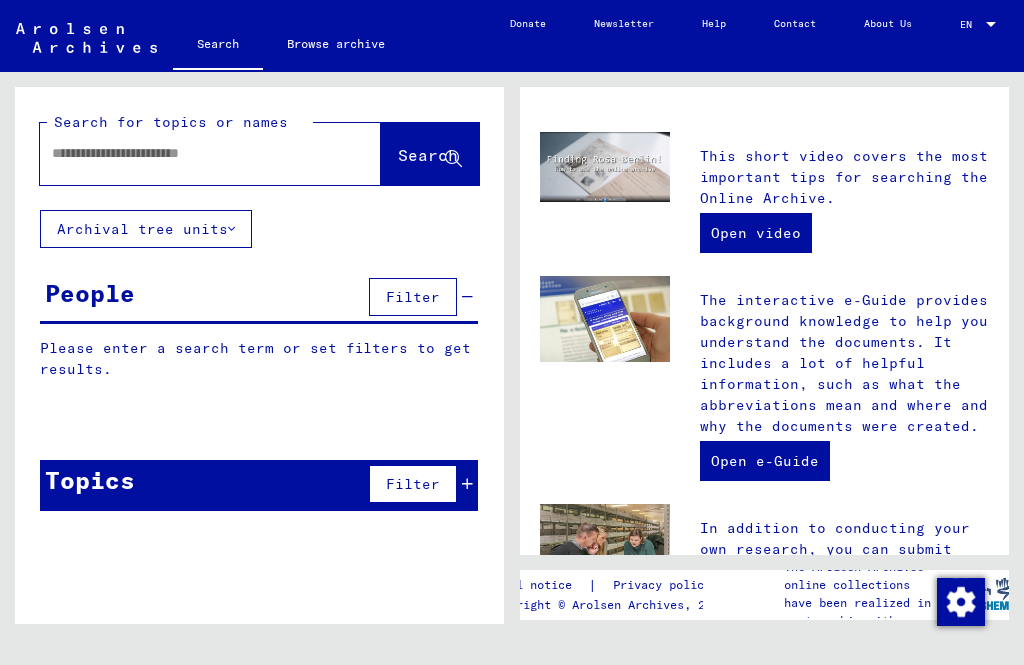 click at bounding box center [186, 153] 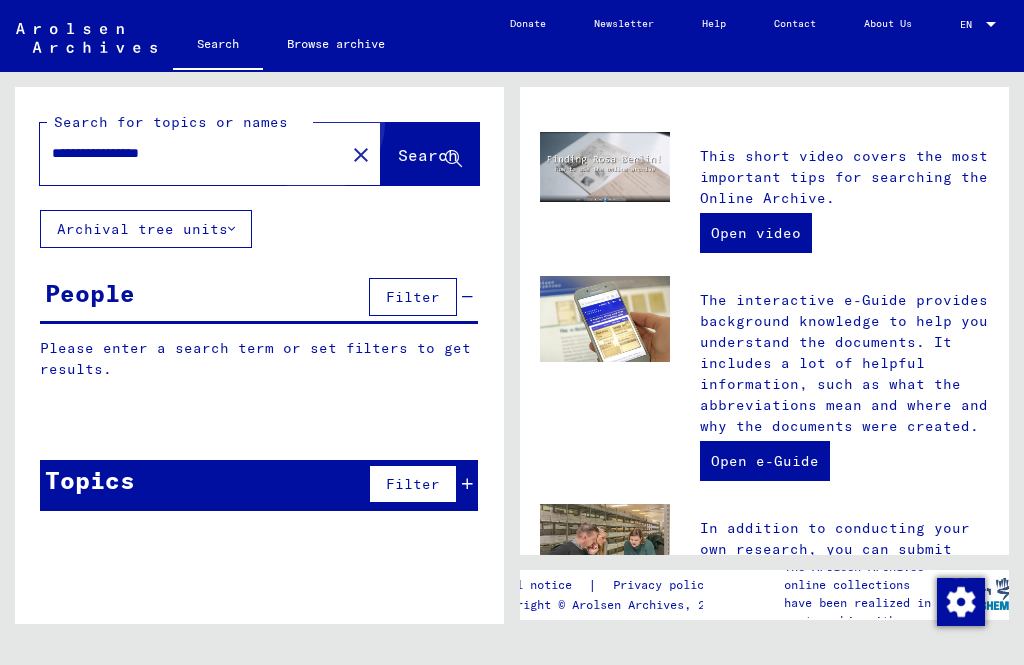 type on "**********" 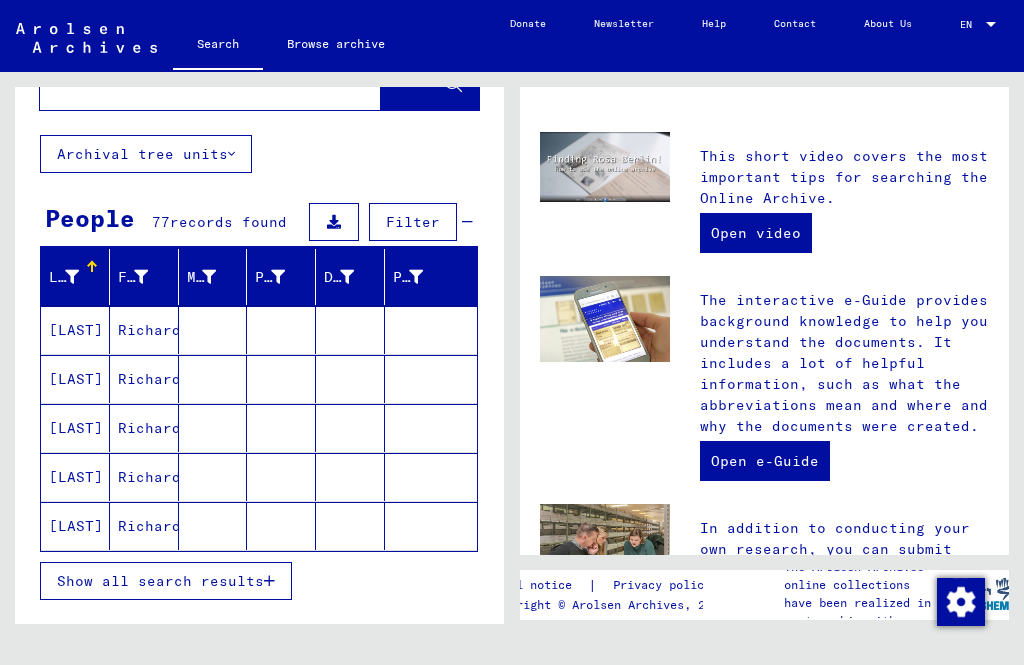 scroll, scrollTop: 58, scrollLeft: 0, axis: vertical 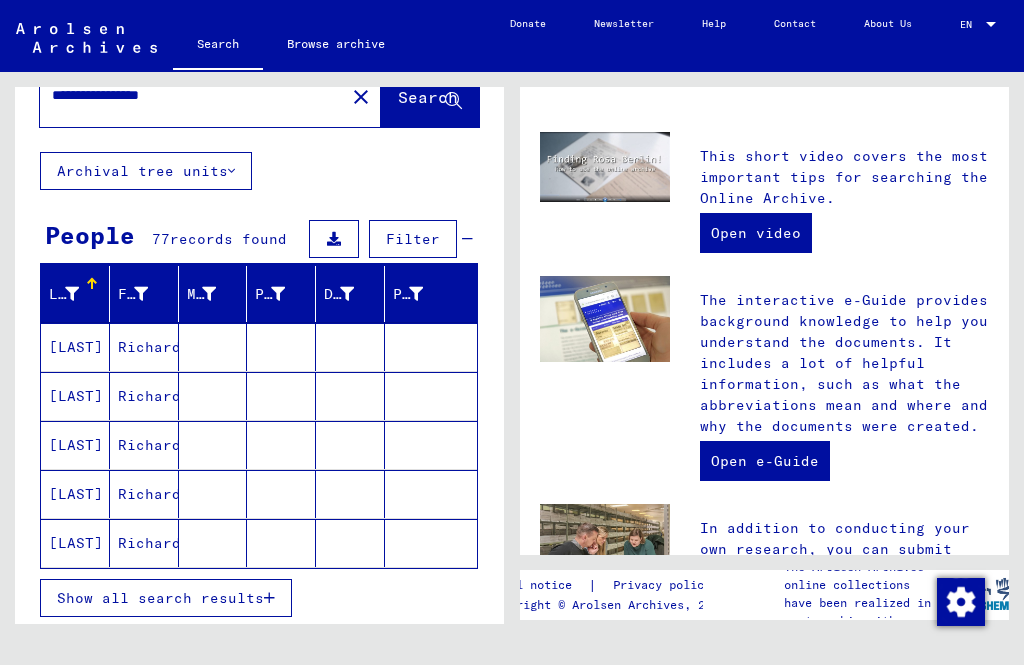 click on "[LAST]" at bounding box center (75, 396) 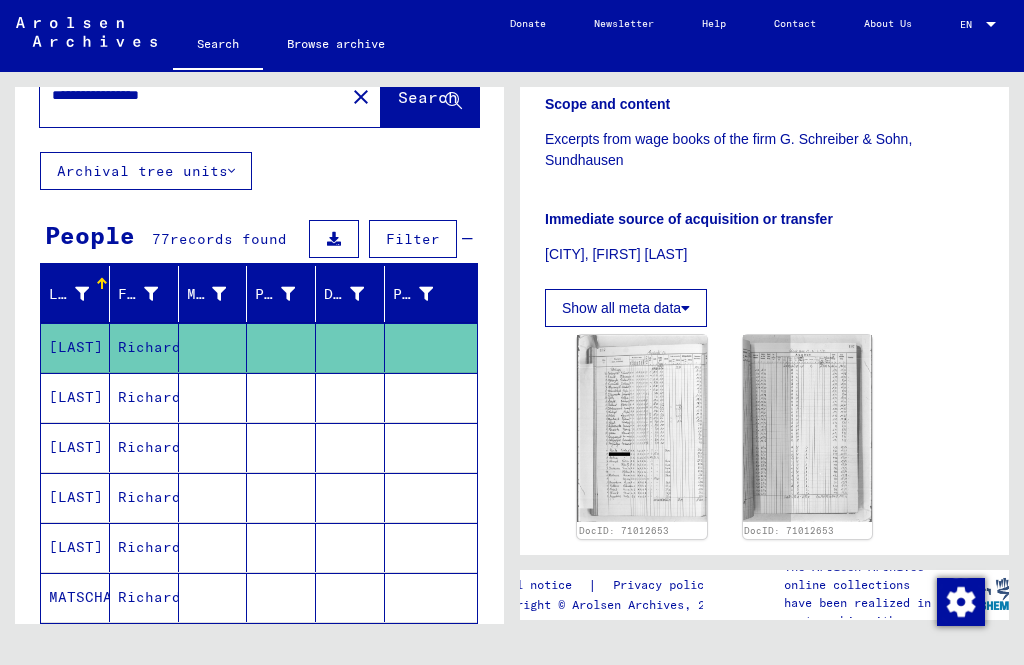 scroll, scrollTop: 457, scrollLeft: 0, axis: vertical 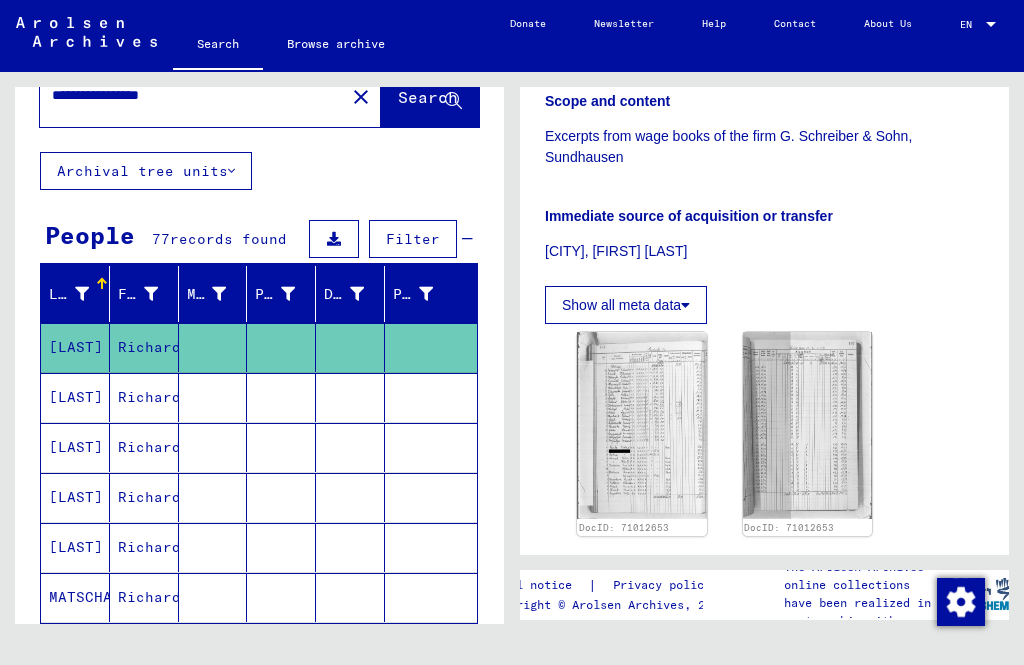 click 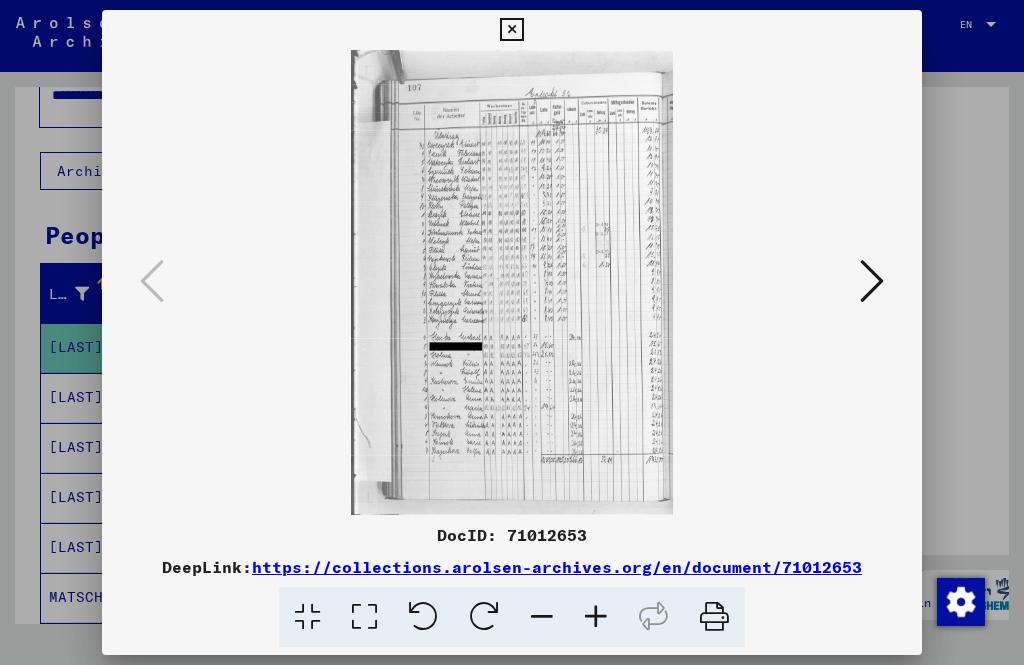 click at bounding box center [511, 30] 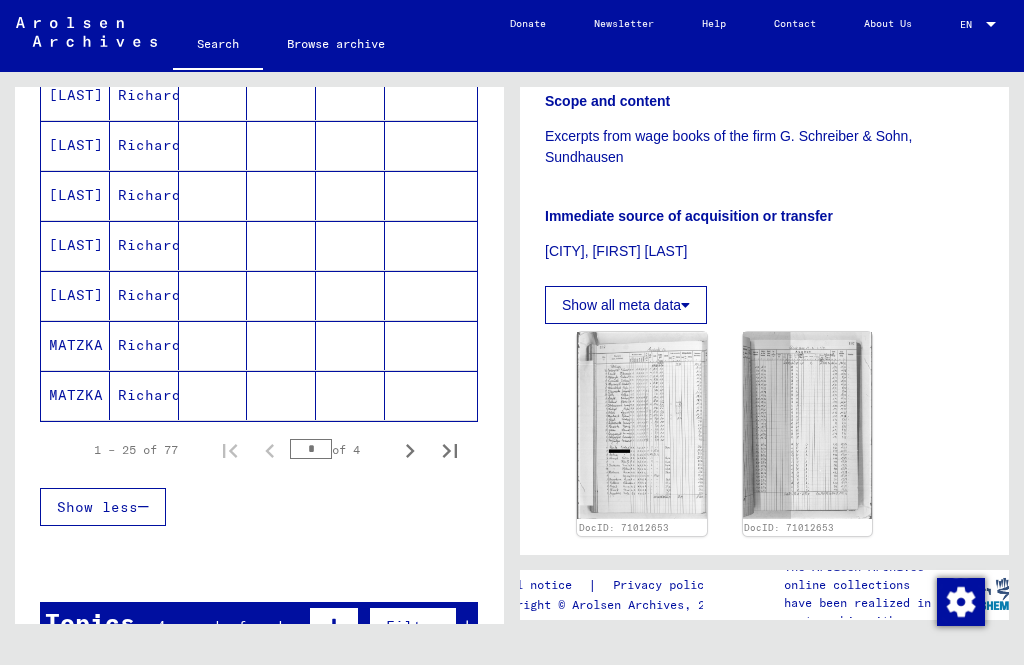 scroll, scrollTop: 1212, scrollLeft: 0, axis: vertical 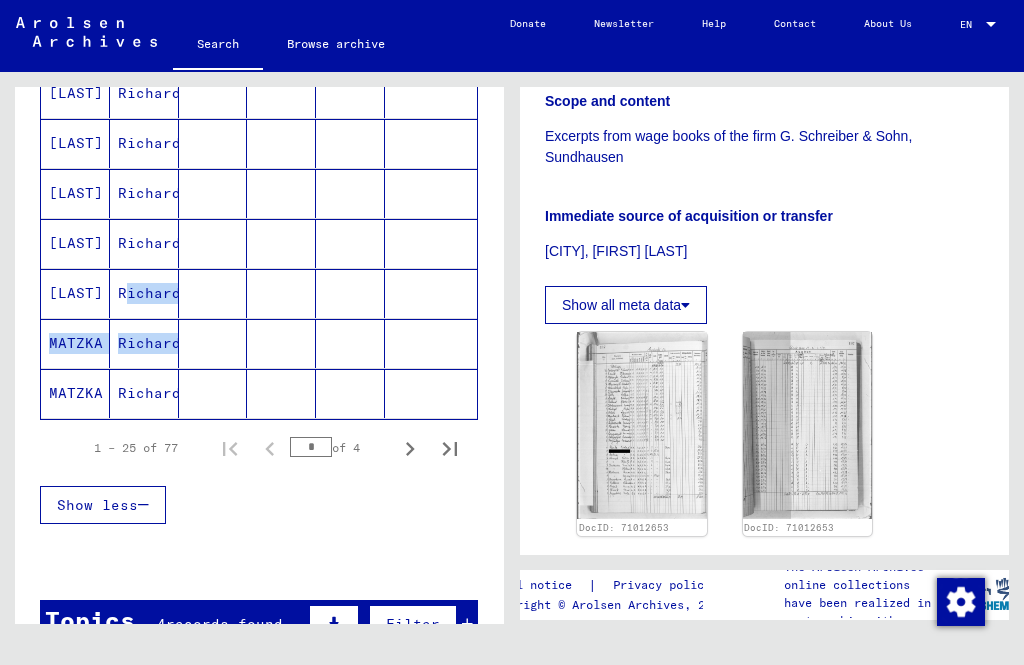click on "Last Name First Name Maiden Name Place of Birth Date of Birth Prisoner # [LAST] [FIRST] [LAST] [FIRST] [LAST] [FIRST] [LAST] [FIRST] [LAST] [FIRST] [LAST] [FIRST] [LAST] [FIRST] [LAST] [FIRST] [LAST] [FIRST] [LAST] [FIRST] [LAST] [FIRST] [LAST] [FIRST] [LAST] [FIRST] 1 – 25 of 77 * of 4 Show less Signature Last Name First Name Maiden Name Place of Birth Date of Birth Prisoner #" at bounding box center [259, -169] 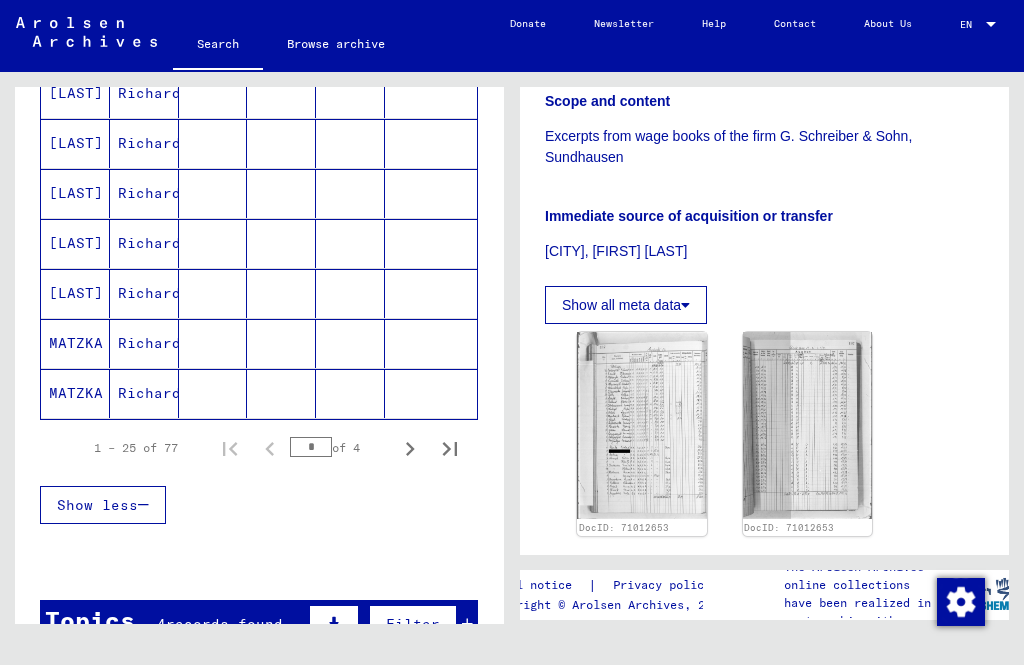 click 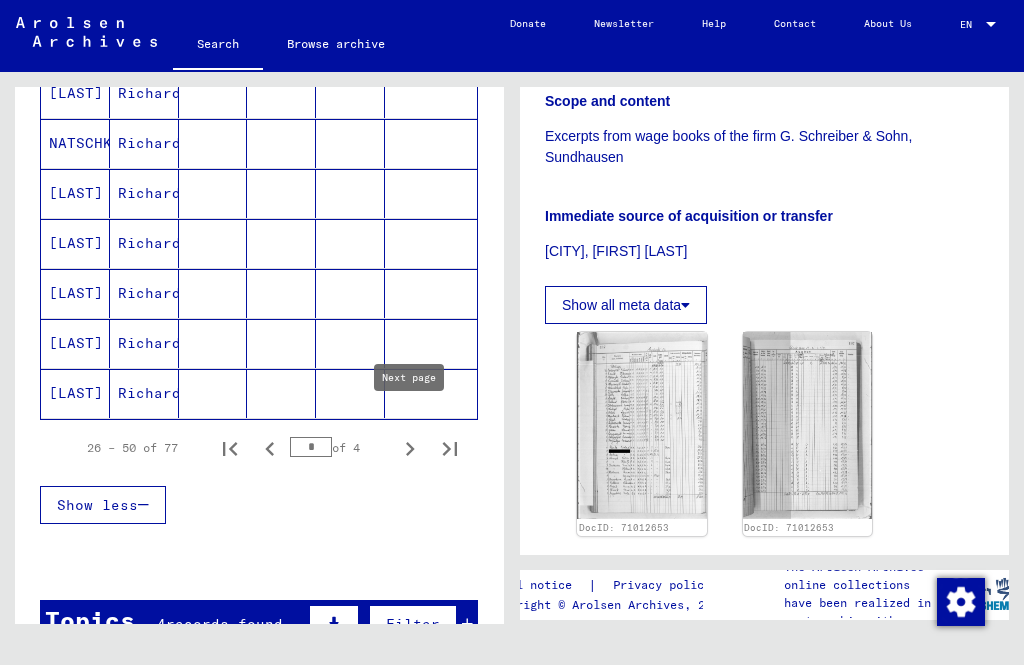 click 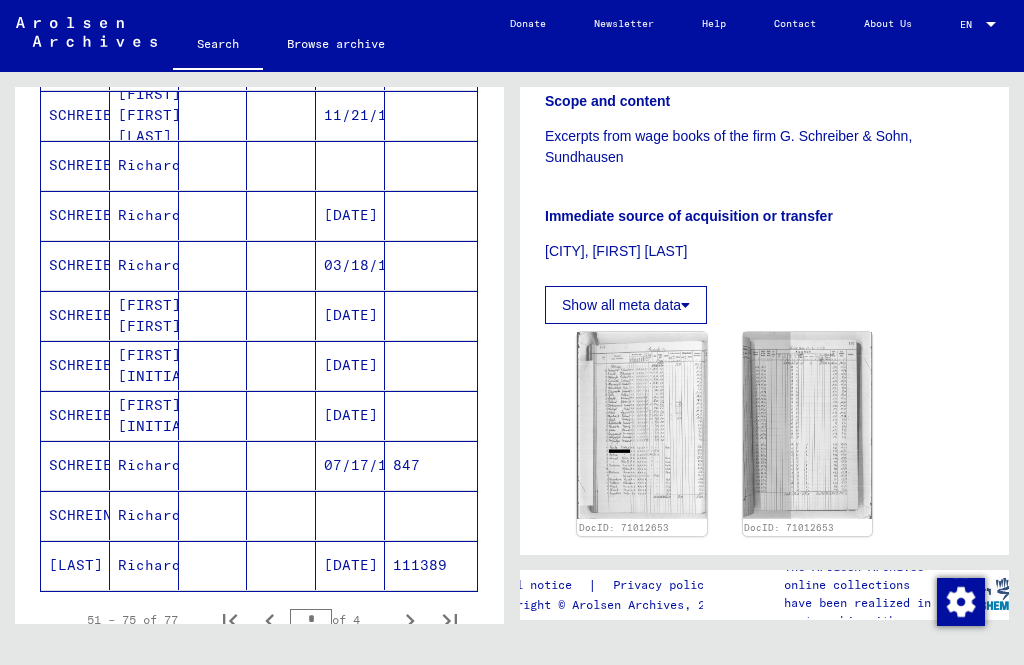 scroll, scrollTop: 1034, scrollLeft: 0, axis: vertical 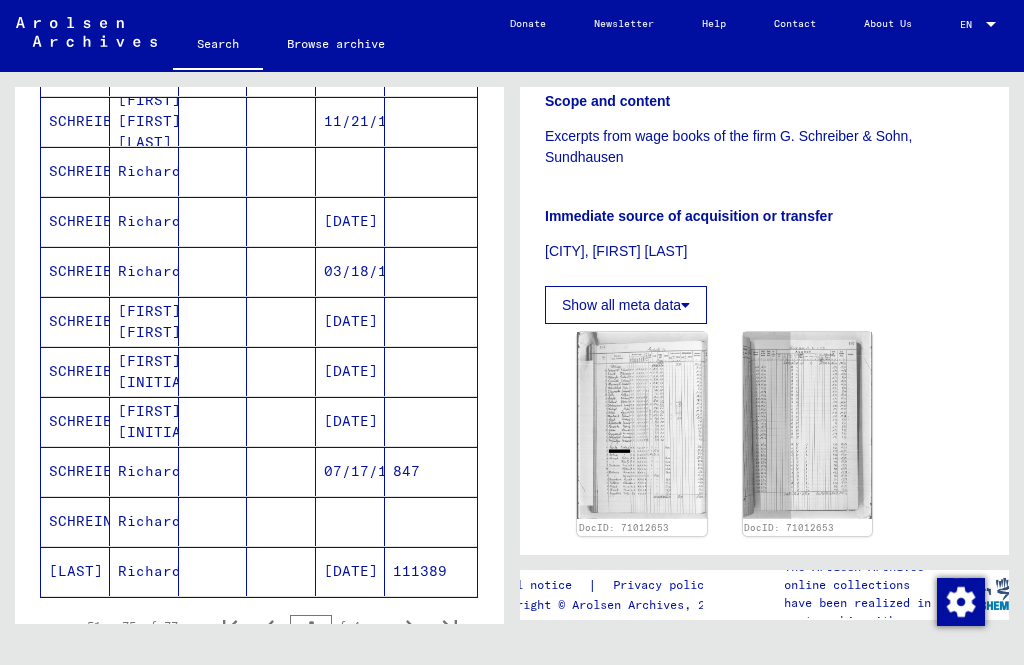 click on "SCHREIBER" at bounding box center (75, 271) 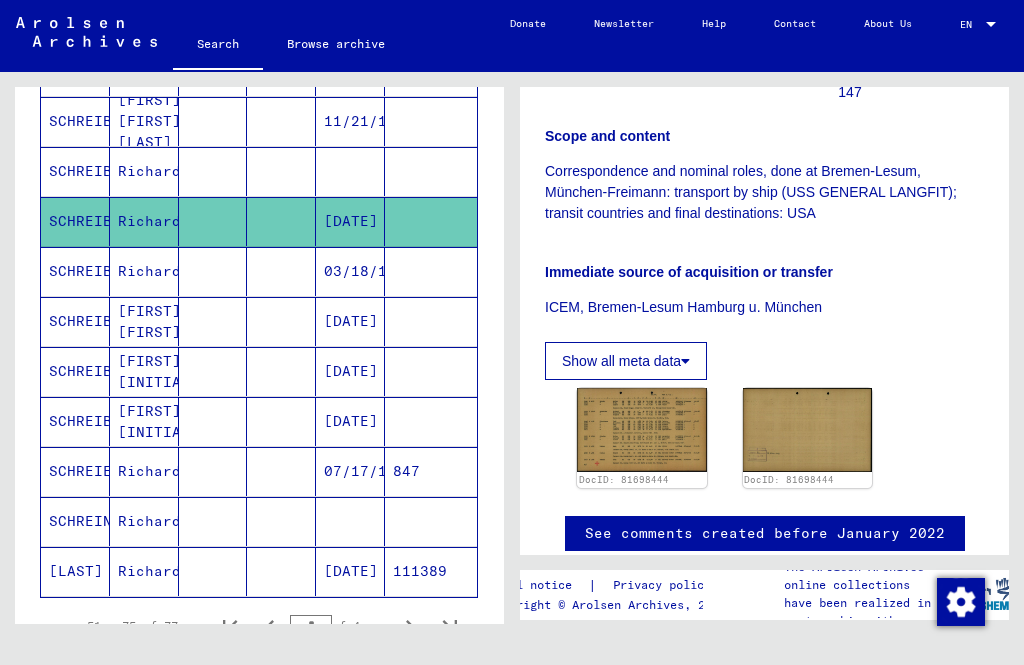 scroll, scrollTop: 482, scrollLeft: 0, axis: vertical 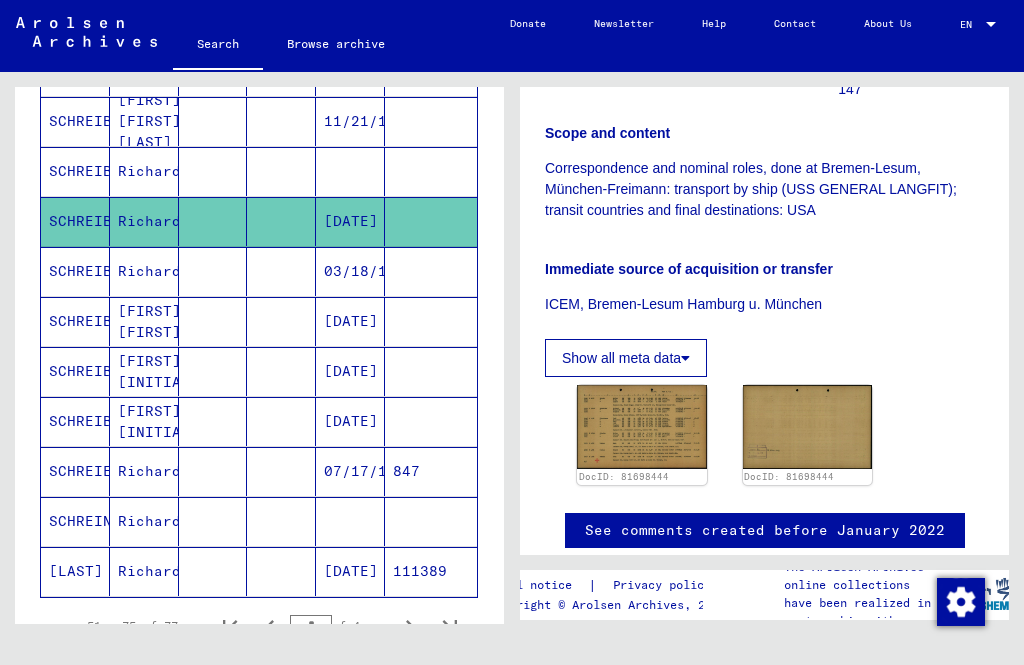 click 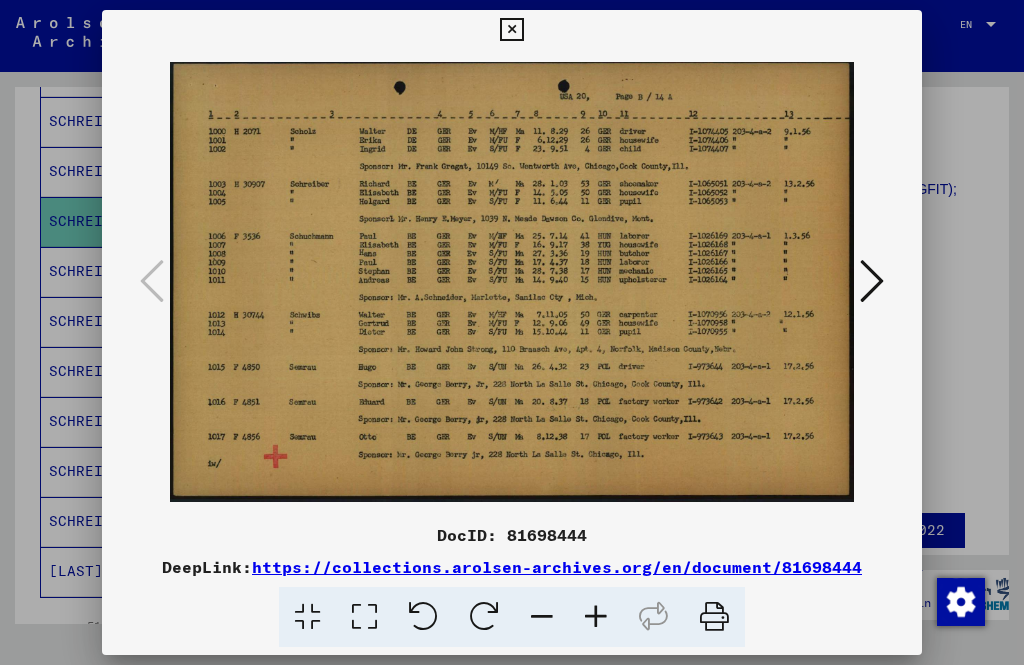 click at bounding box center (511, 30) 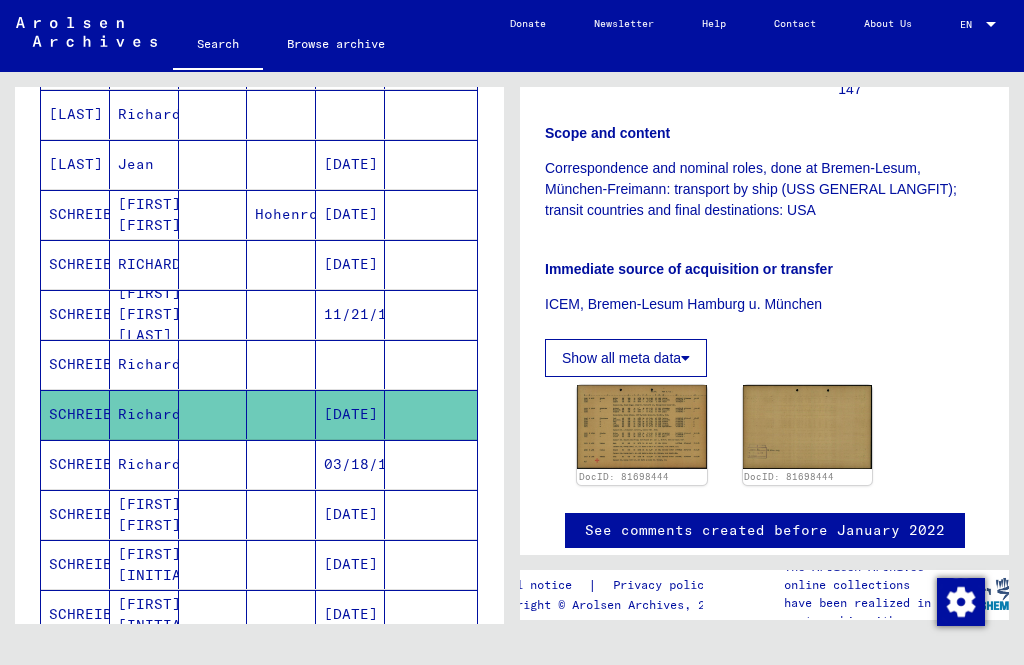 scroll, scrollTop: 840, scrollLeft: 0, axis: vertical 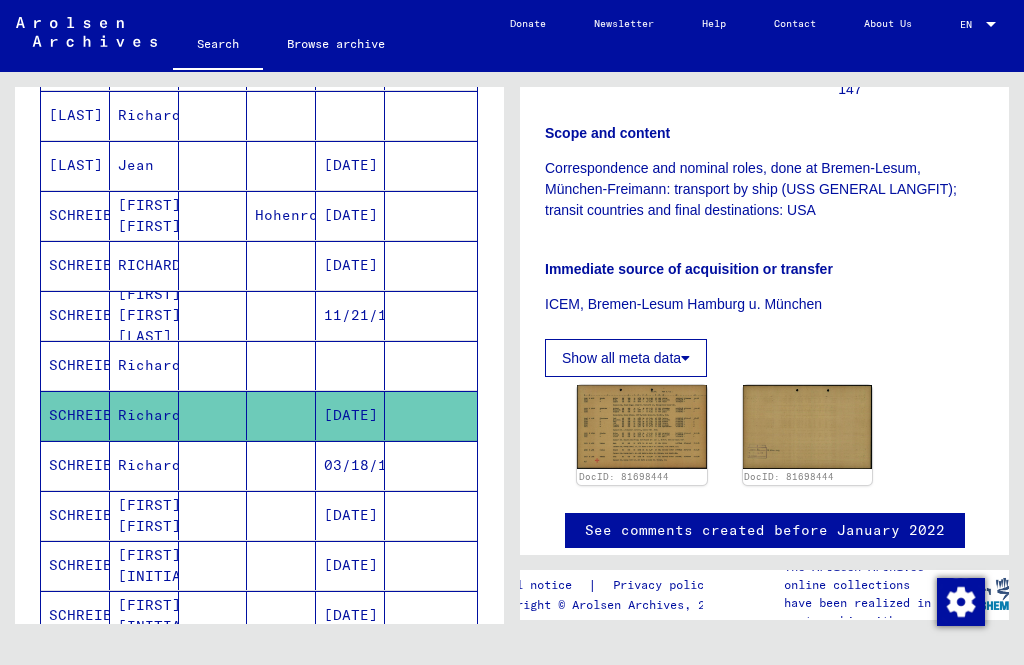 click on "SCHREIBER" at bounding box center [75, 265] 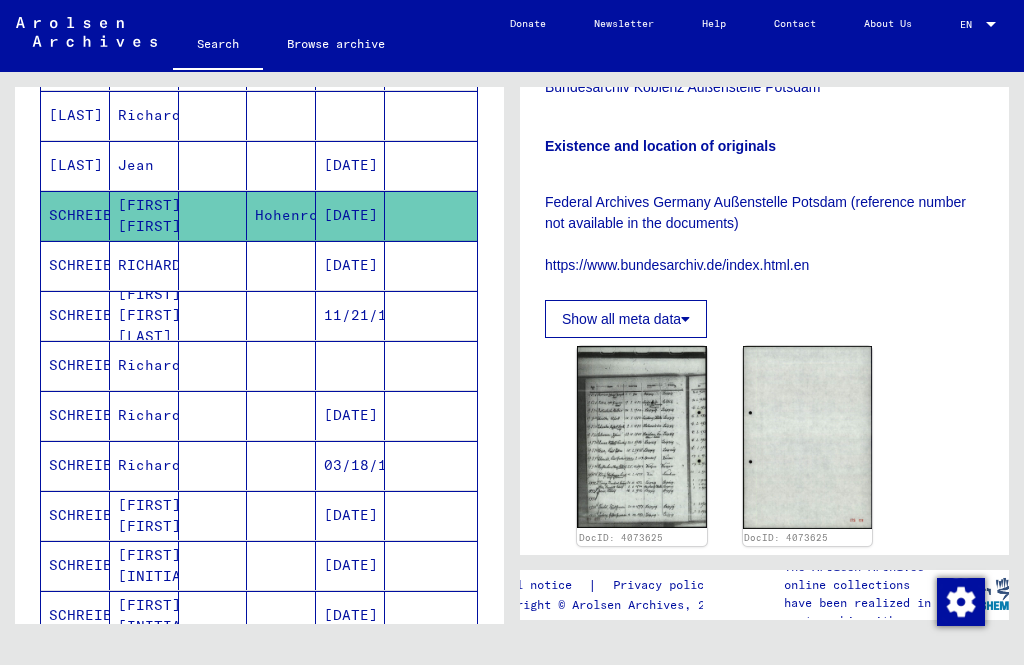 scroll, scrollTop: 731, scrollLeft: 0, axis: vertical 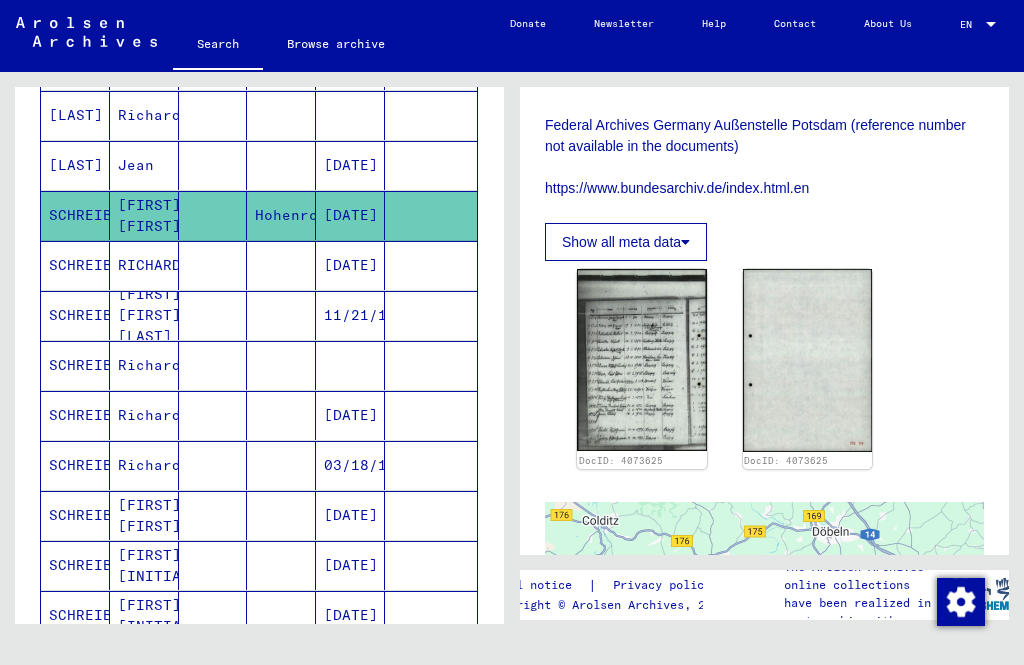 click 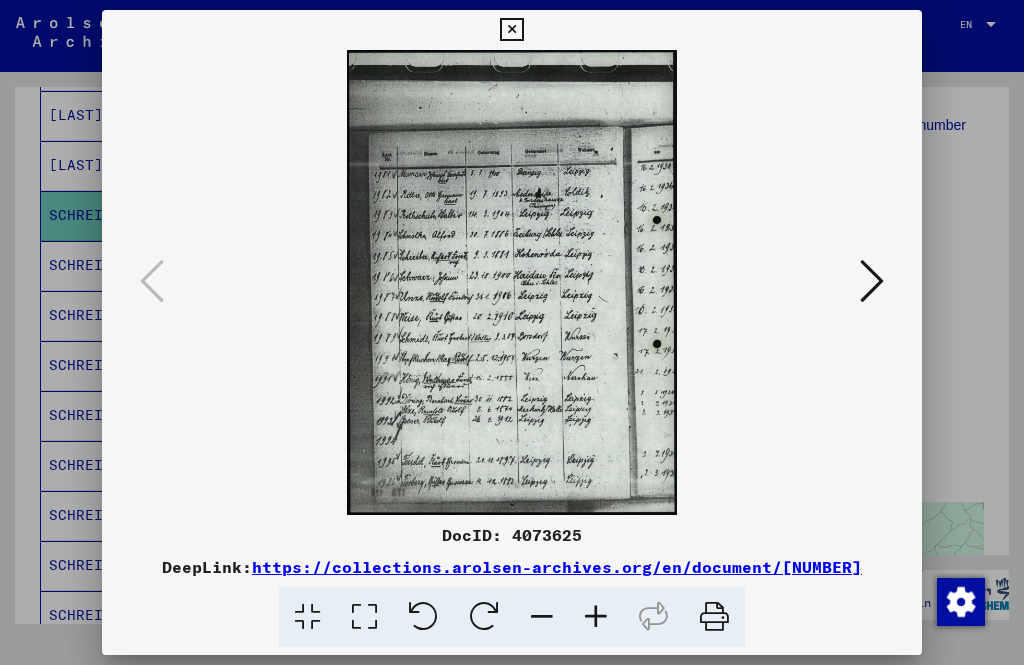 click at bounding box center (511, 30) 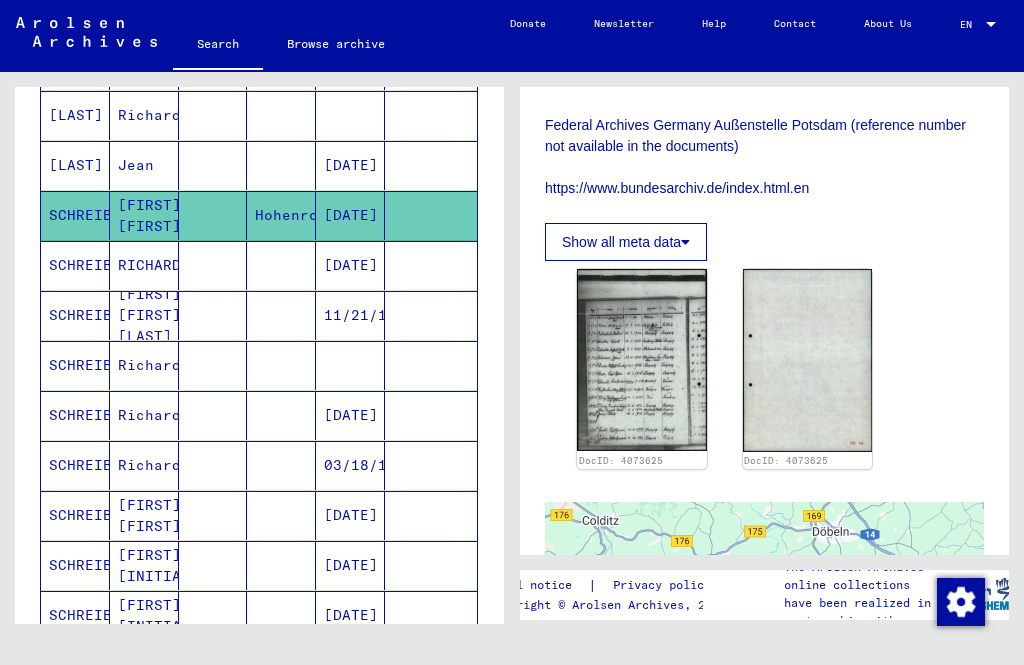 click on "SCHREIBER" at bounding box center [75, 315] 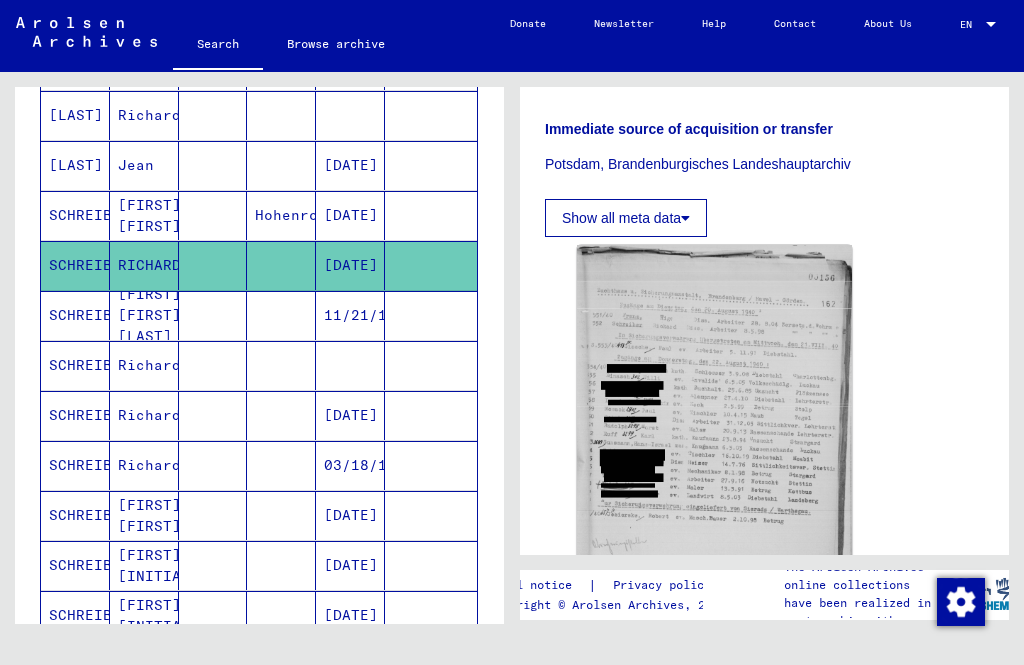 scroll, scrollTop: 569, scrollLeft: 0, axis: vertical 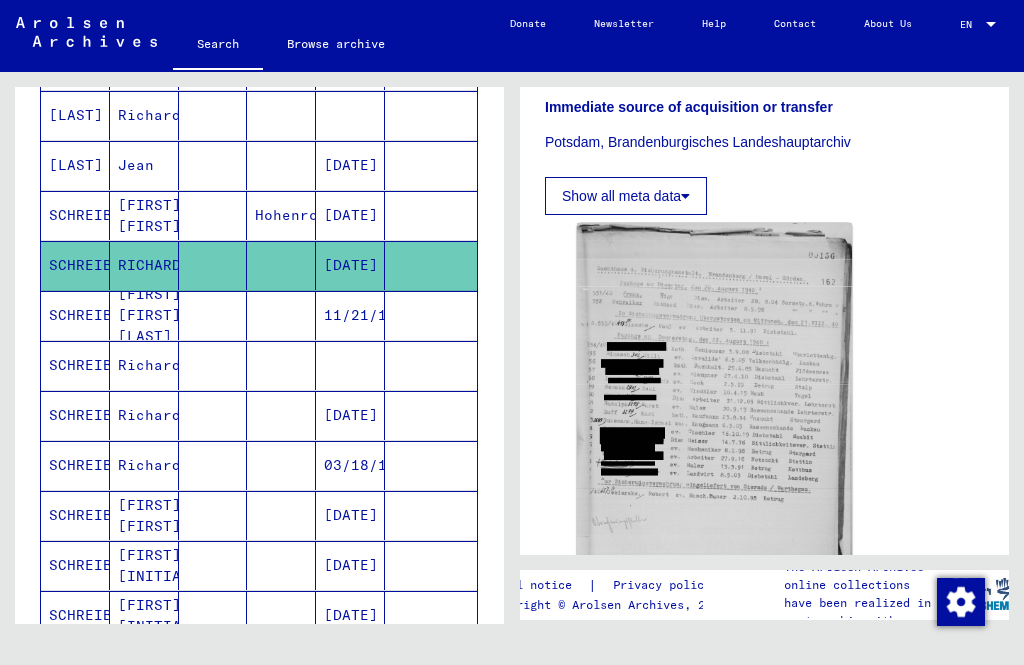 click 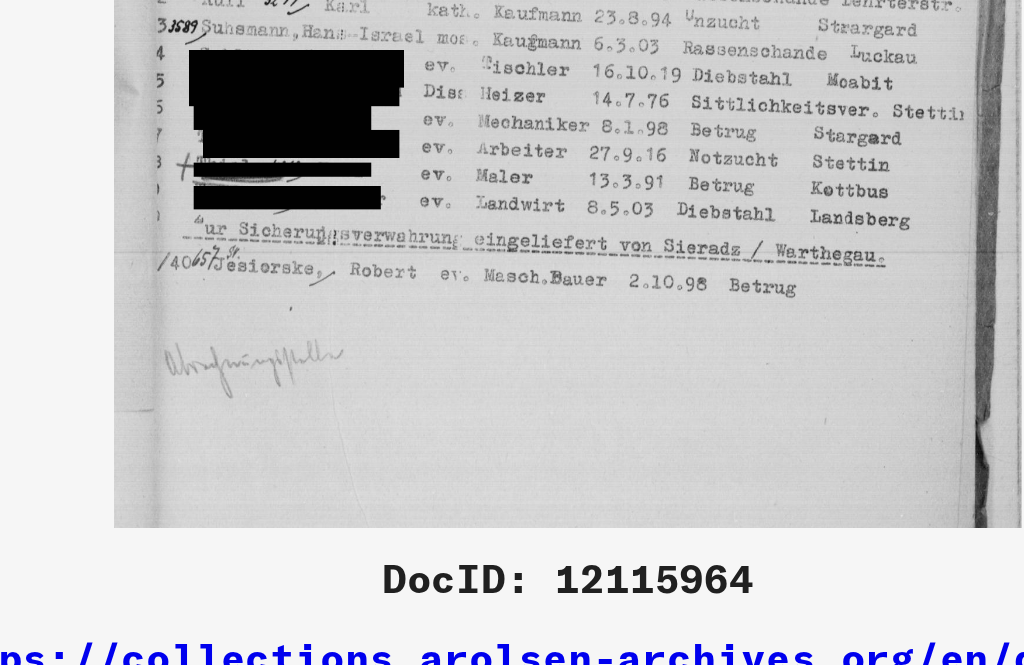 scroll, scrollTop: 4, scrollLeft: 0, axis: vertical 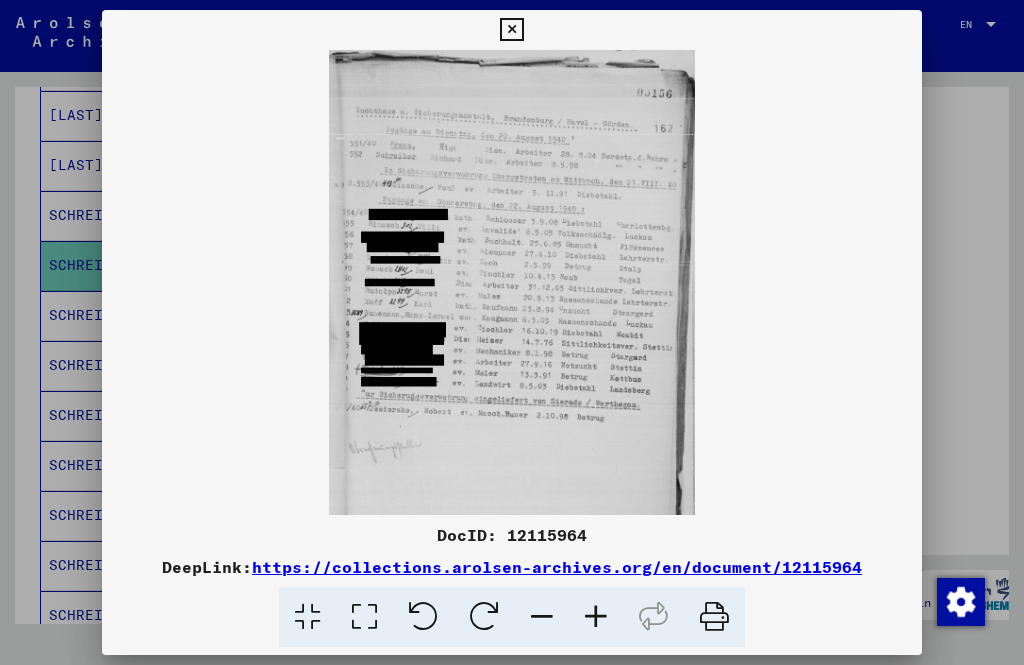 click at bounding box center (511, 30) 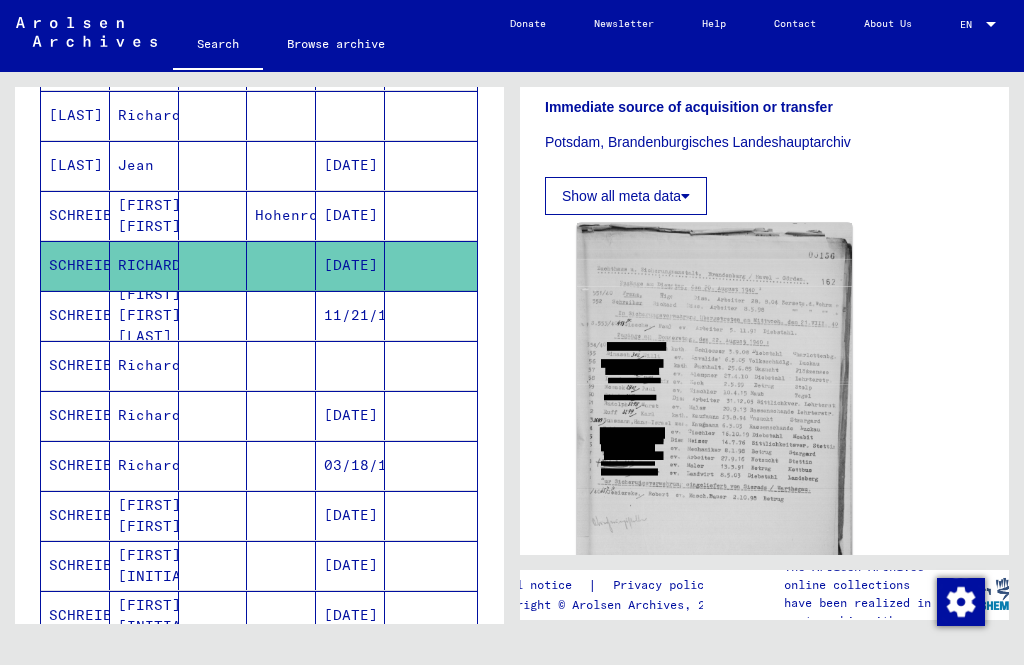 click on "SCHREIBER" at bounding box center (75, 415) 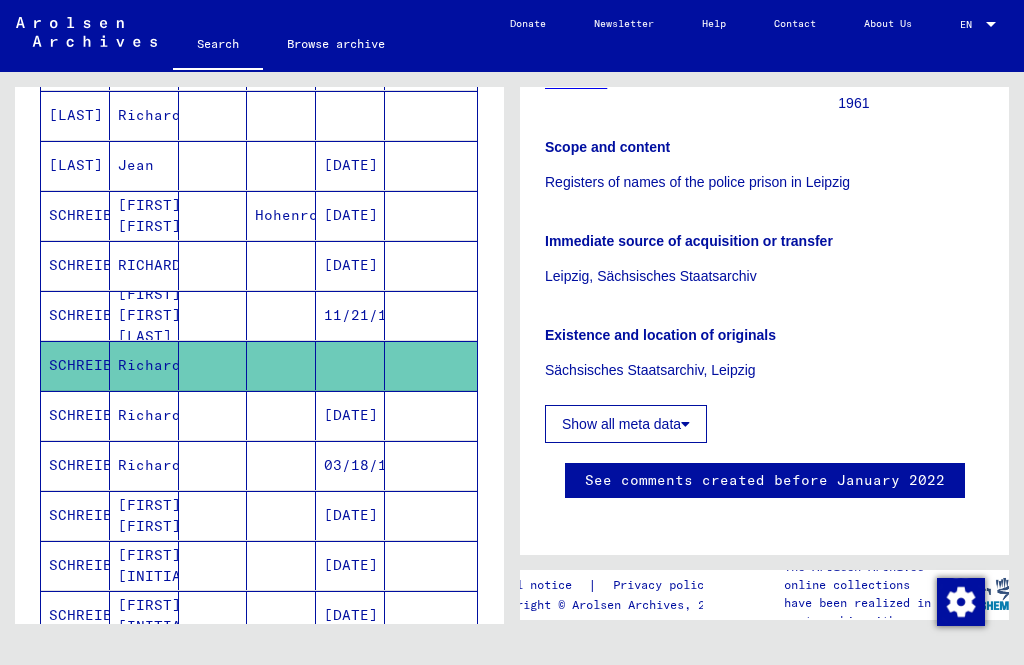 scroll, scrollTop: 293, scrollLeft: 0, axis: vertical 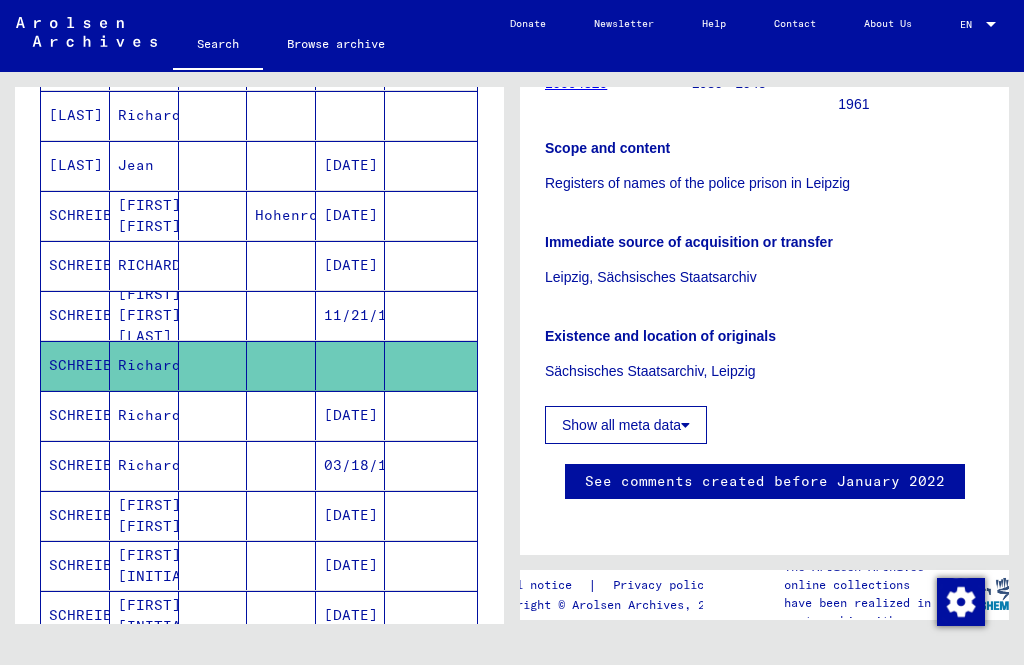 click on "SCHREIBER" at bounding box center [75, 465] 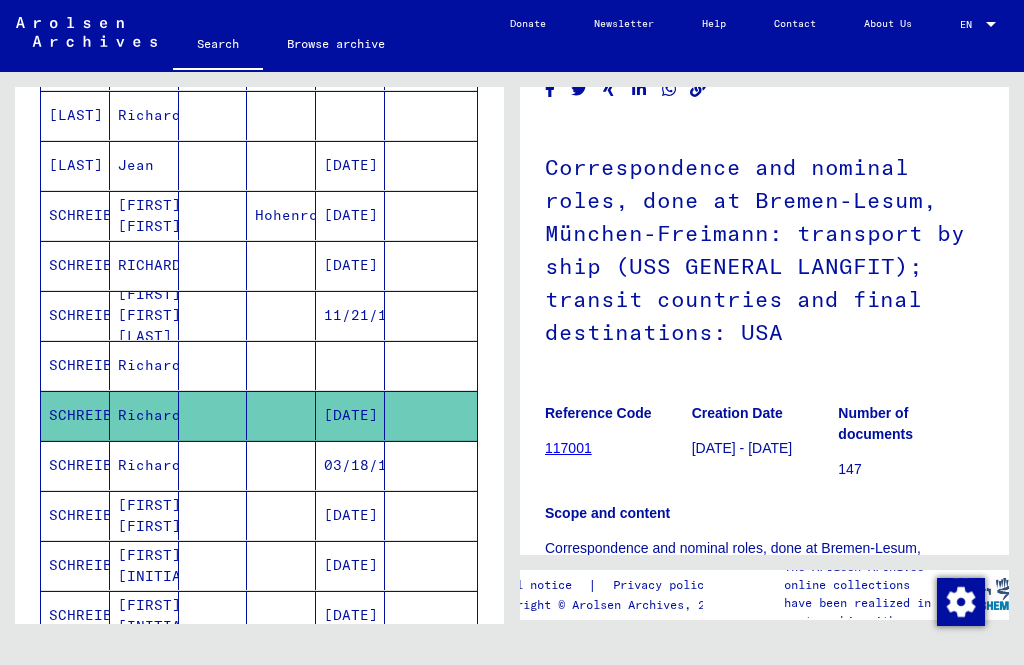 scroll, scrollTop: 96, scrollLeft: 0, axis: vertical 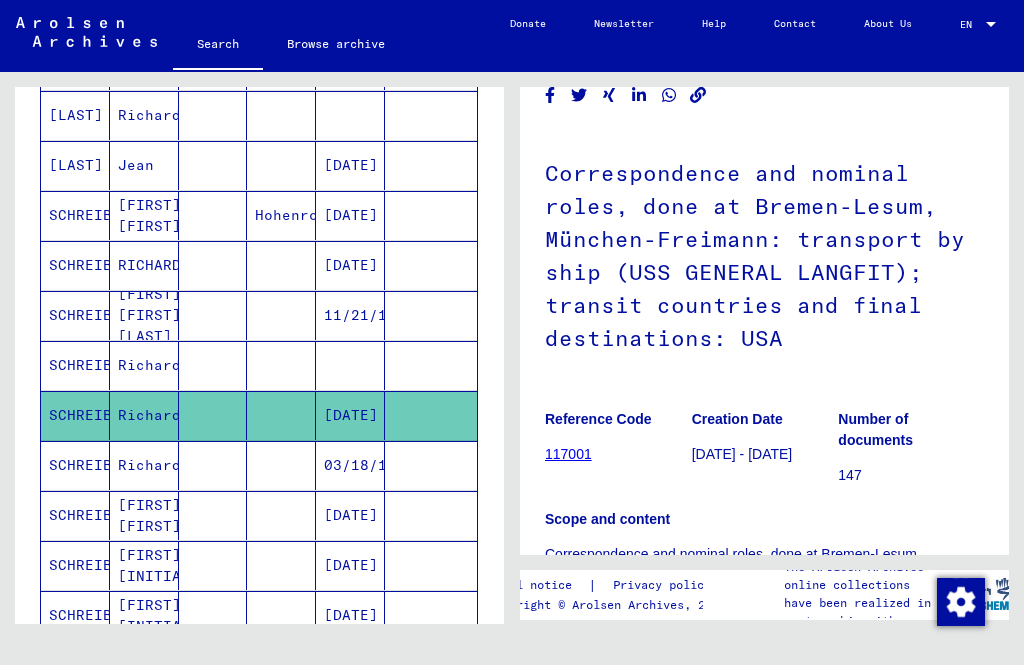 click on "SCHREIBER" at bounding box center (75, 515) 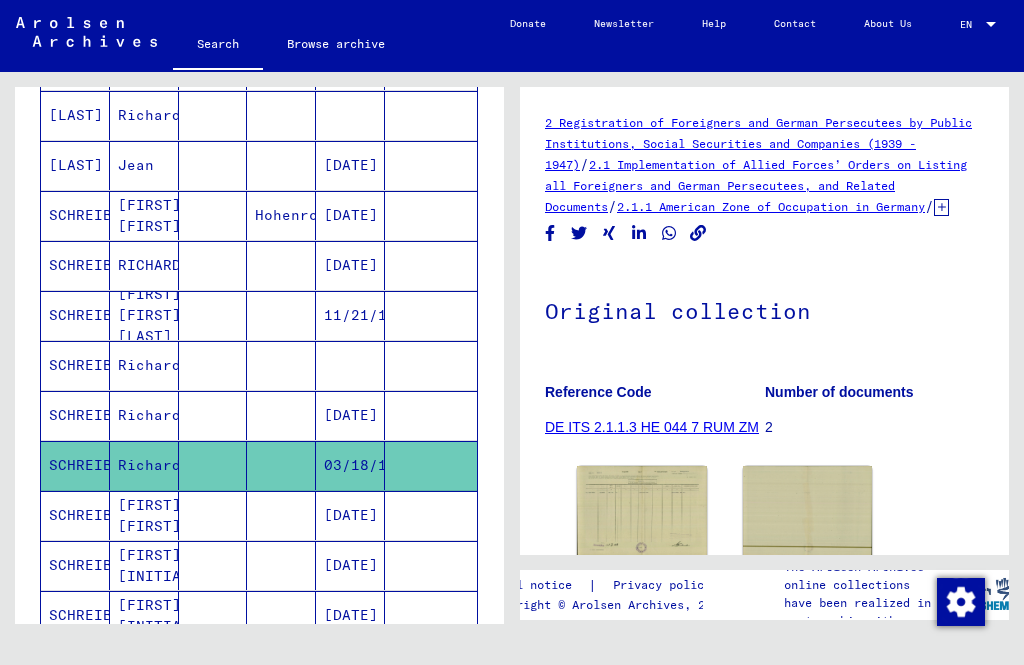click 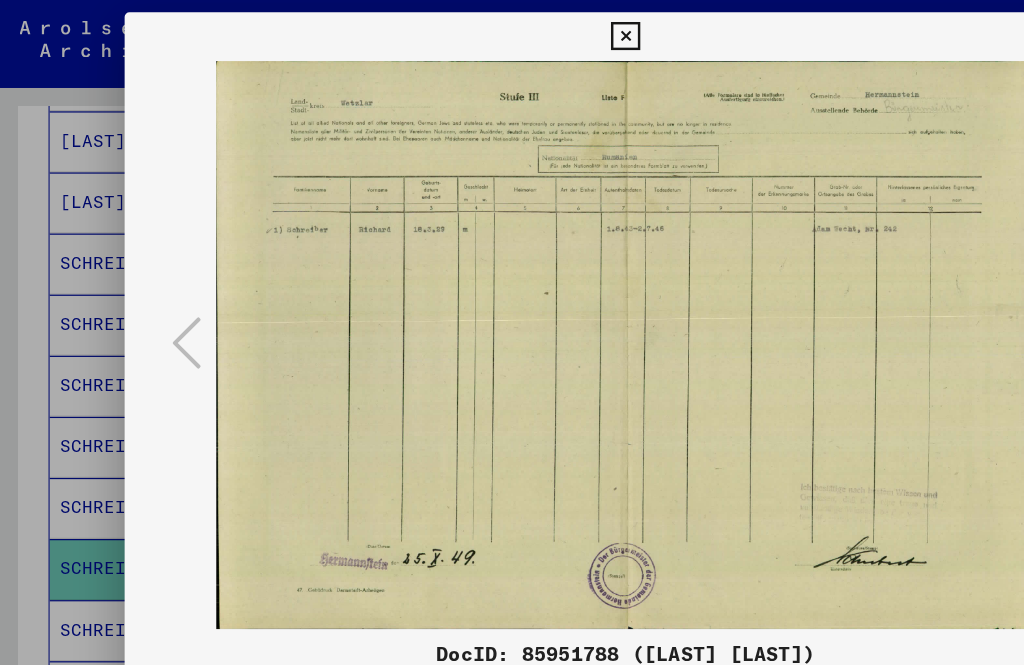 click at bounding box center (511, 282) 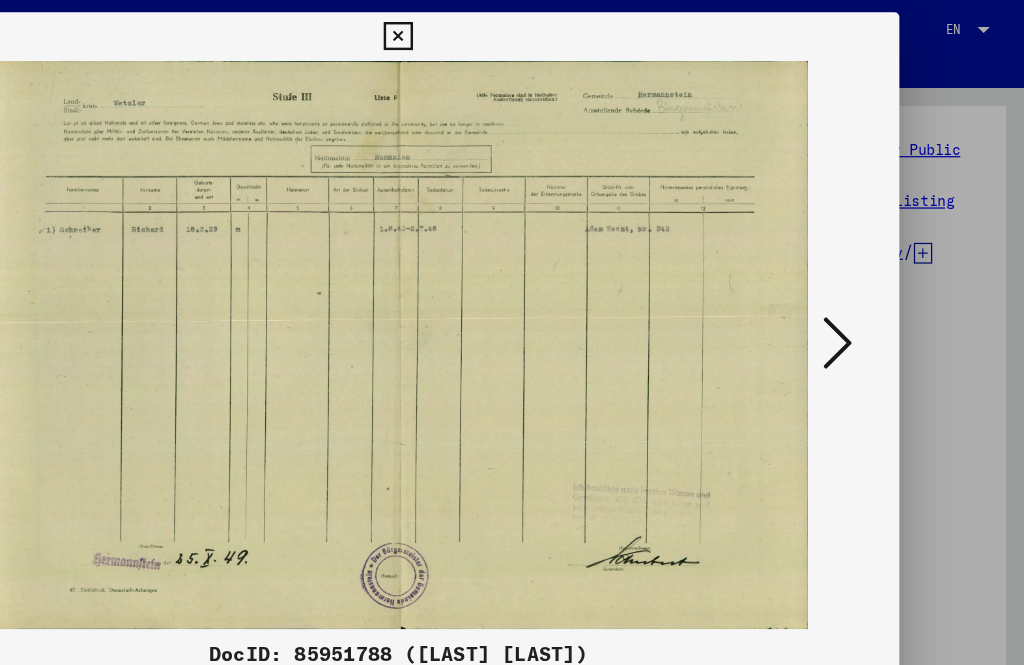 click at bounding box center [511, 30] 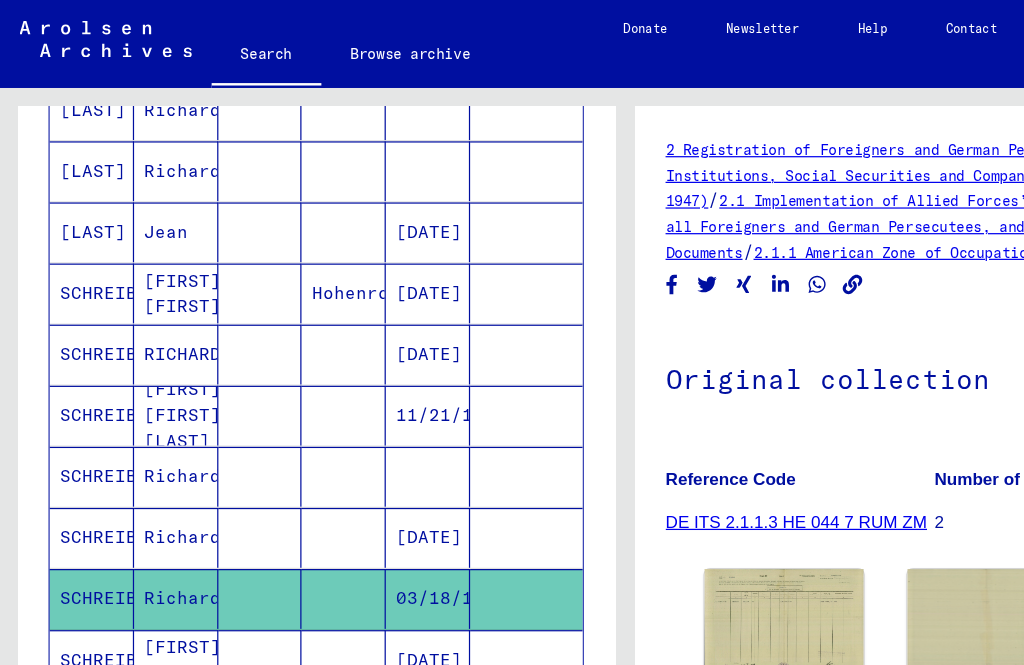 scroll, scrollTop: 819, scrollLeft: 0, axis: vertical 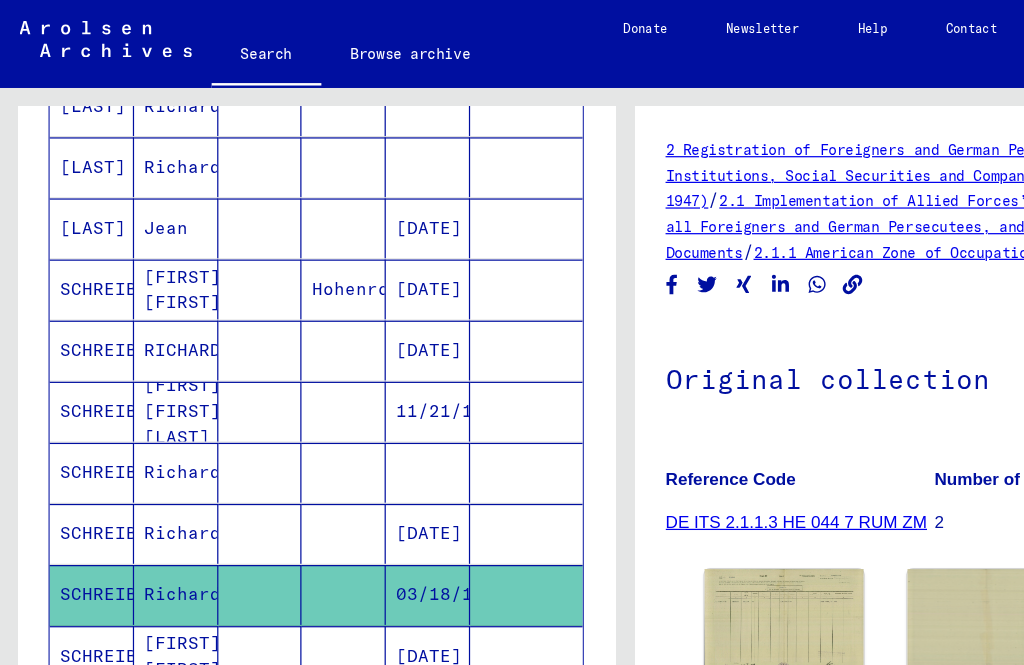 click on "SCHREIBER" at bounding box center [75, 336] 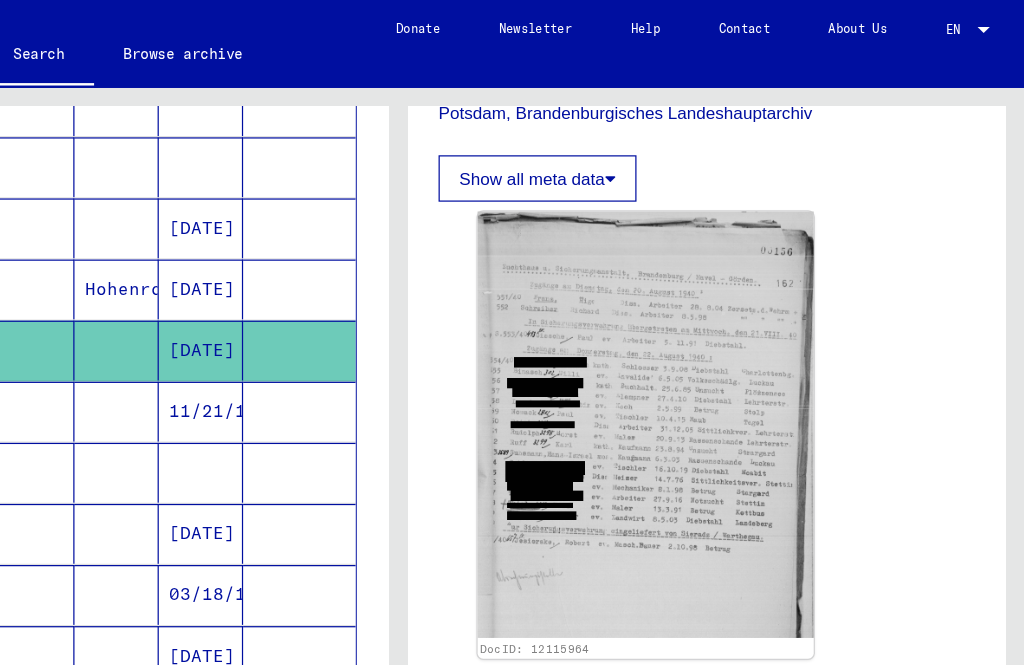 scroll, scrollTop: 622, scrollLeft: 0, axis: vertical 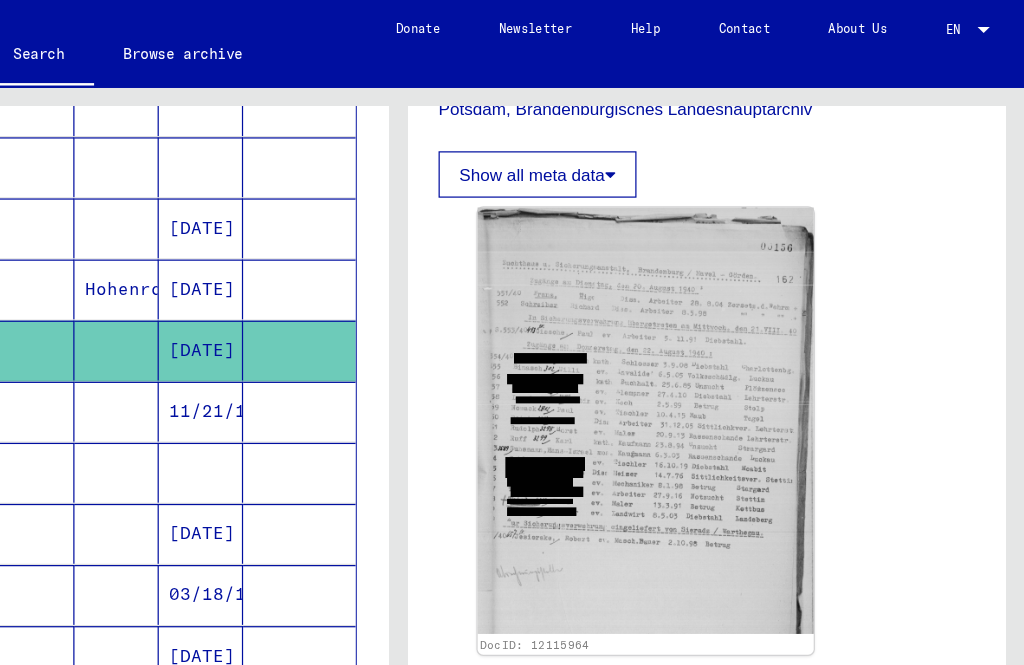 click 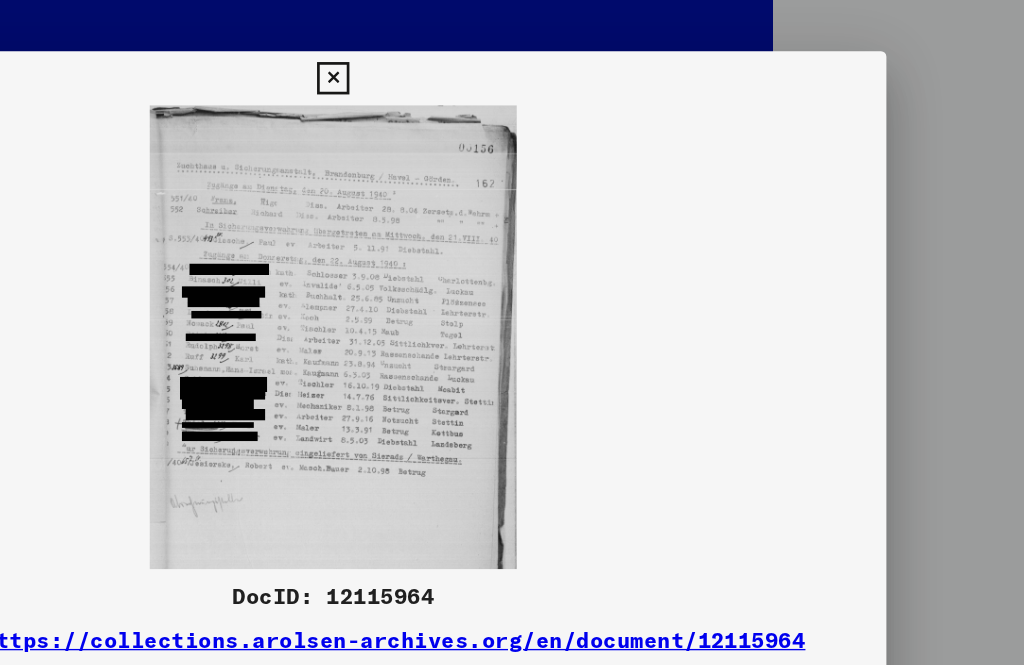 click at bounding box center (511, 90) 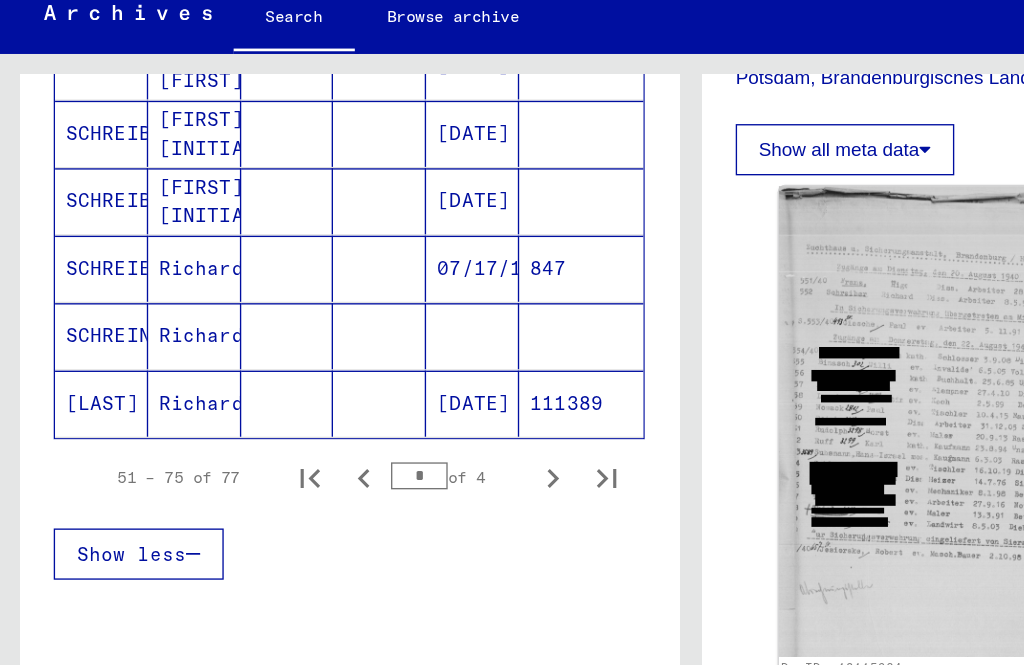 scroll, scrollTop: 1267, scrollLeft: 0, axis: vertical 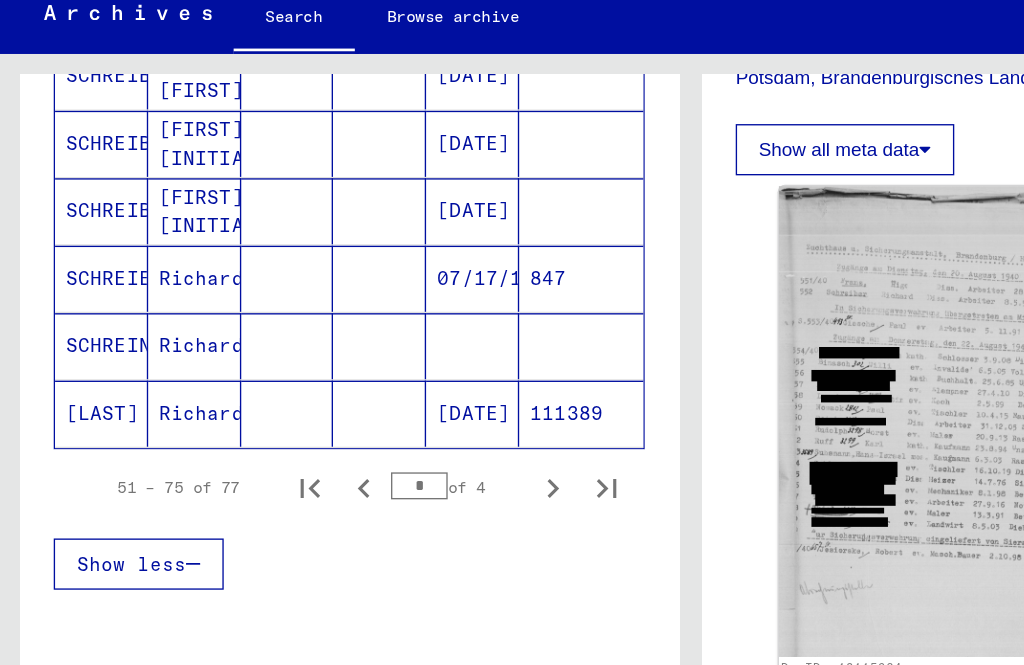 click on "SCHREINER" at bounding box center (75, 338) 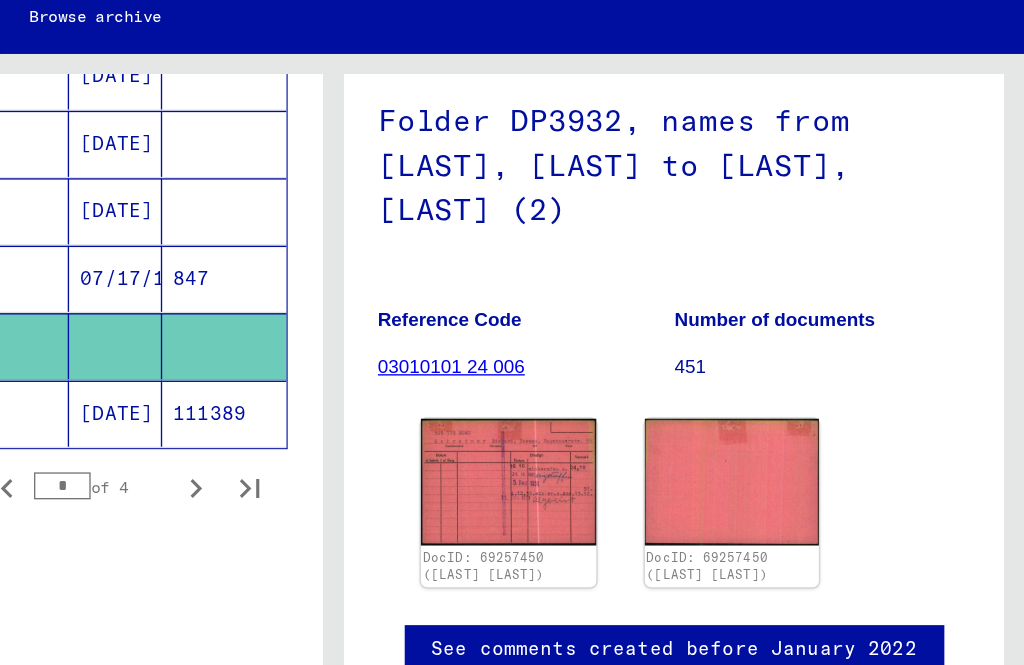 scroll, scrollTop: 149, scrollLeft: 0, axis: vertical 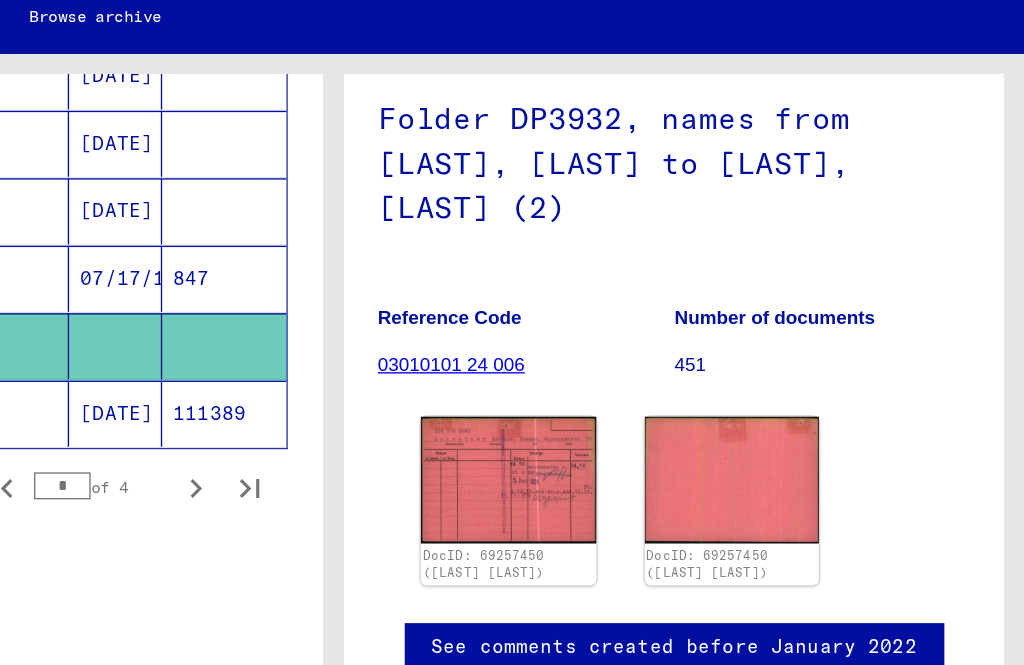 click 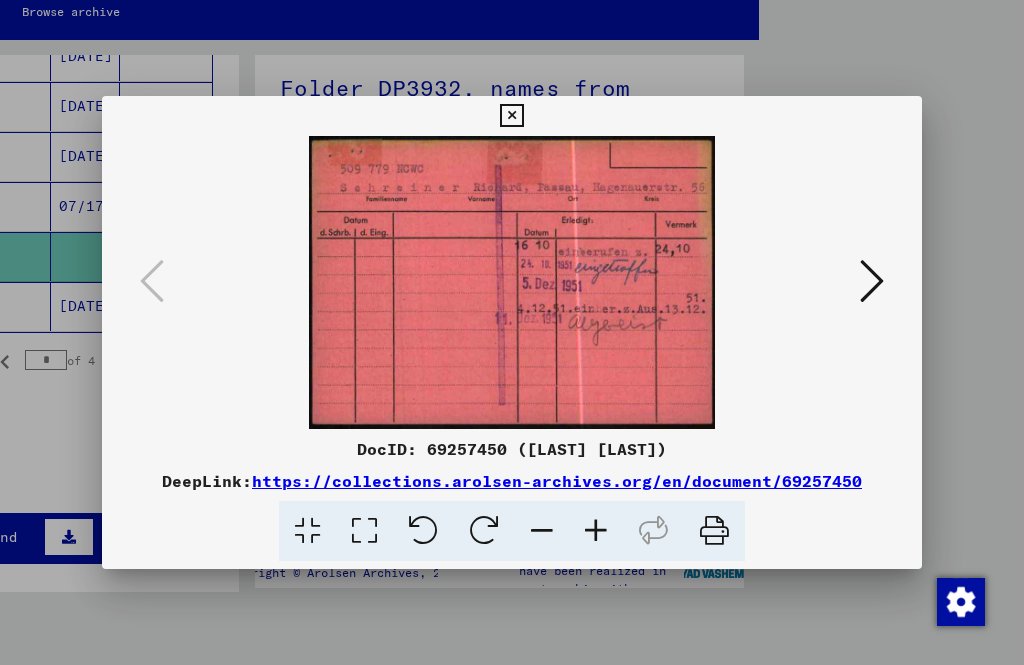 click at bounding box center [511, 116] 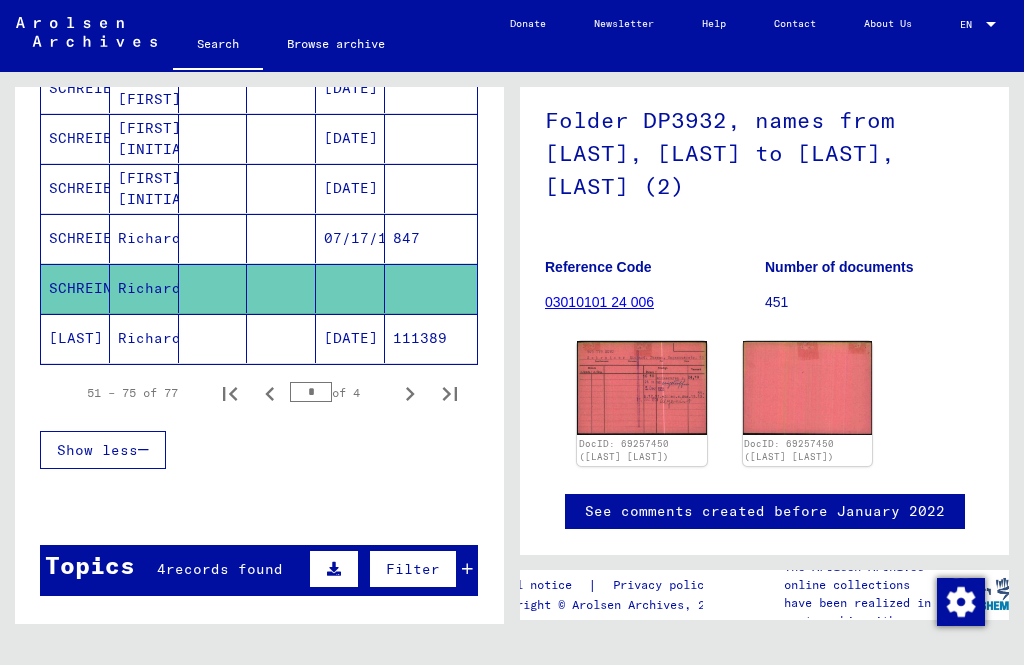 click 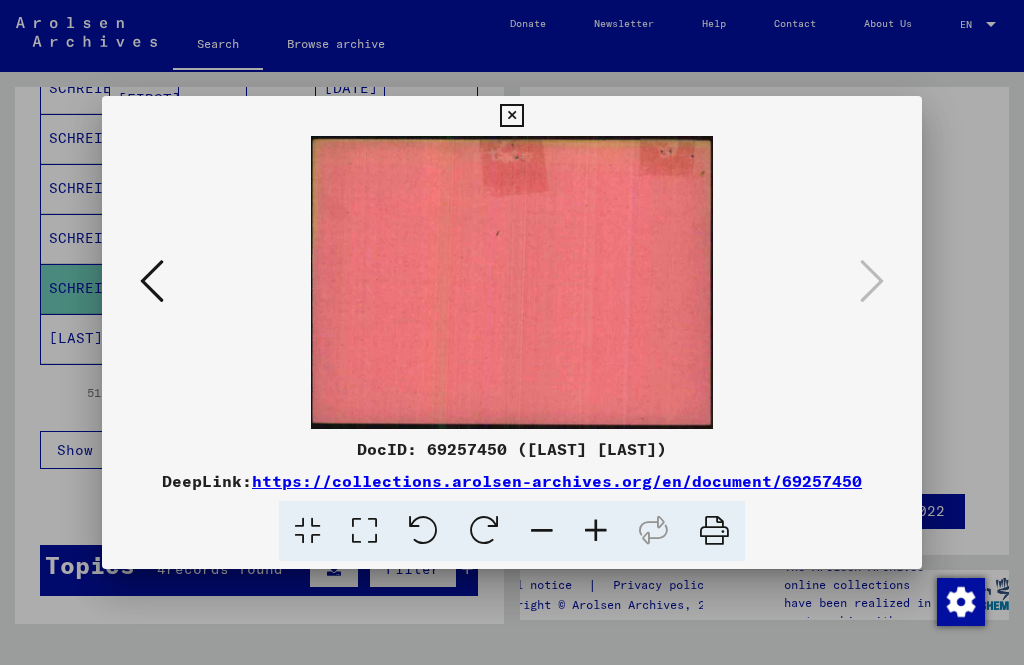 click at bounding box center (872, 281) 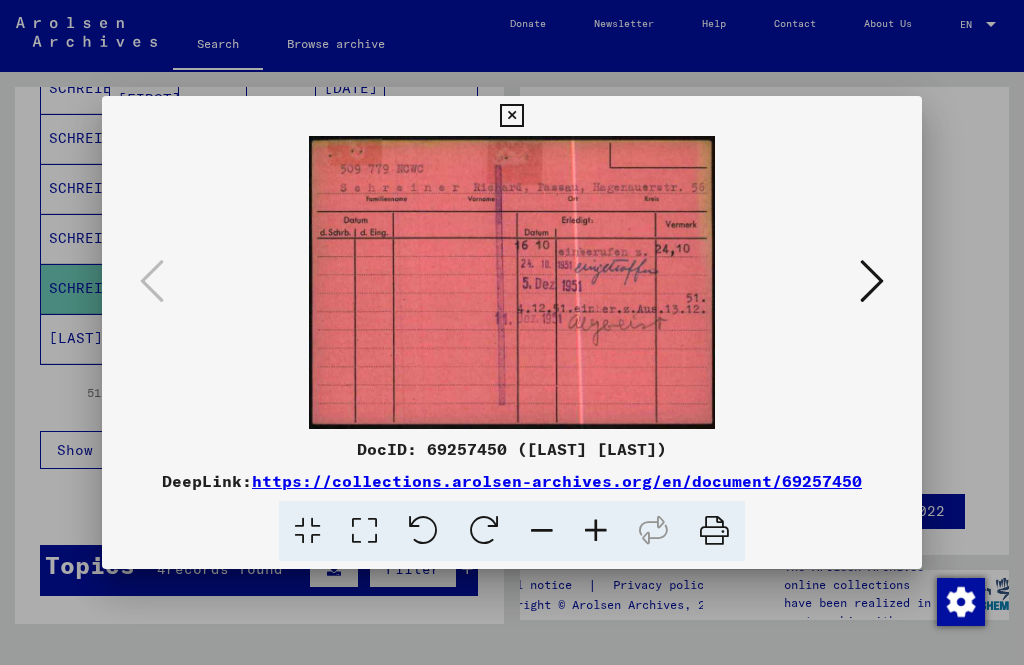 click at bounding box center (511, 116) 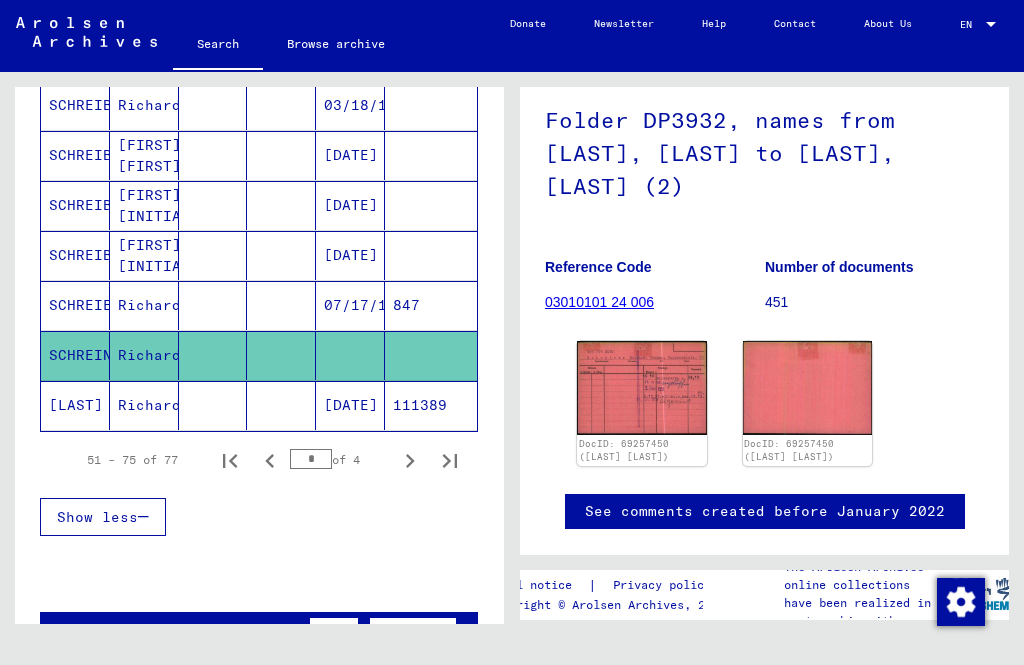 scroll, scrollTop: 1202, scrollLeft: 0, axis: vertical 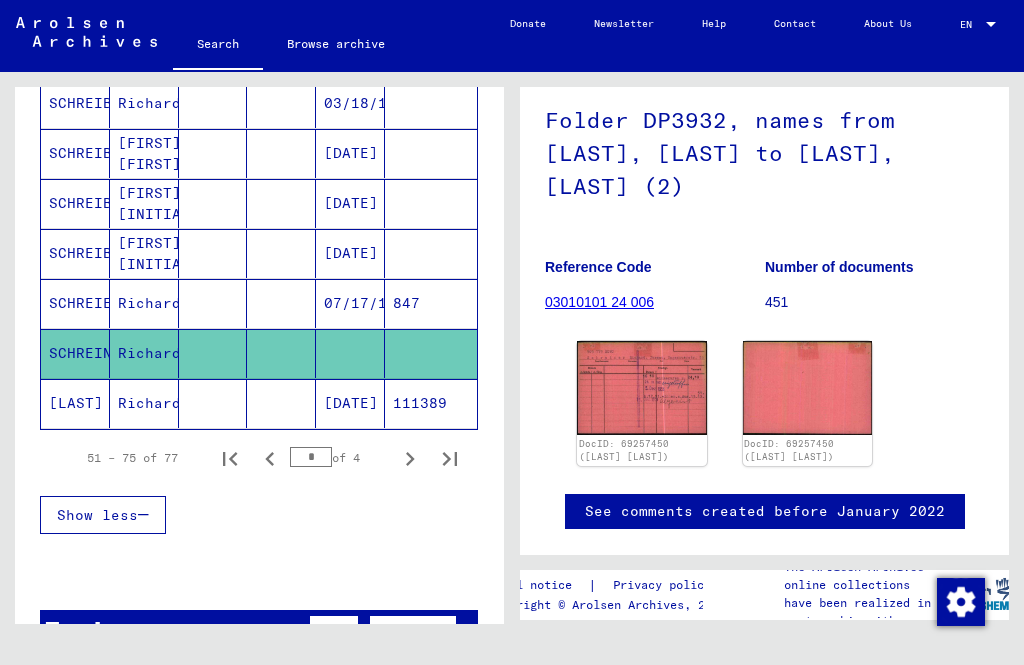 click on "SCHREIER" at bounding box center (75, 353) 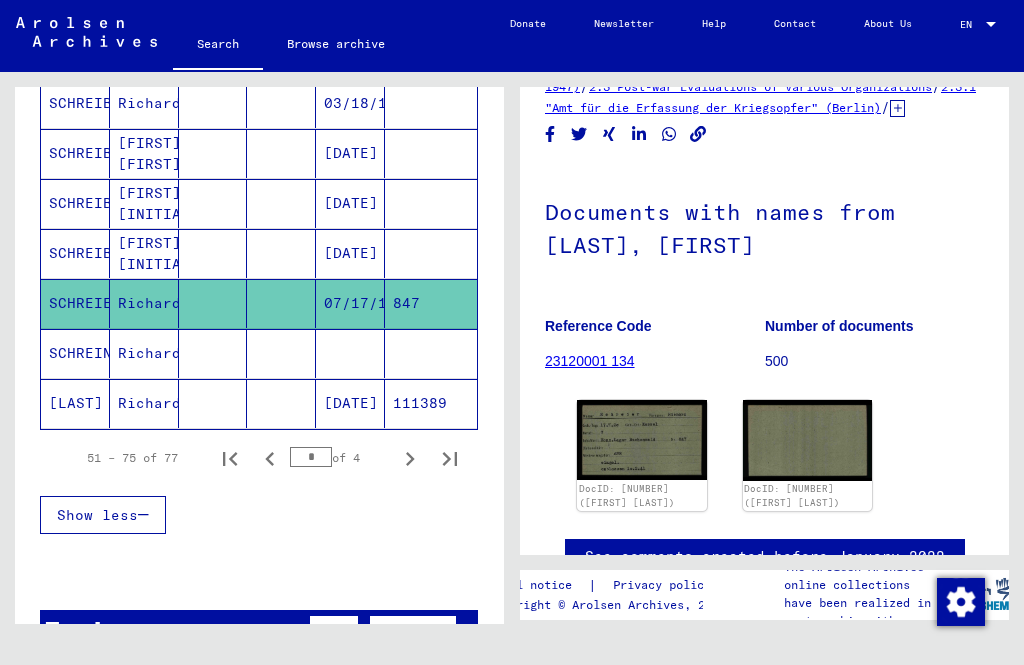 scroll, scrollTop: 109, scrollLeft: 0, axis: vertical 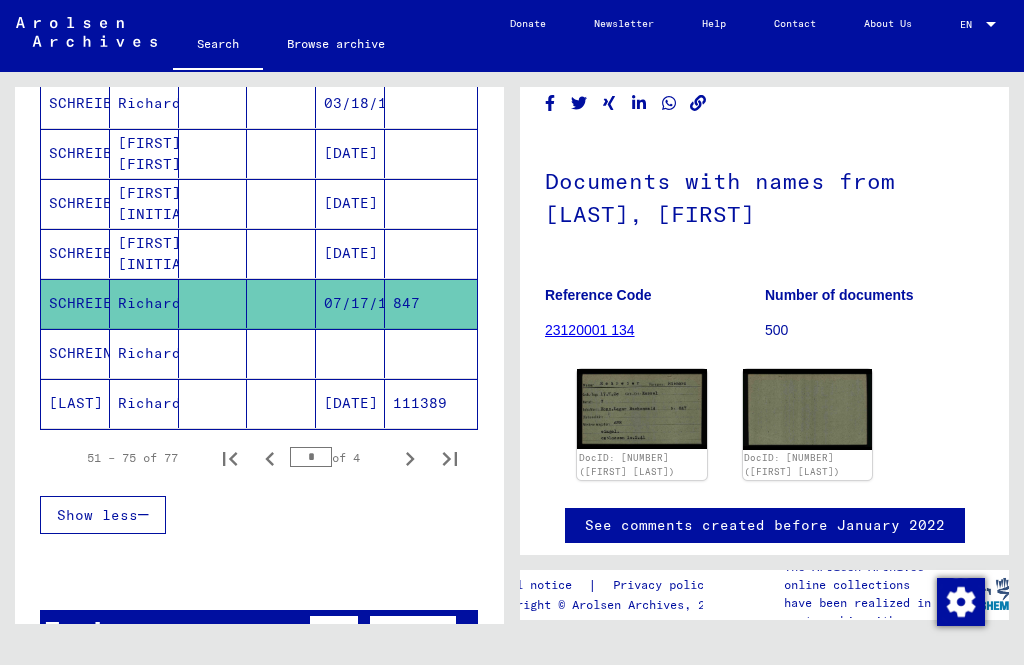 click 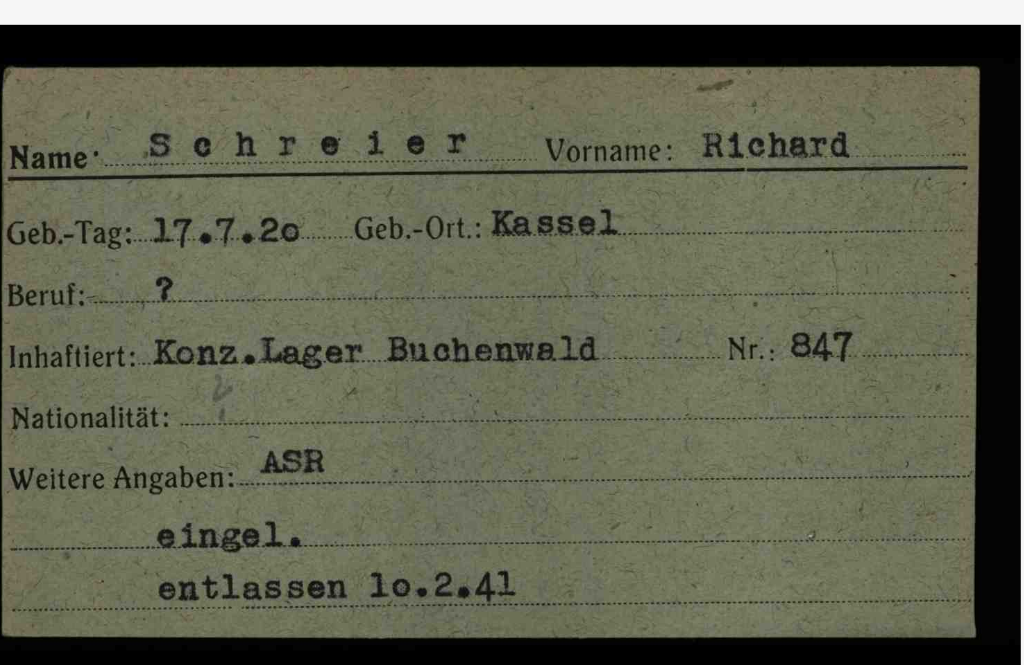 click at bounding box center (872, 281) 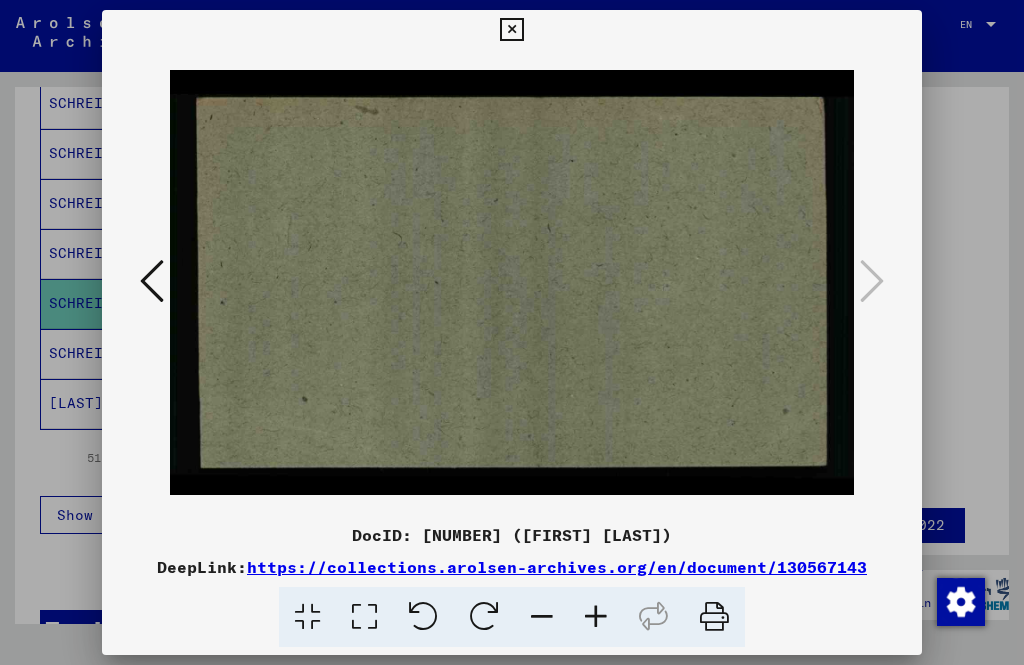click at bounding box center (511, 30) 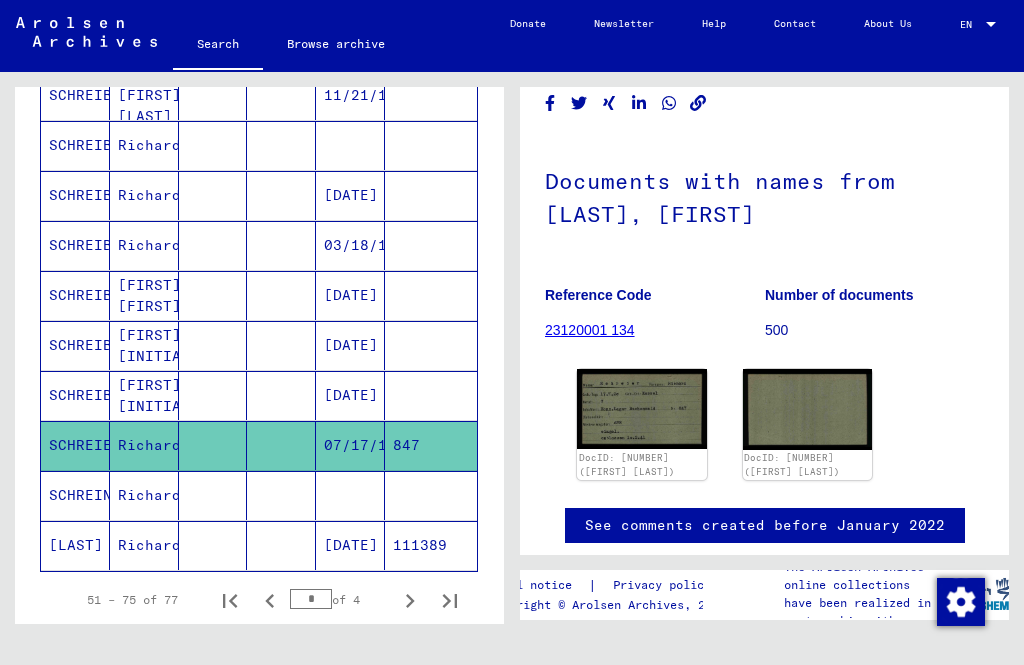 scroll, scrollTop: 1058, scrollLeft: 0, axis: vertical 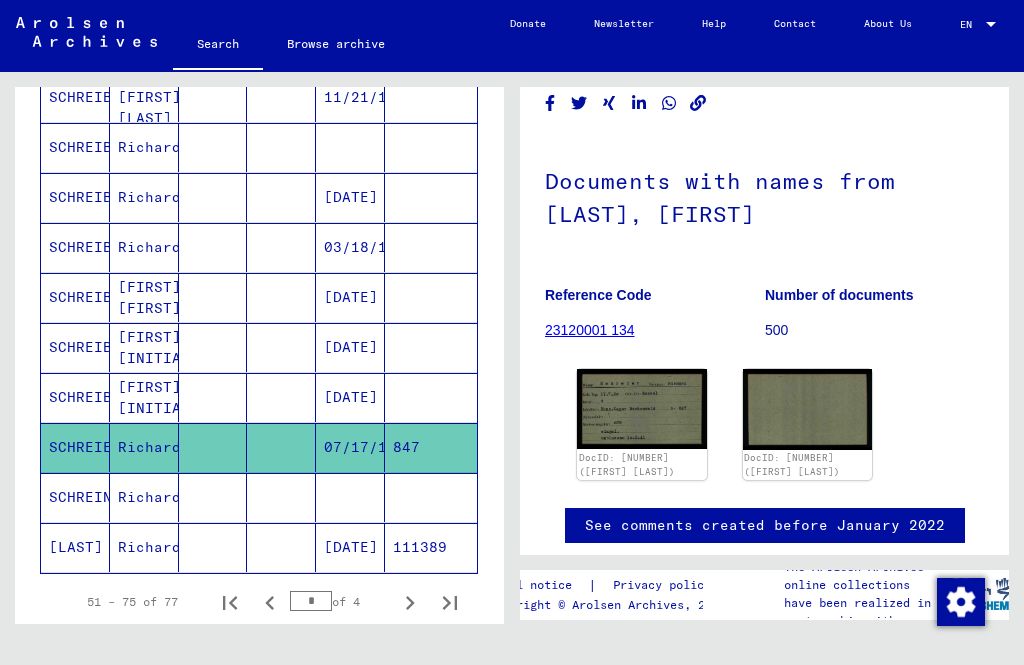click on "SCHREIBER" at bounding box center [75, 447] 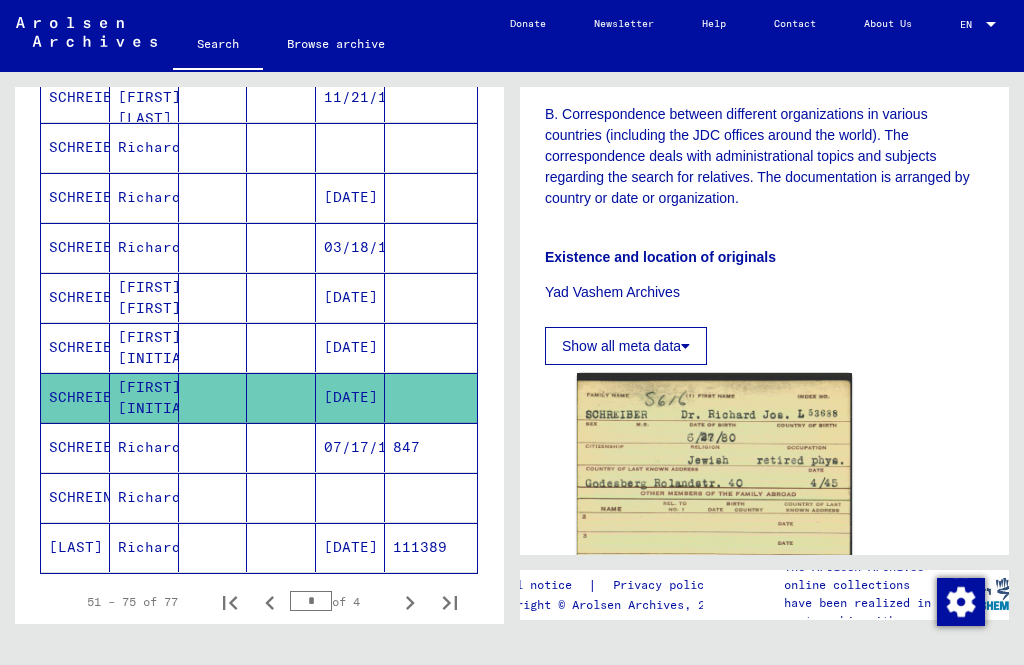 scroll, scrollTop: 1024, scrollLeft: 0, axis: vertical 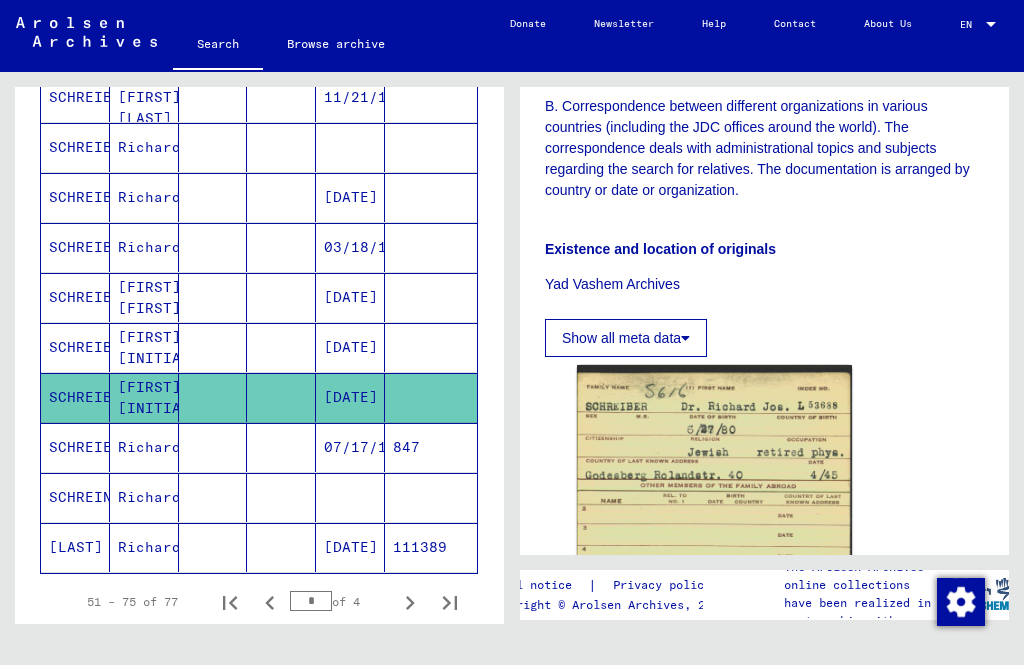 click 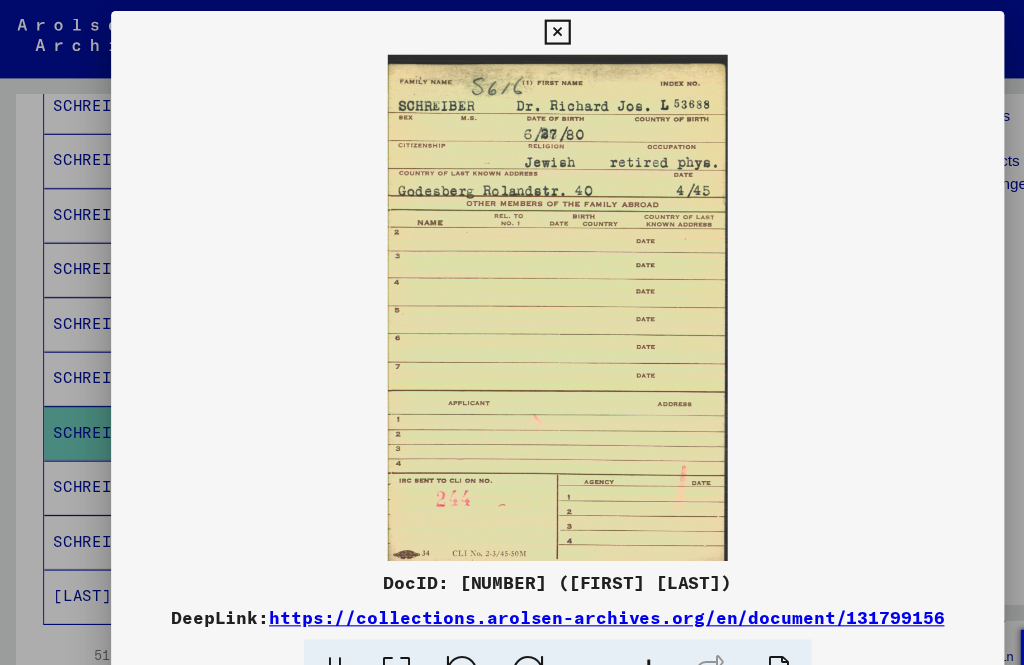 click at bounding box center (511, 30) 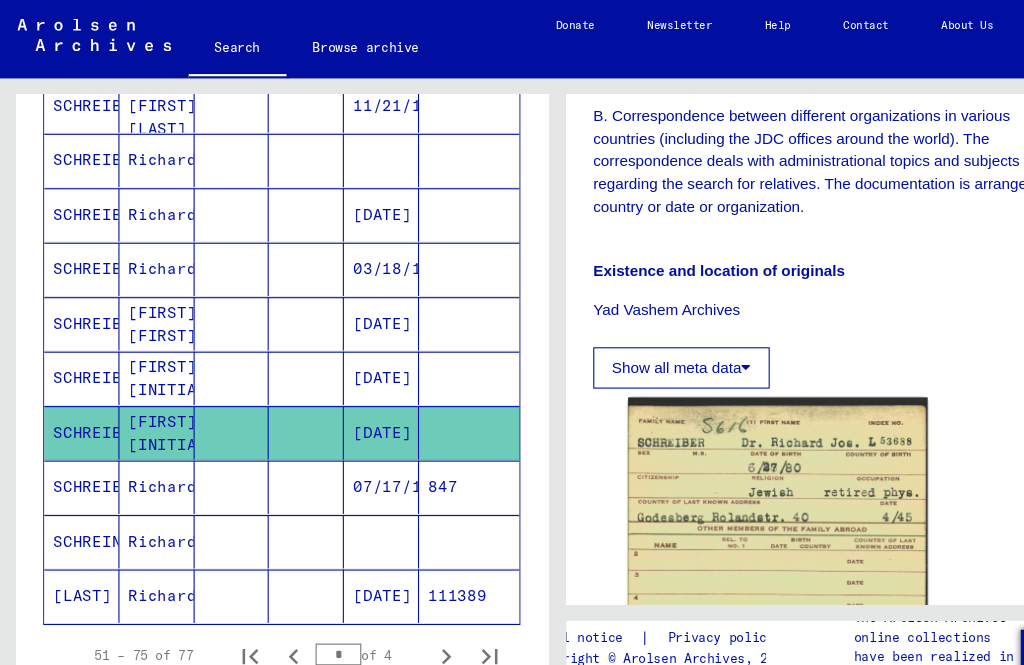 scroll, scrollTop: 0, scrollLeft: 0, axis: both 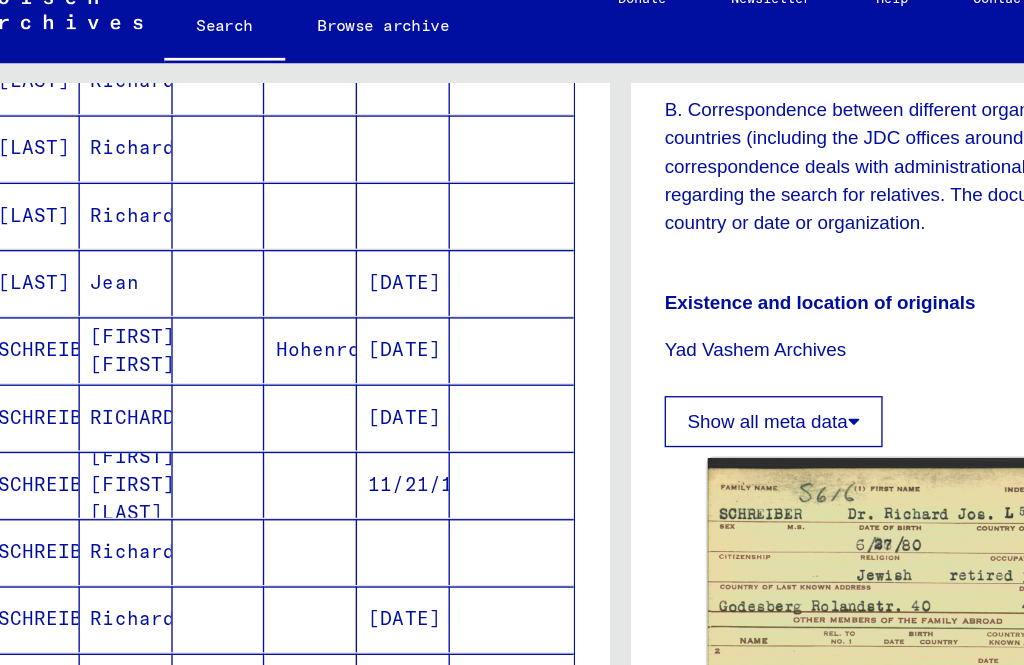 click on "[DATE]" at bounding box center [350, 385] 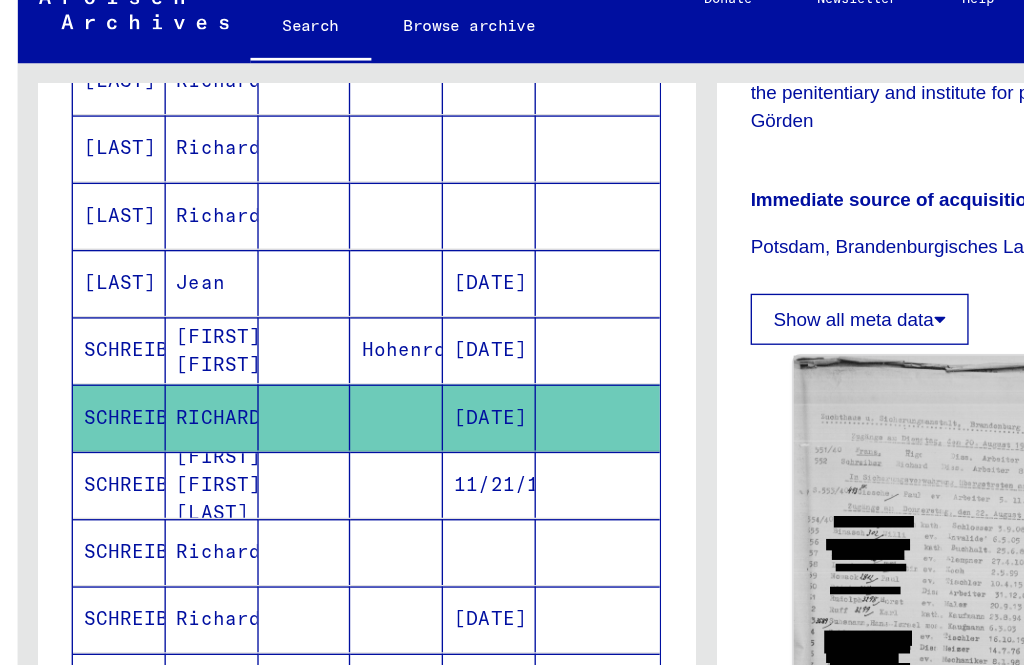 scroll, scrollTop: 480, scrollLeft: 0, axis: vertical 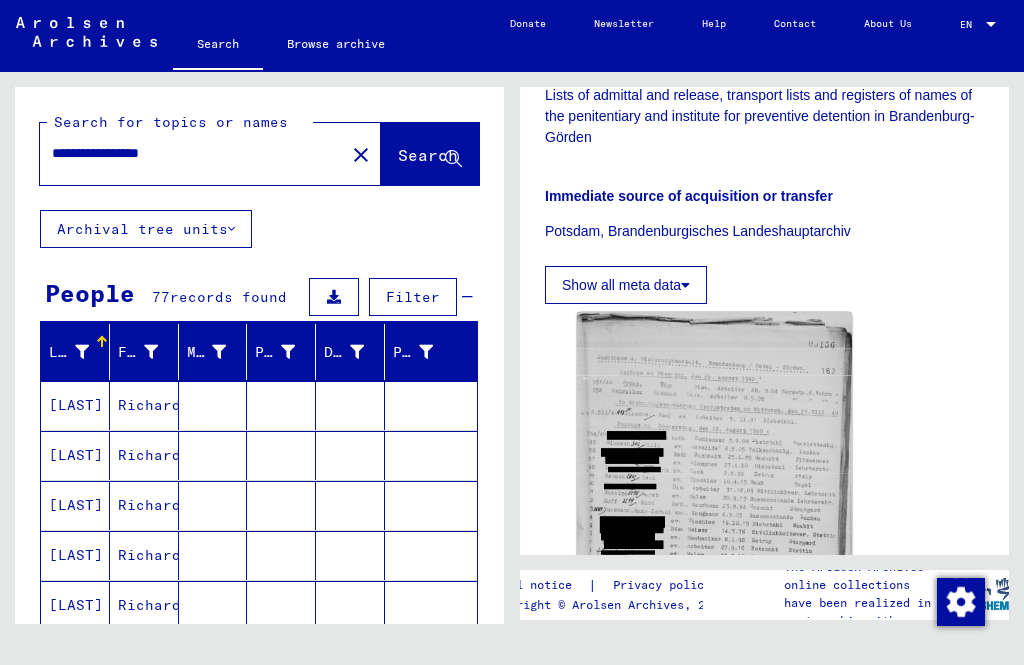 click on "close" 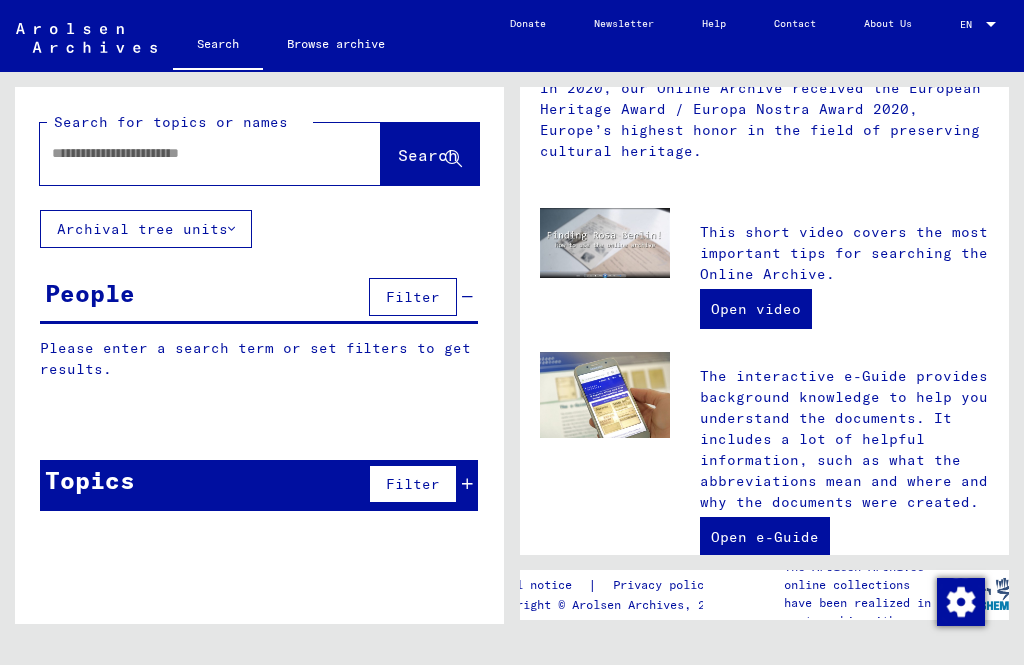 click at bounding box center (186, 153) 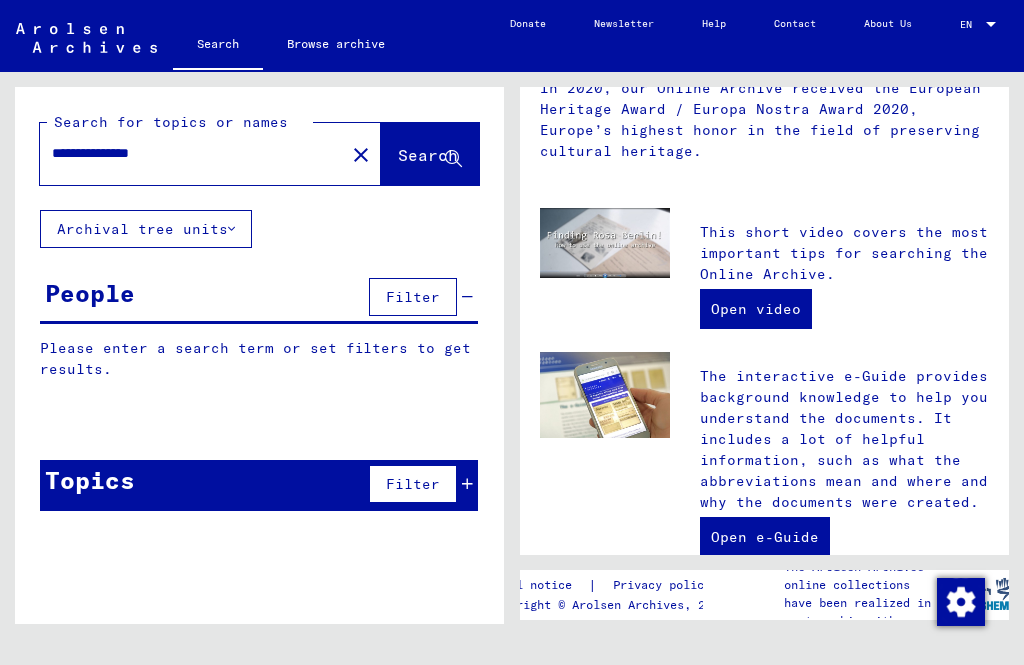 click on "Search" 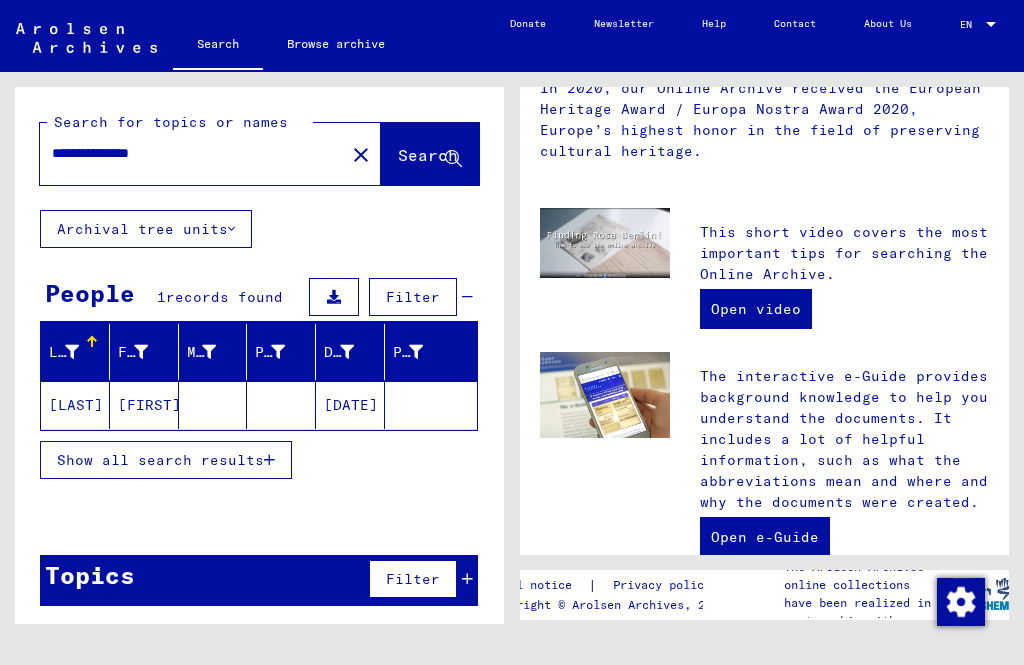 click on "[LAST]" 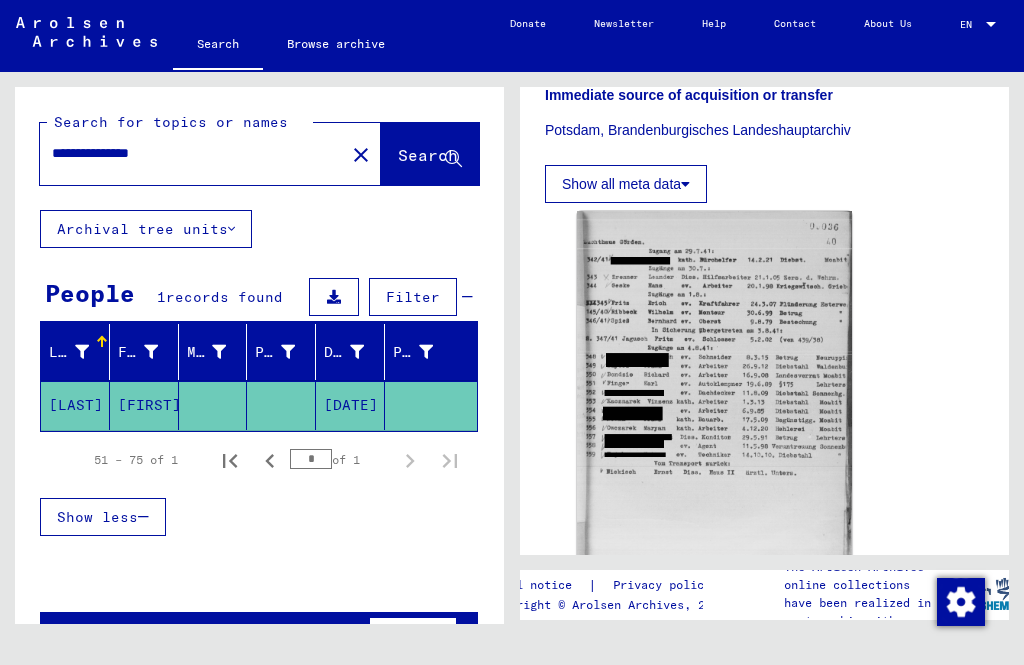 scroll, scrollTop: 554, scrollLeft: 0, axis: vertical 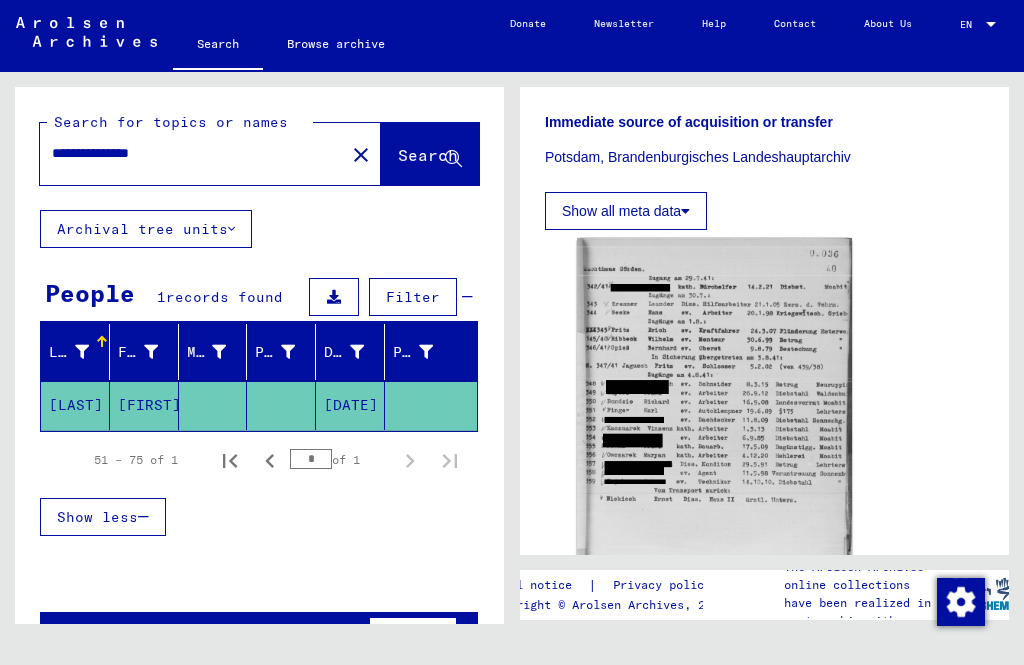 click 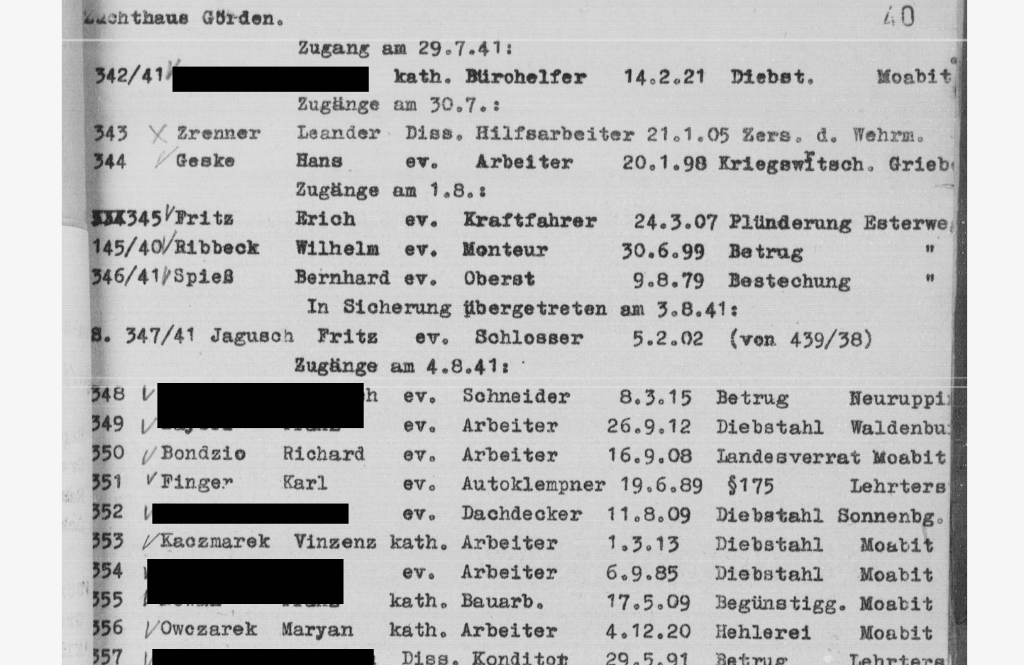 click at bounding box center (511, 282) 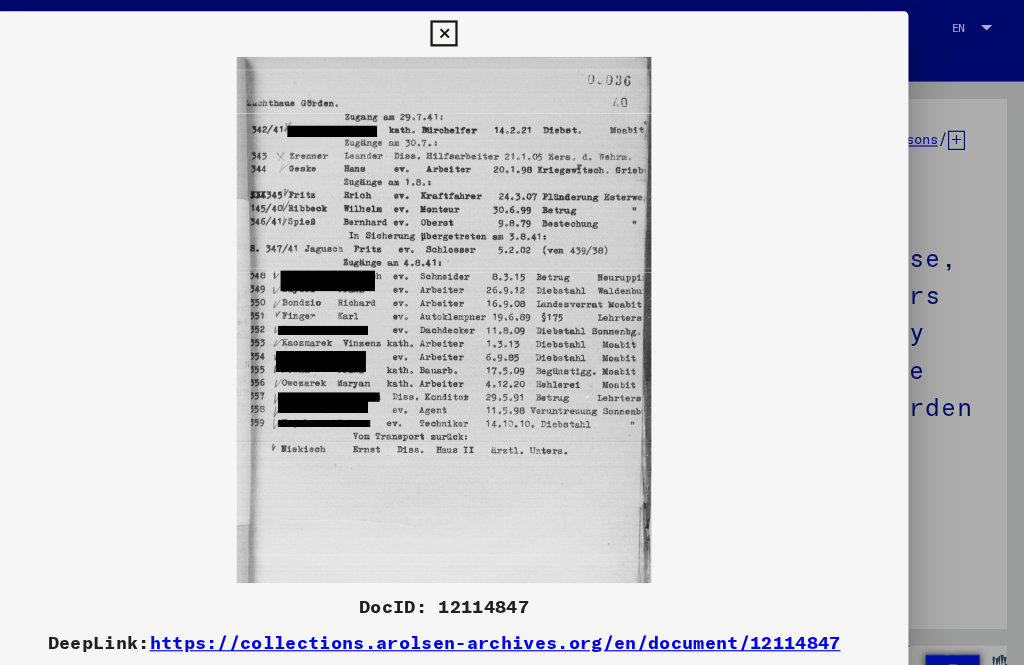 click at bounding box center (511, 30) 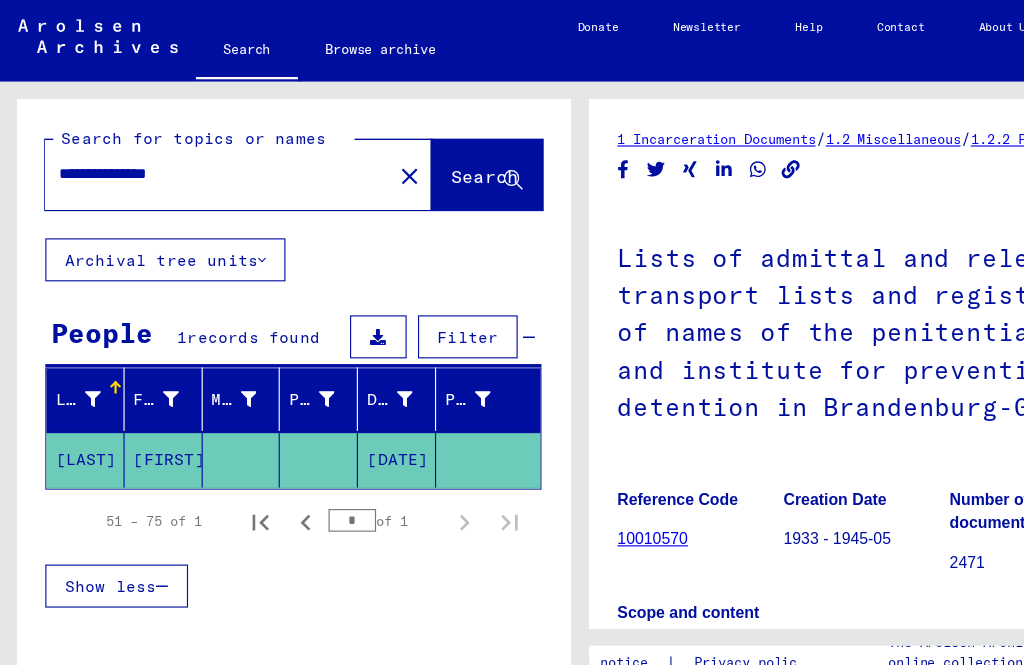 click 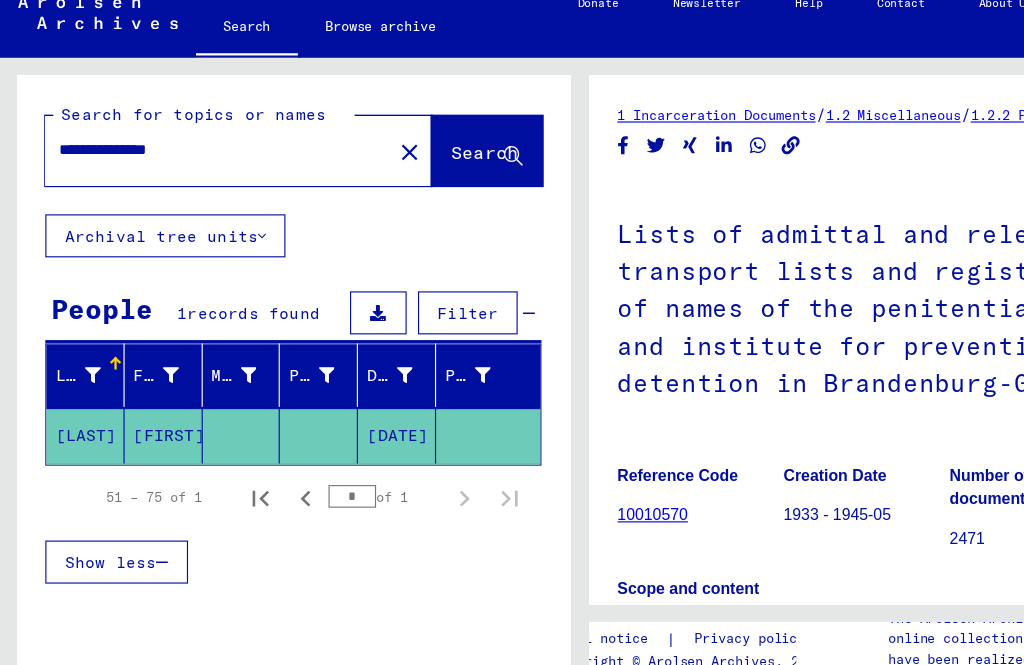 scroll, scrollTop: 0, scrollLeft: 0, axis: both 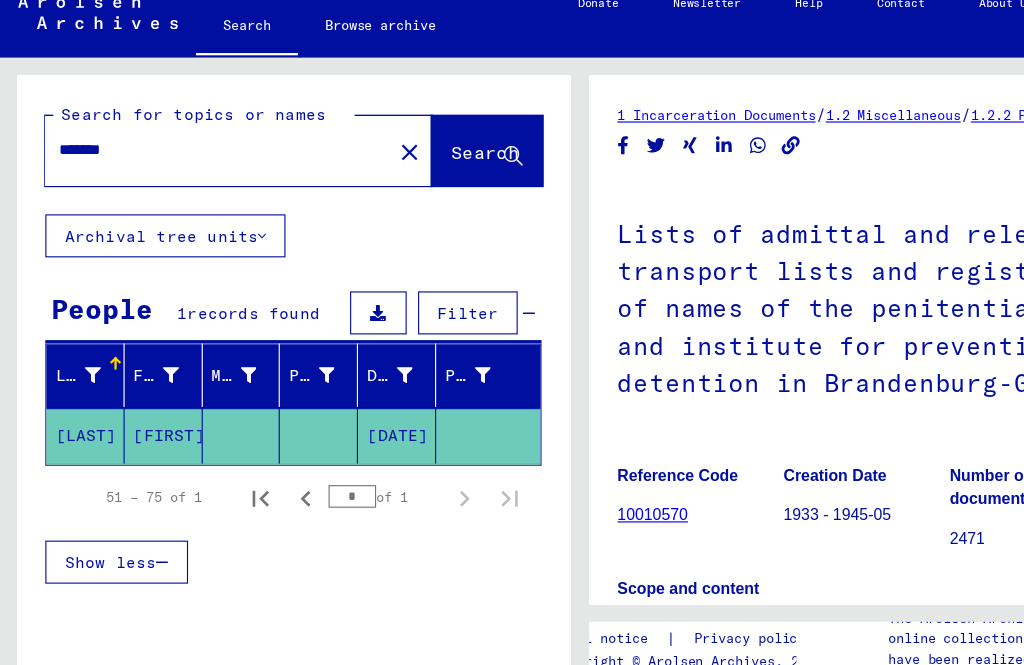 type on "*******" 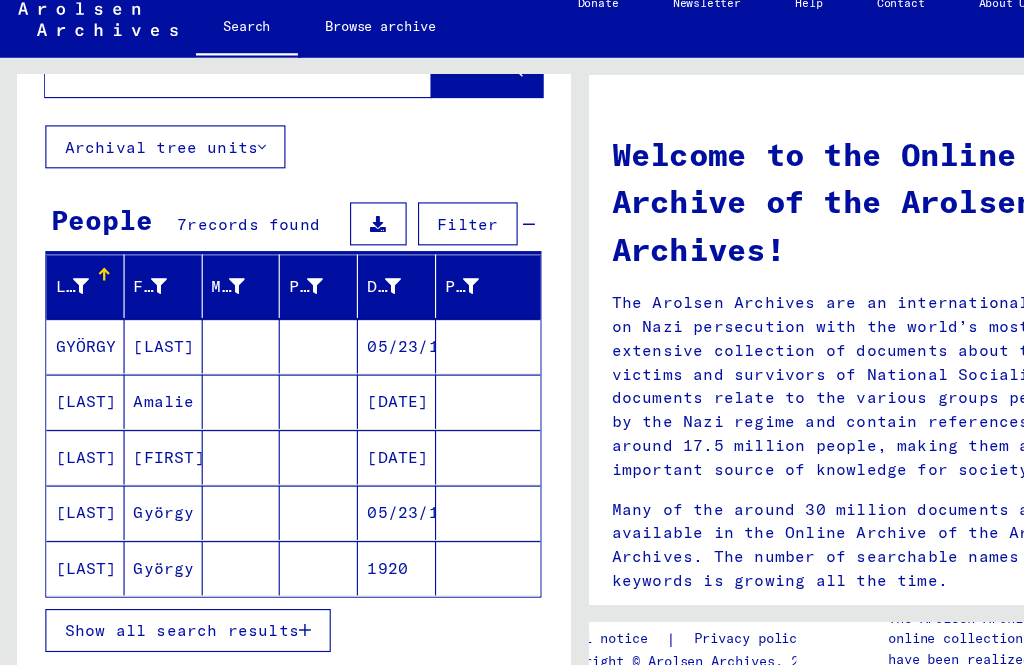 scroll, scrollTop: 67, scrollLeft: 0, axis: vertical 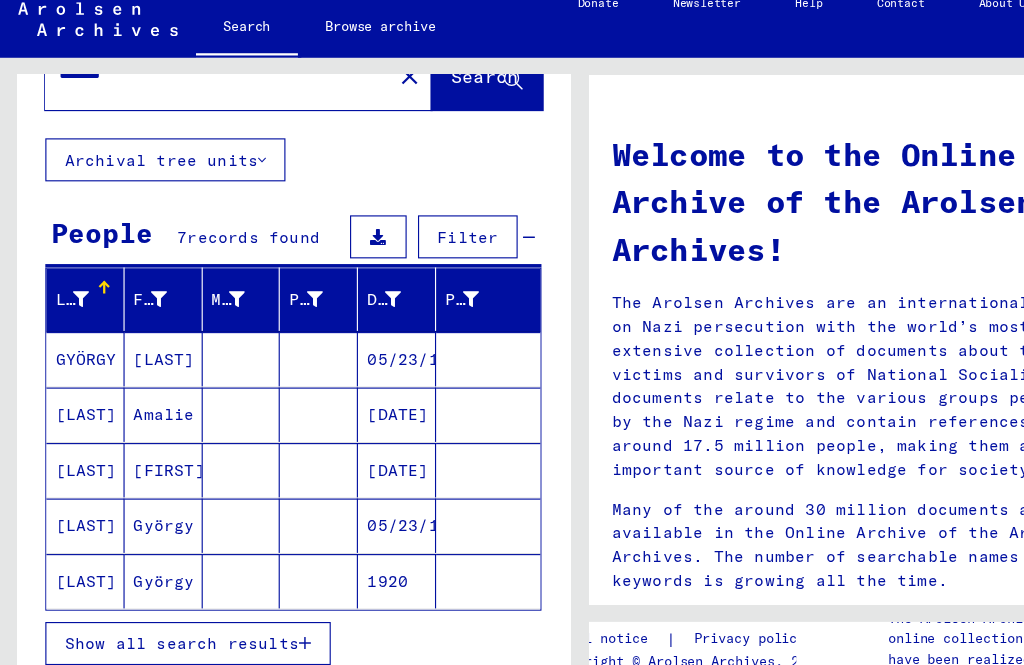 click on "[LAST]" at bounding box center [75, 436] 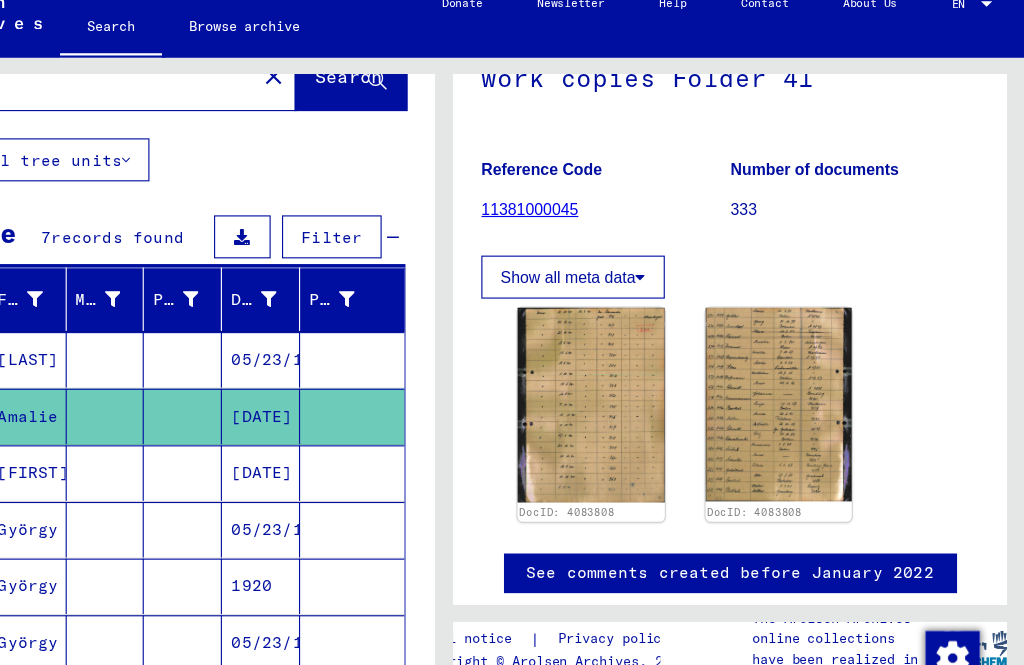 scroll, scrollTop: 192, scrollLeft: 0, axis: vertical 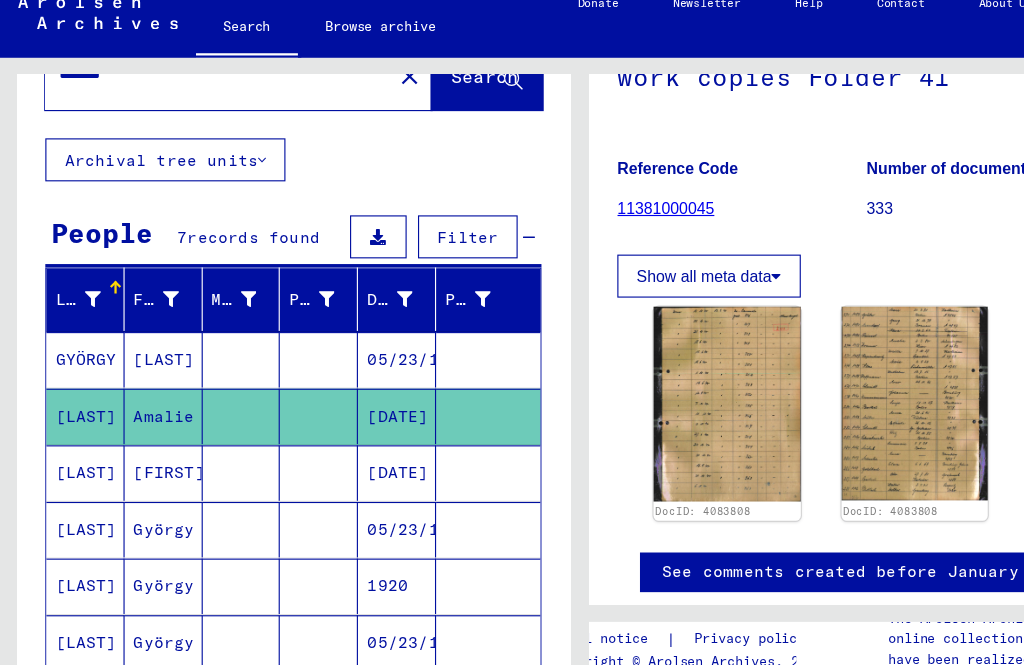 click on "[LAST]" at bounding box center (75, 488) 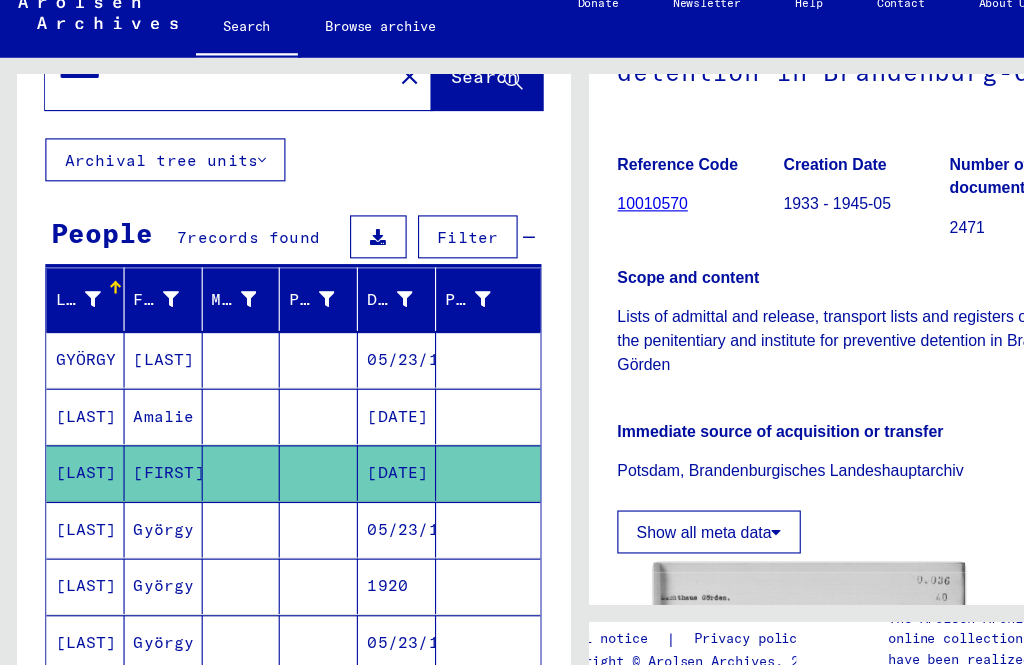 scroll, scrollTop: 273, scrollLeft: 0, axis: vertical 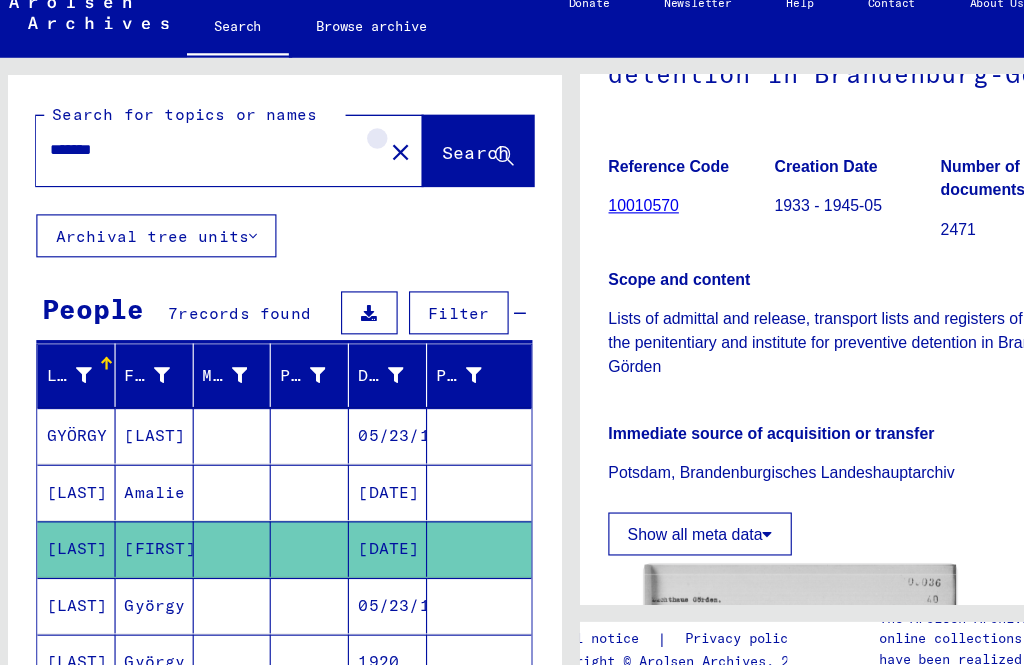 click on "close" 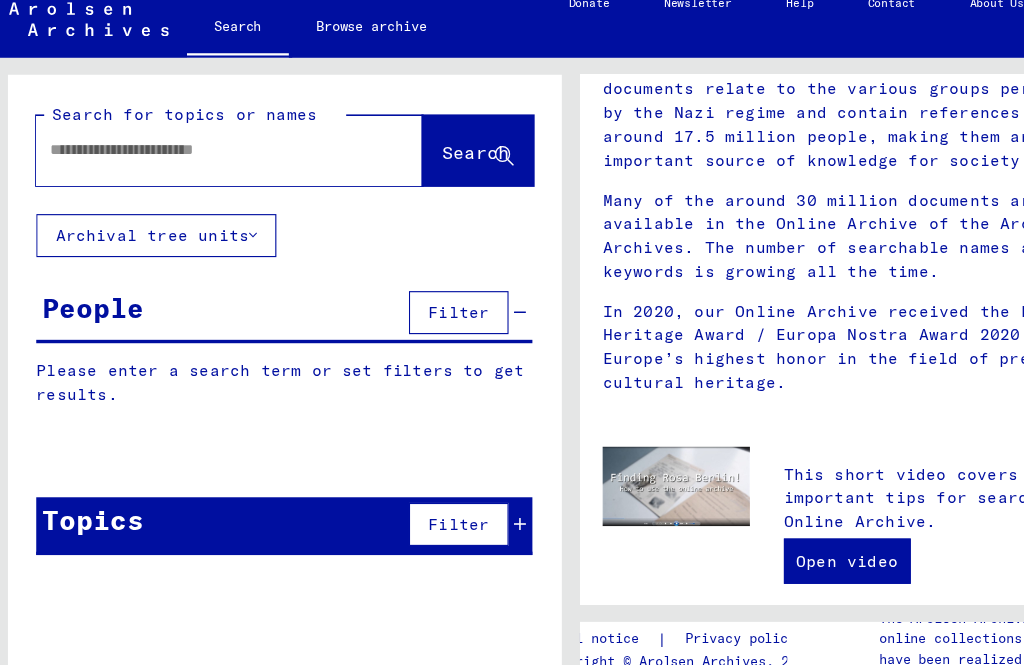 click at bounding box center [186, 153] 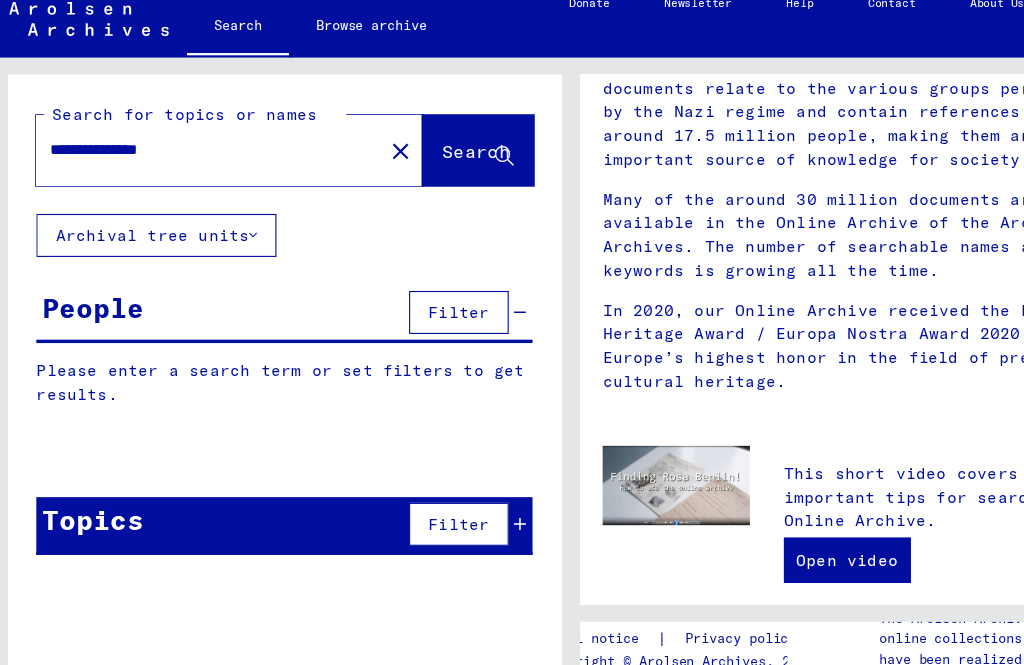 type on "**********" 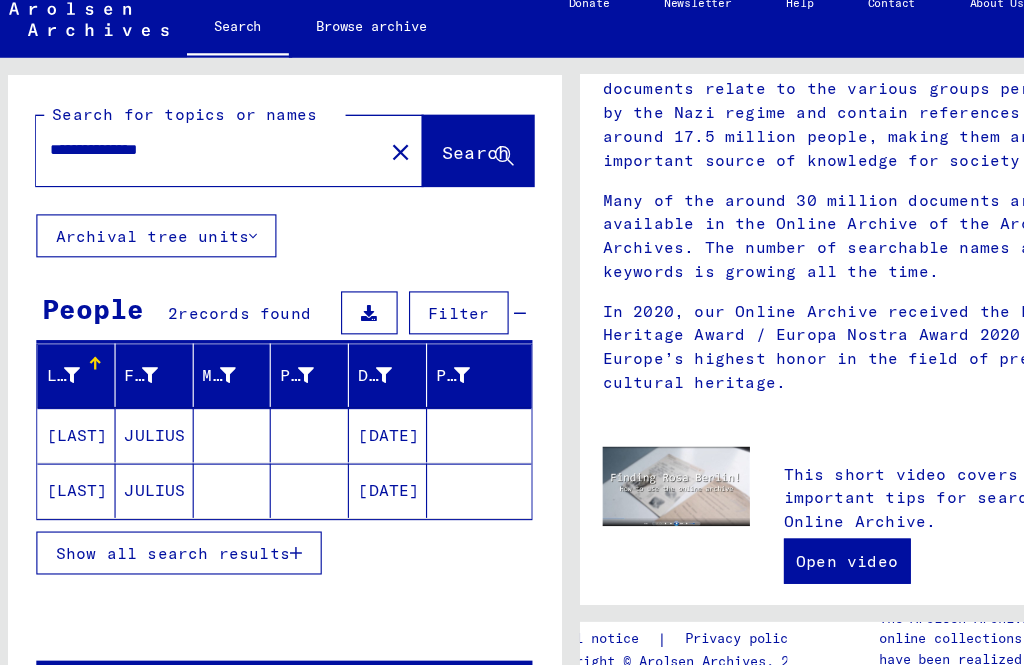 click on "[LAST]" at bounding box center [75, 454] 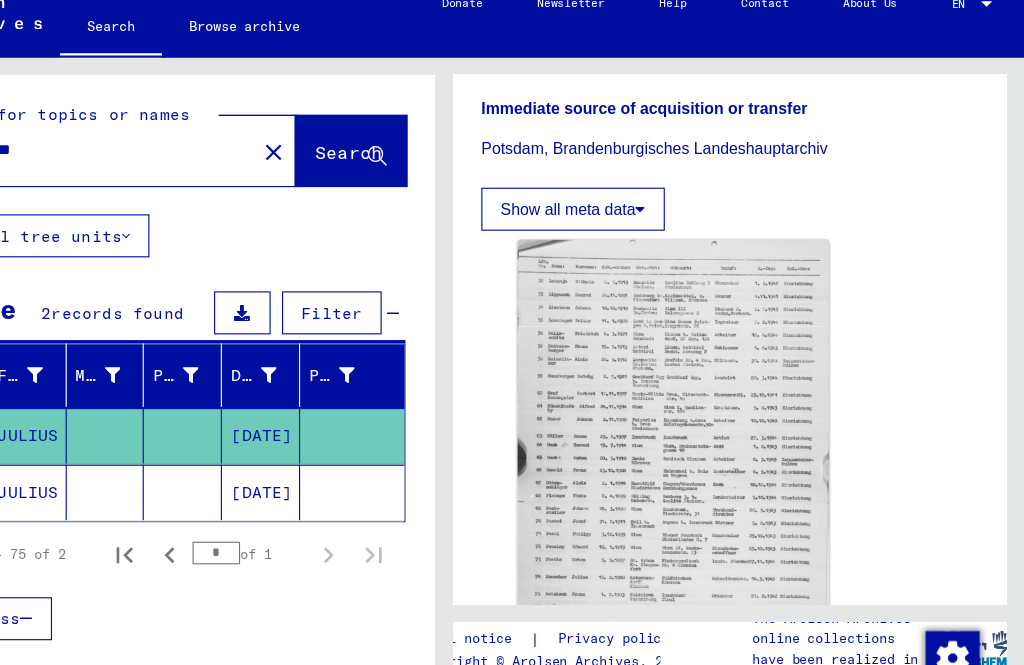 scroll, scrollTop: 525, scrollLeft: 0, axis: vertical 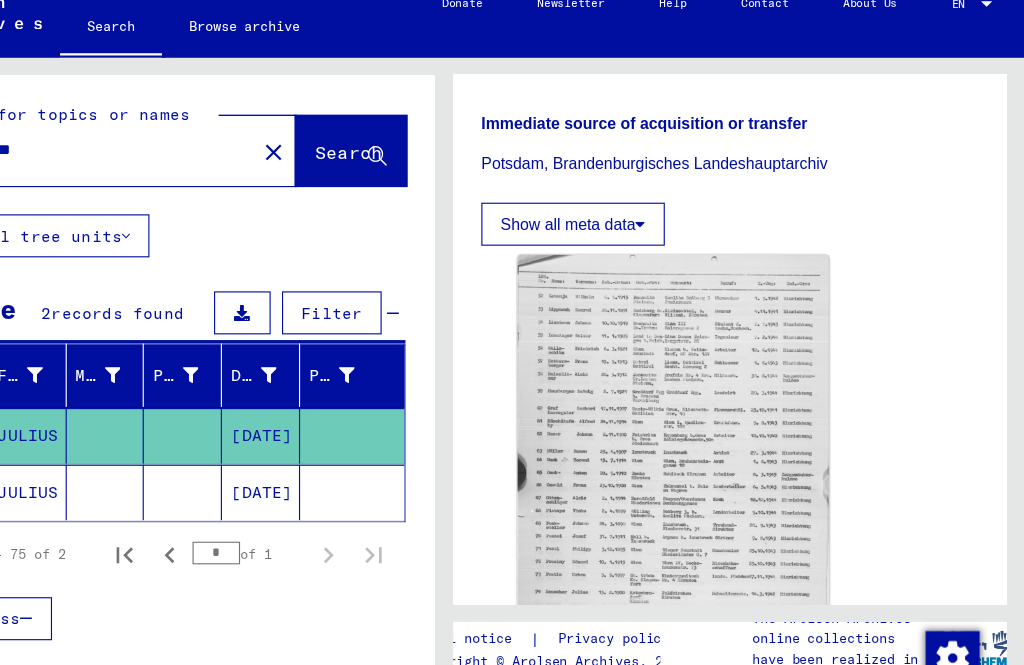 click 